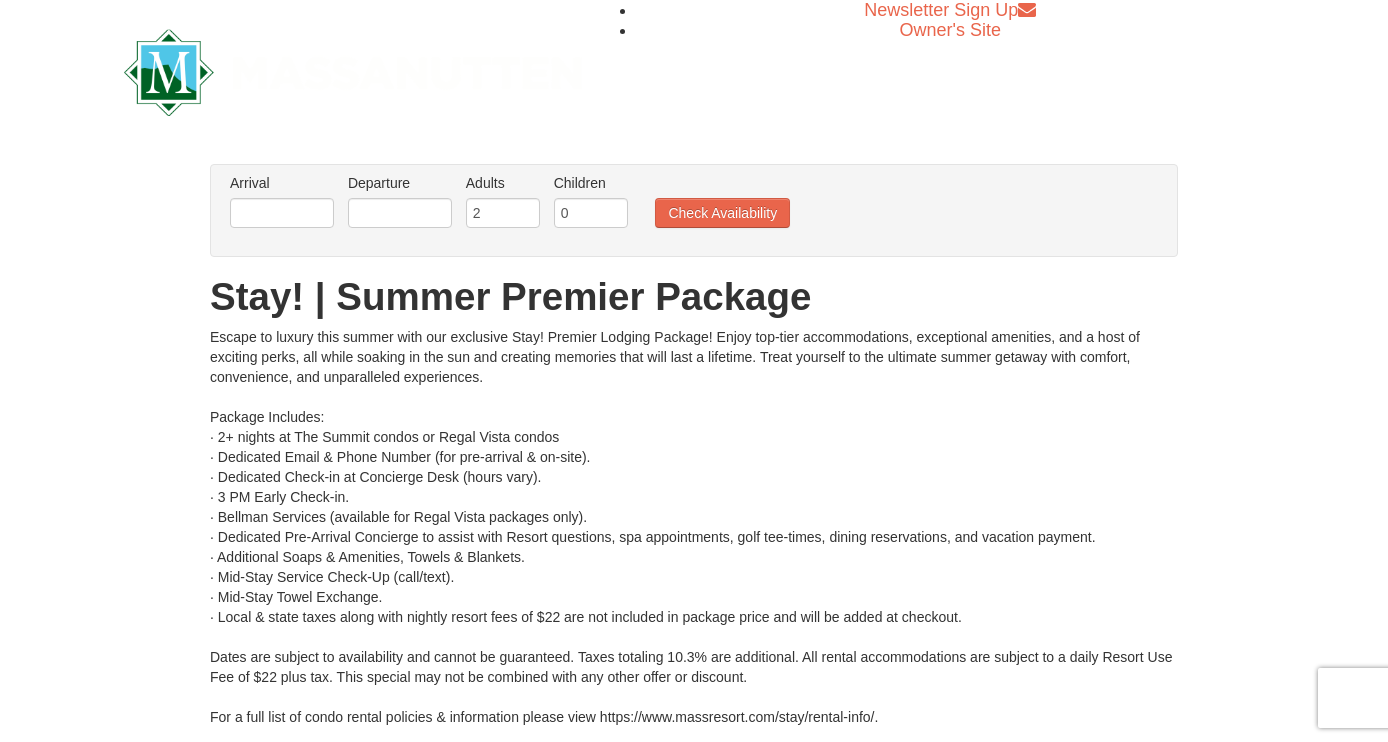 scroll, scrollTop: 0, scrollLeft: 0, axis: both 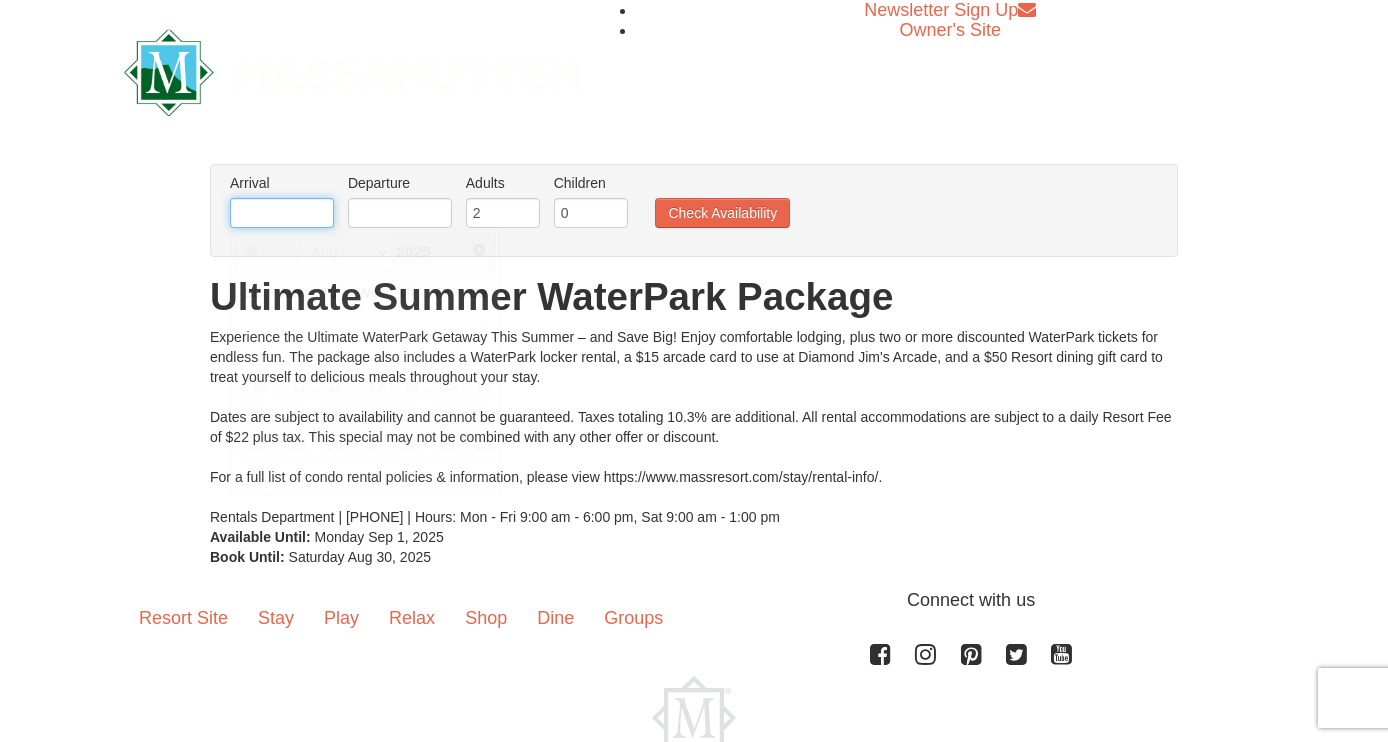 click at bounding box center (282, 213) 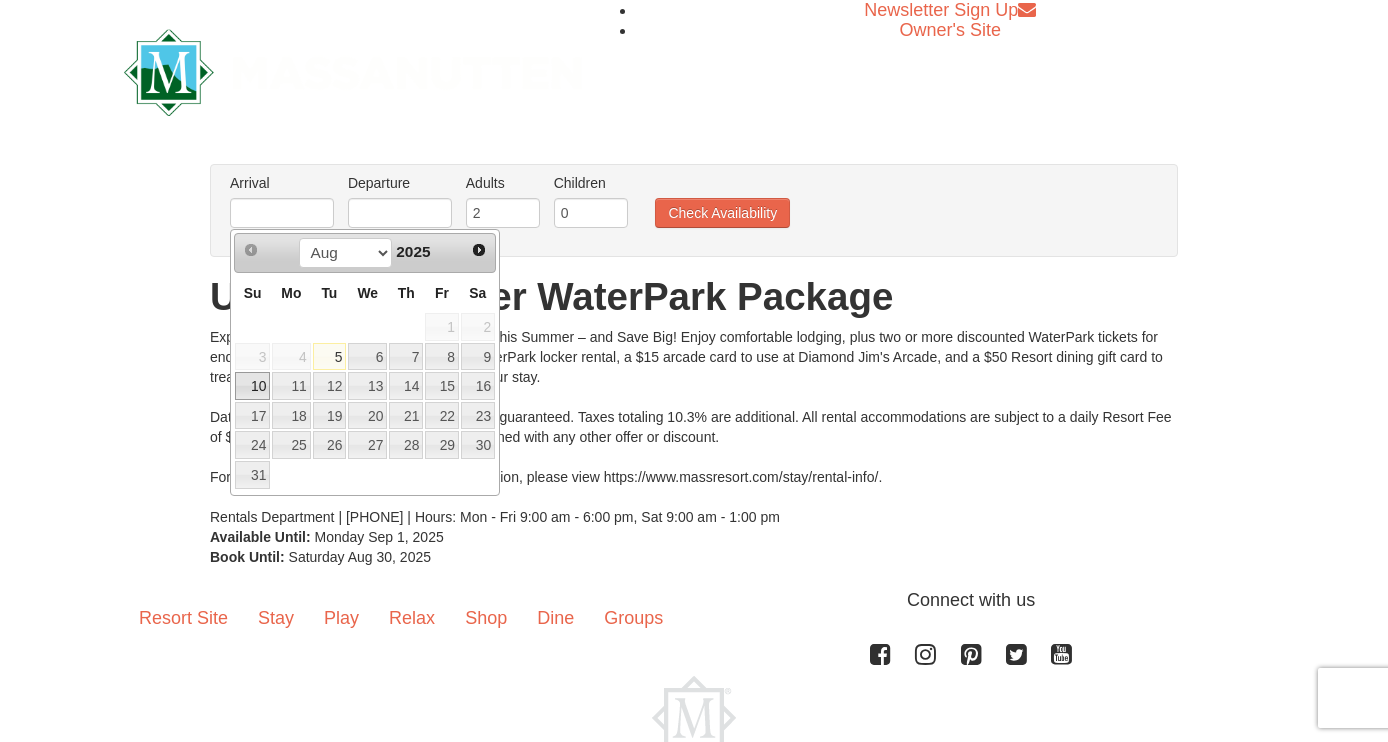 click on "10" at bounding box center [252, 386] 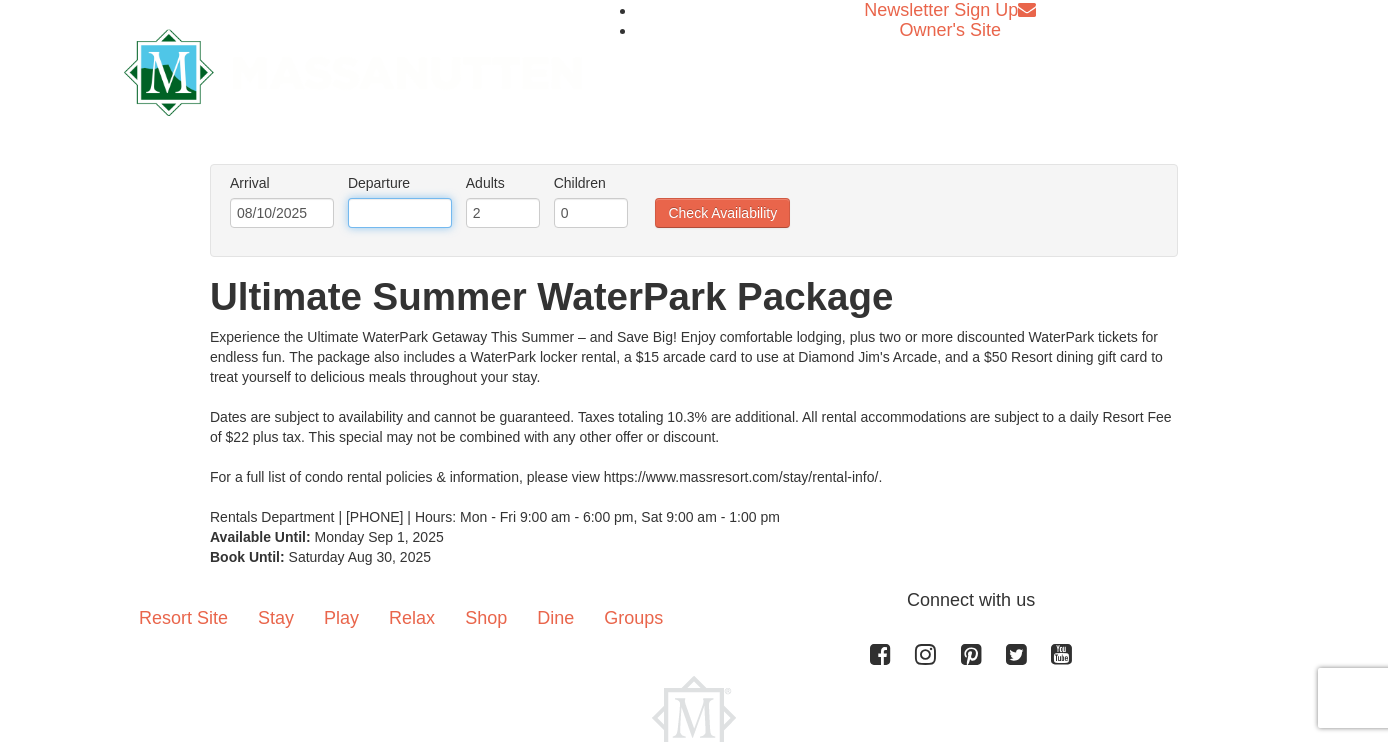 click at bounding box center [400, 213] 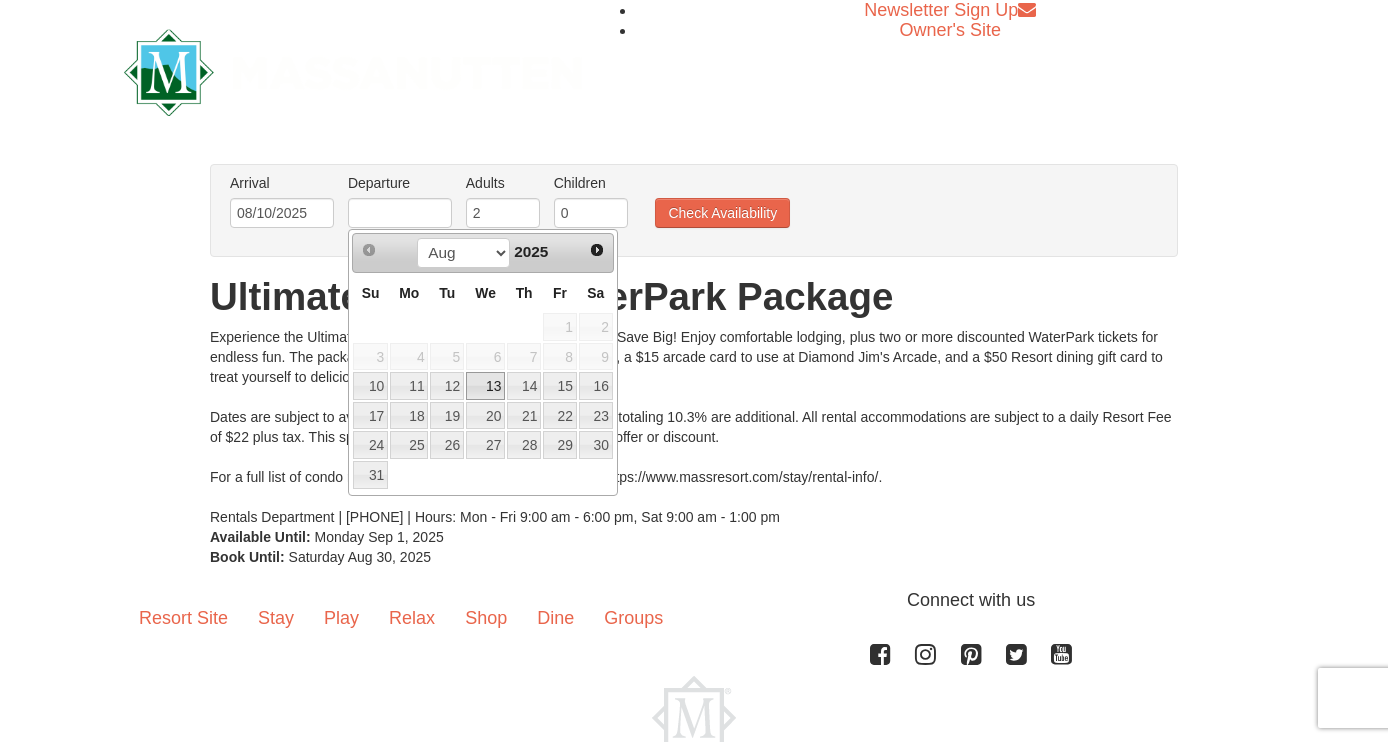 click on "13" at bounding box center (485, 386) 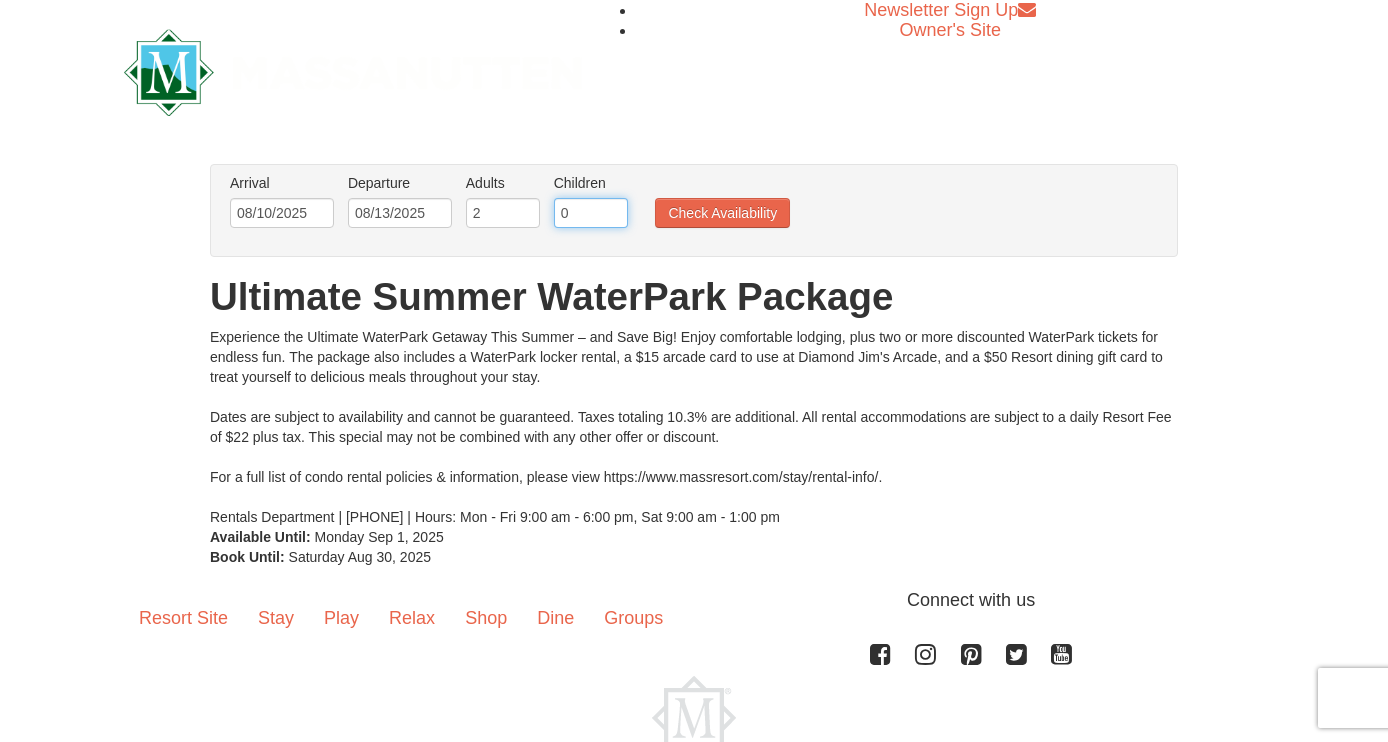 click on "0" at bounding box center [591, 213] 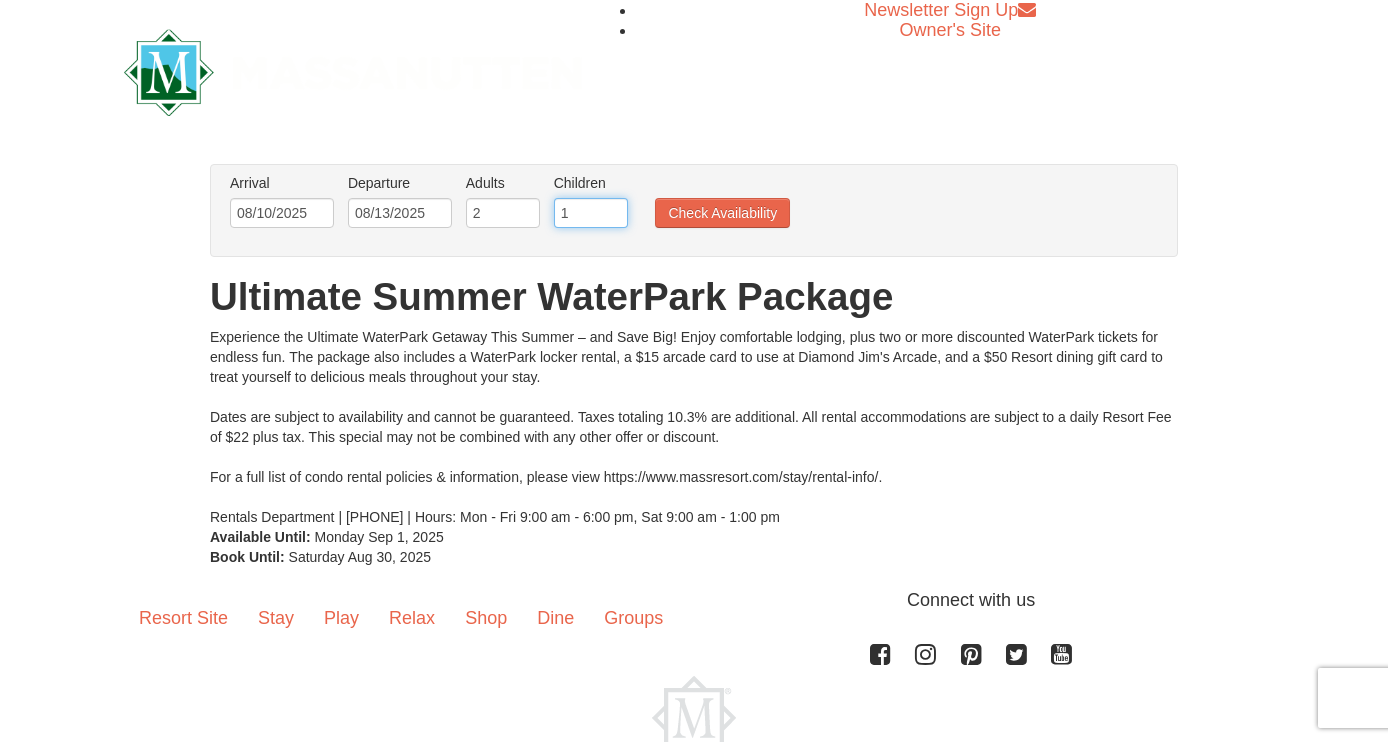 click on "1" at bounding box center [591, 213] 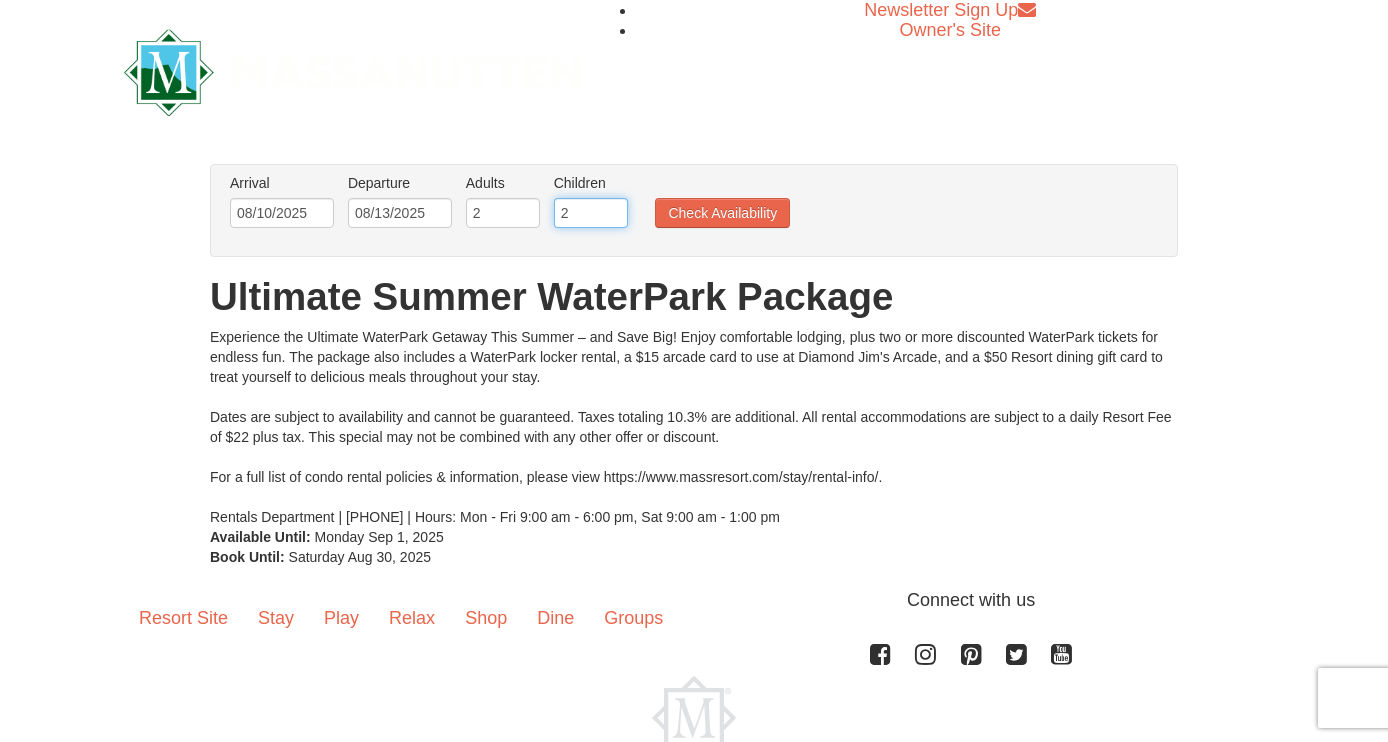 click on "2" at bounding box center (591, 213) 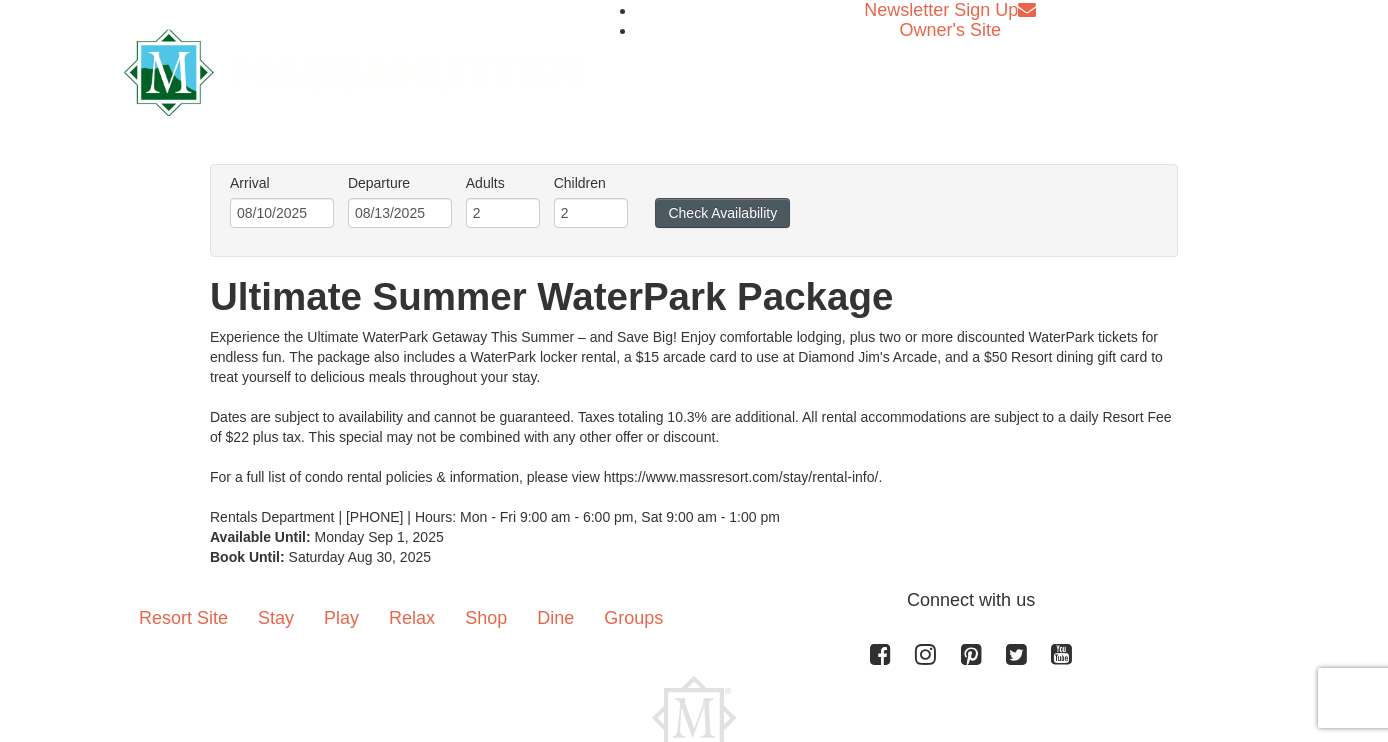 click on "Check Availability" at bounding box center (722, 213) 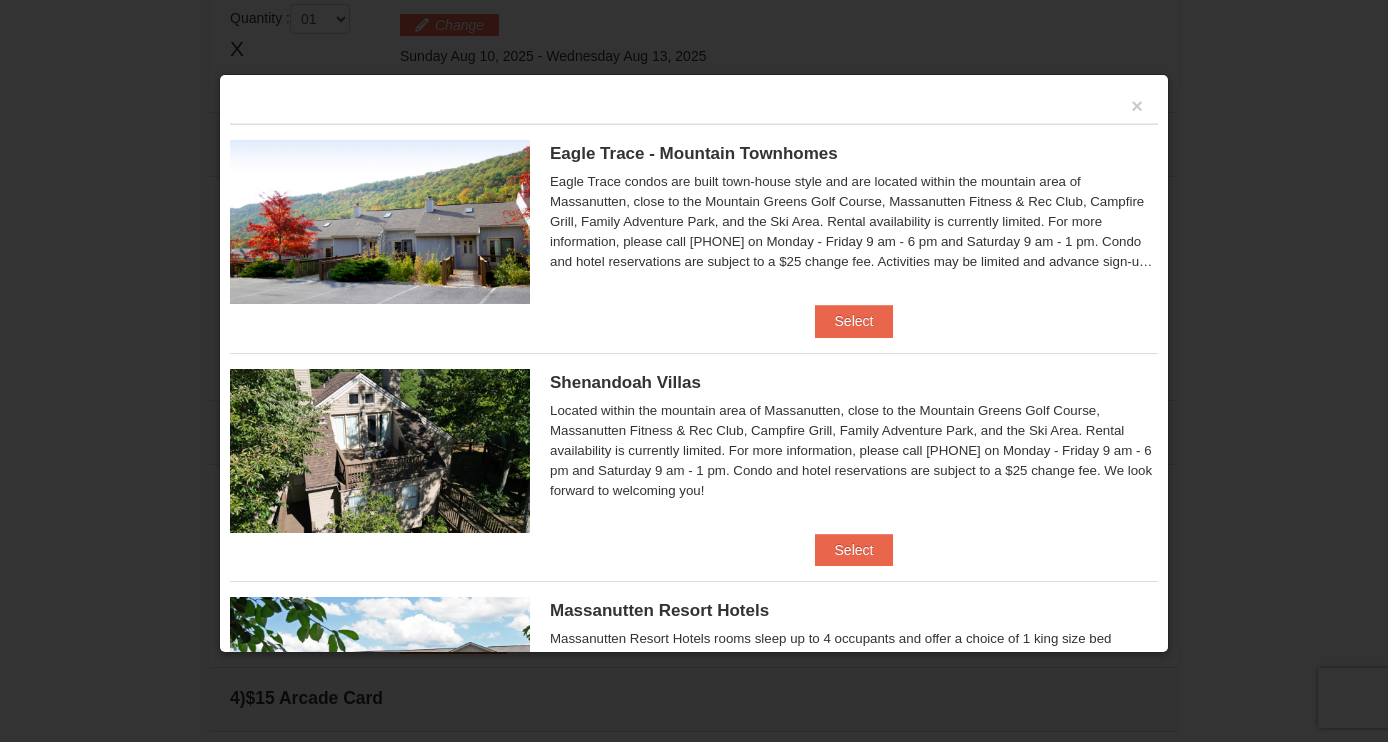 scroll, scrollTop: 632, scrollLeft: 0, axis: vertical 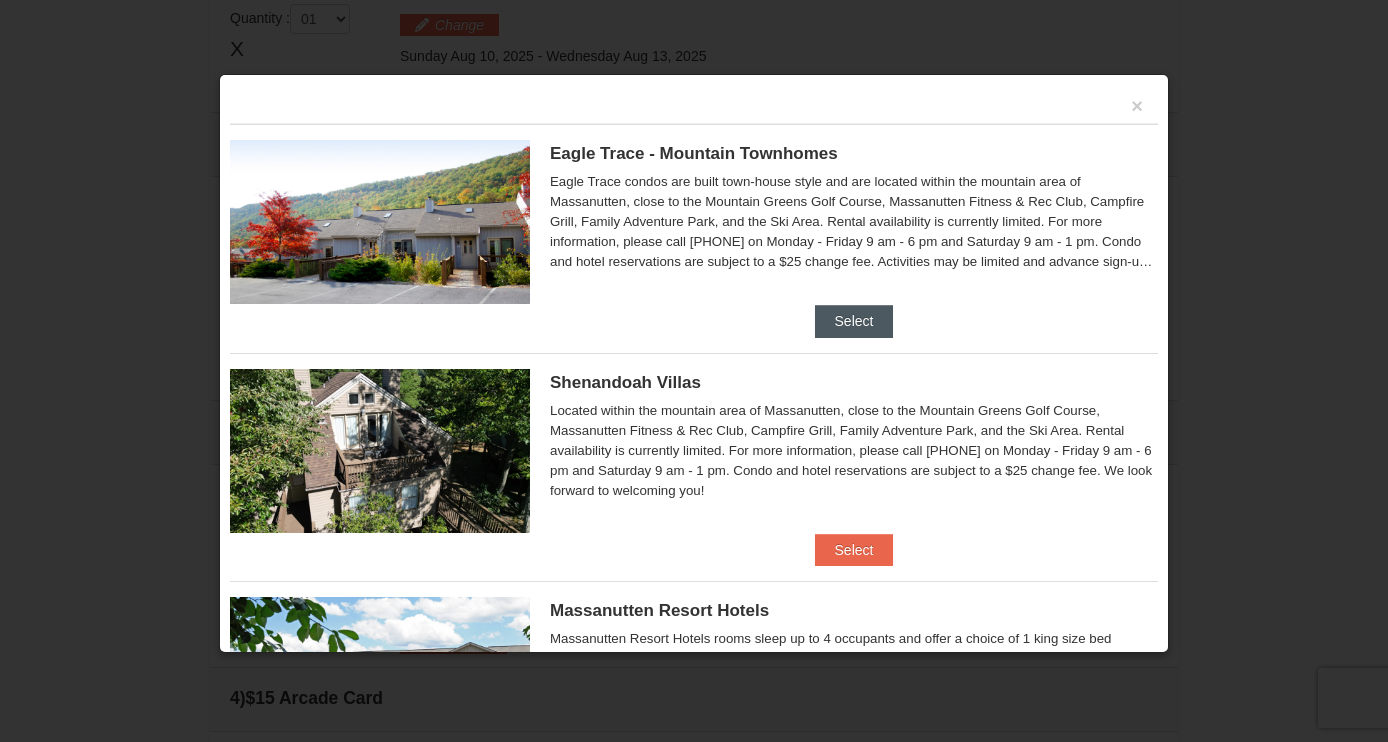 click on "Select" at bounding box center (854, 321) 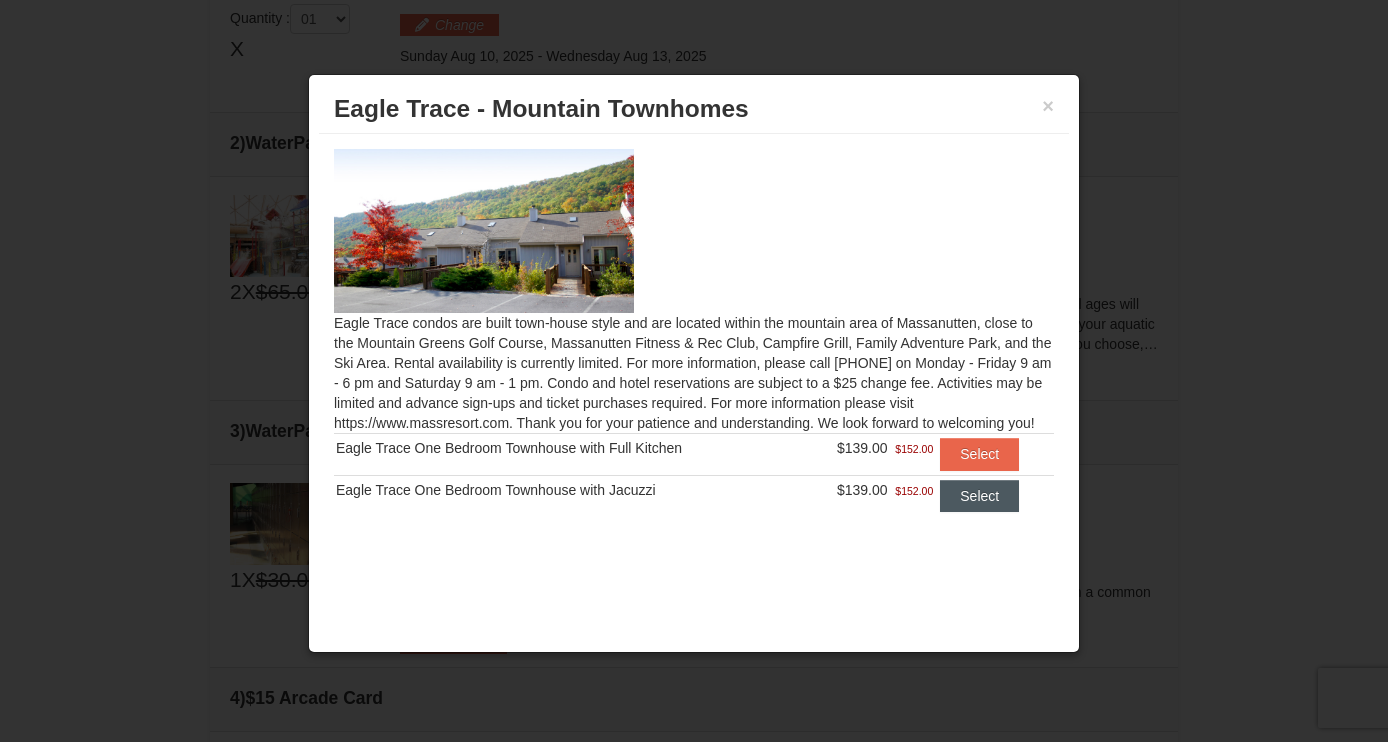 click on "Select" at bounding box center (979, 496) 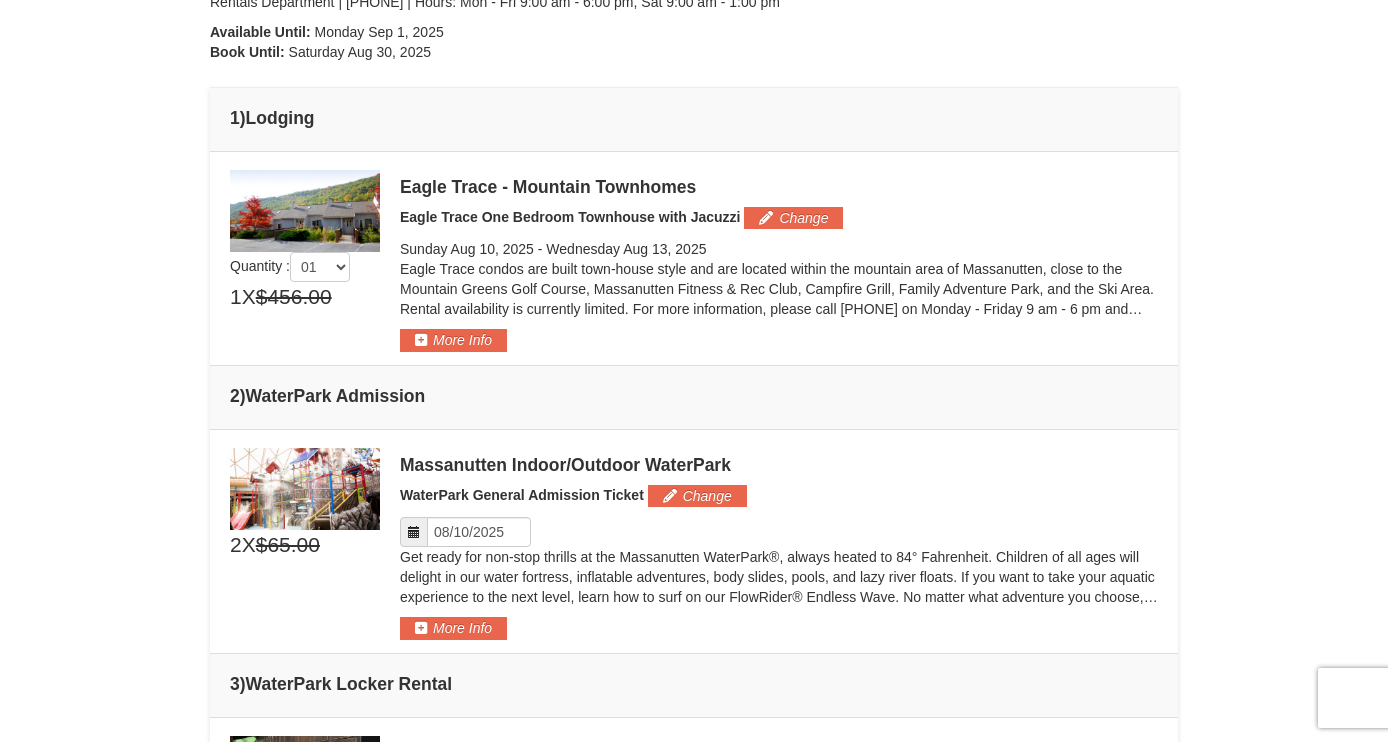 scroll, scrollTop: 470, scrollLeft: 0, axis: vertical 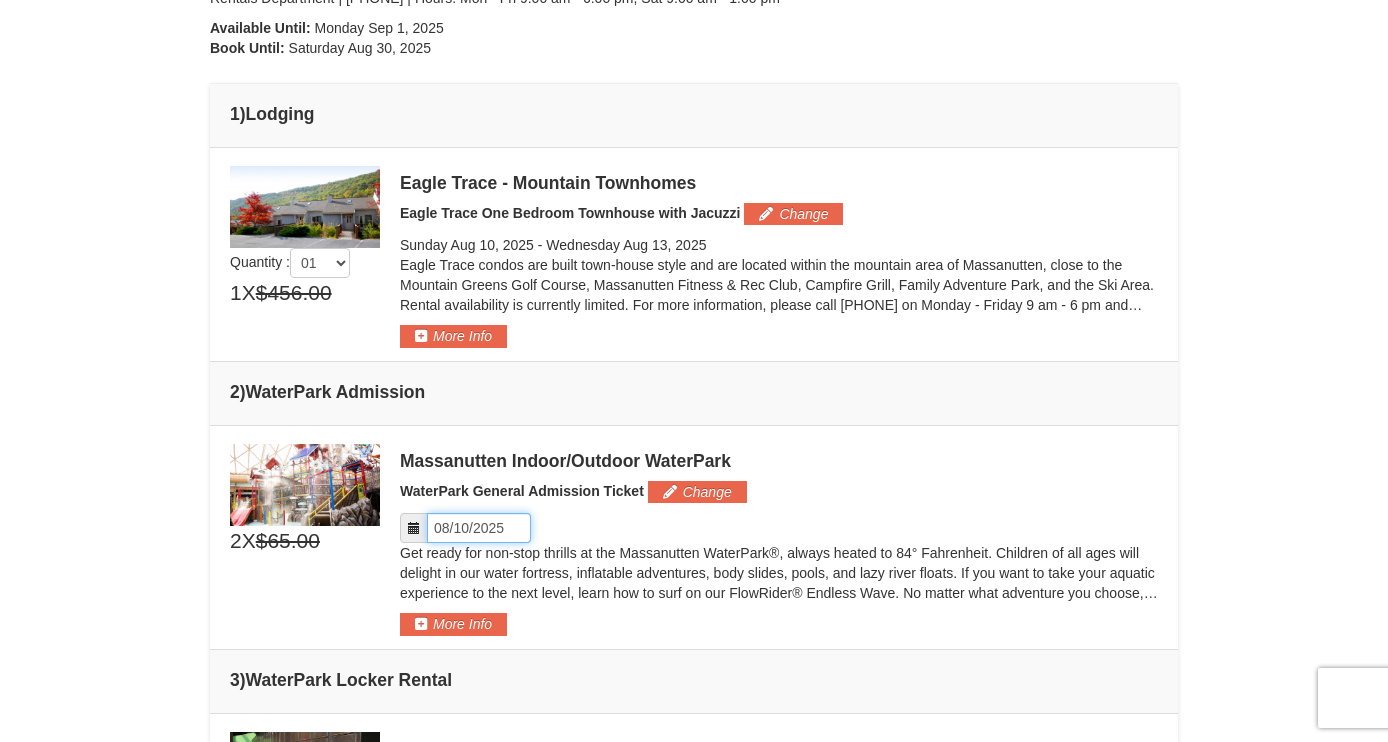 click on "Please format dates MM/DD/YYYY" at bounding box center [479, 528] 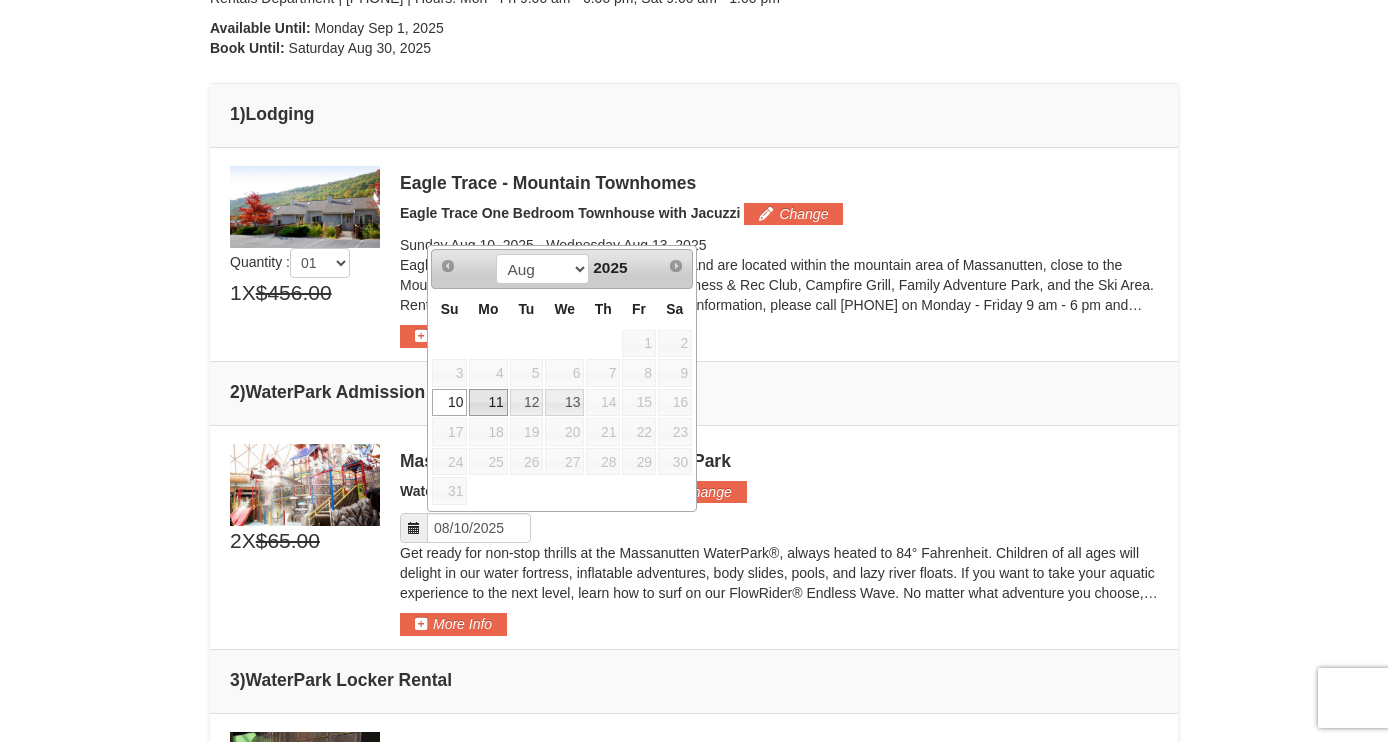 click on "11" at bounding box center (488, 403) 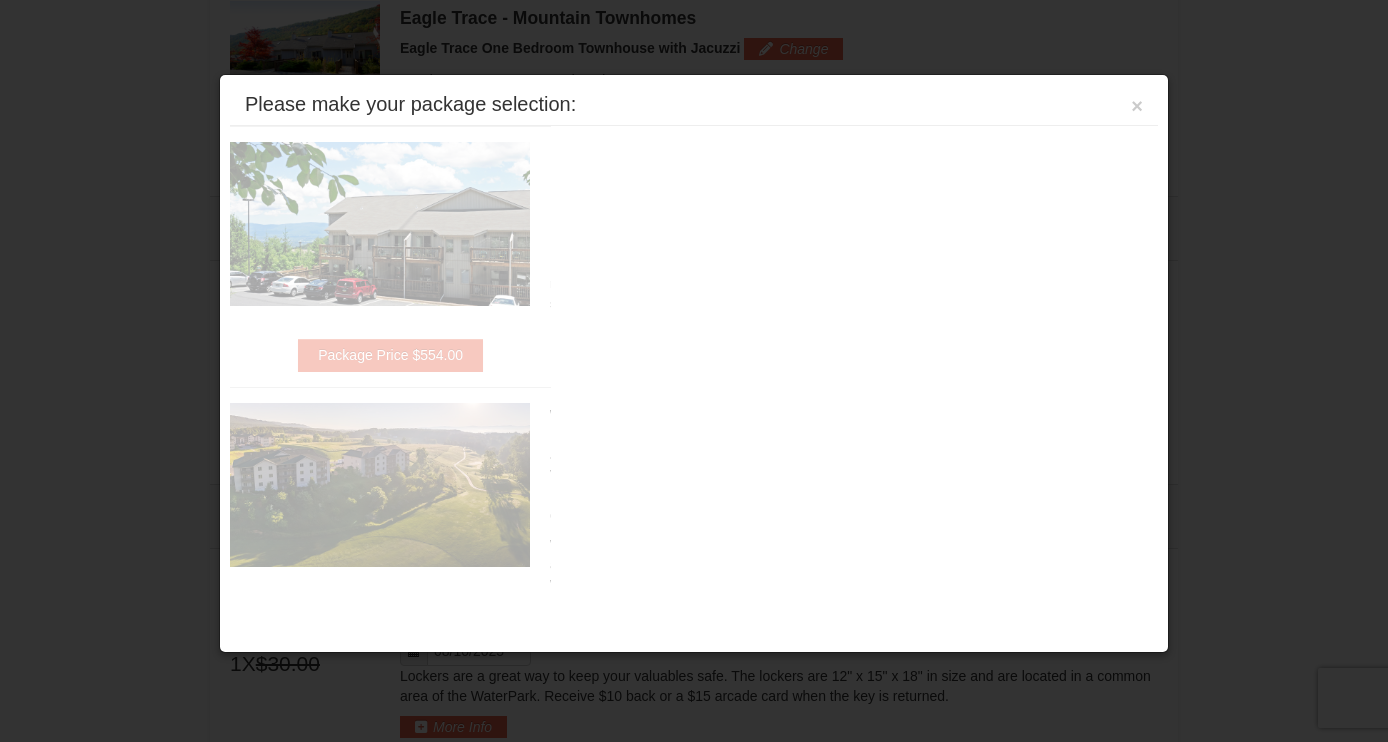 scroll, scrollTop: 636, scrollLeft: 0, axis: vertical 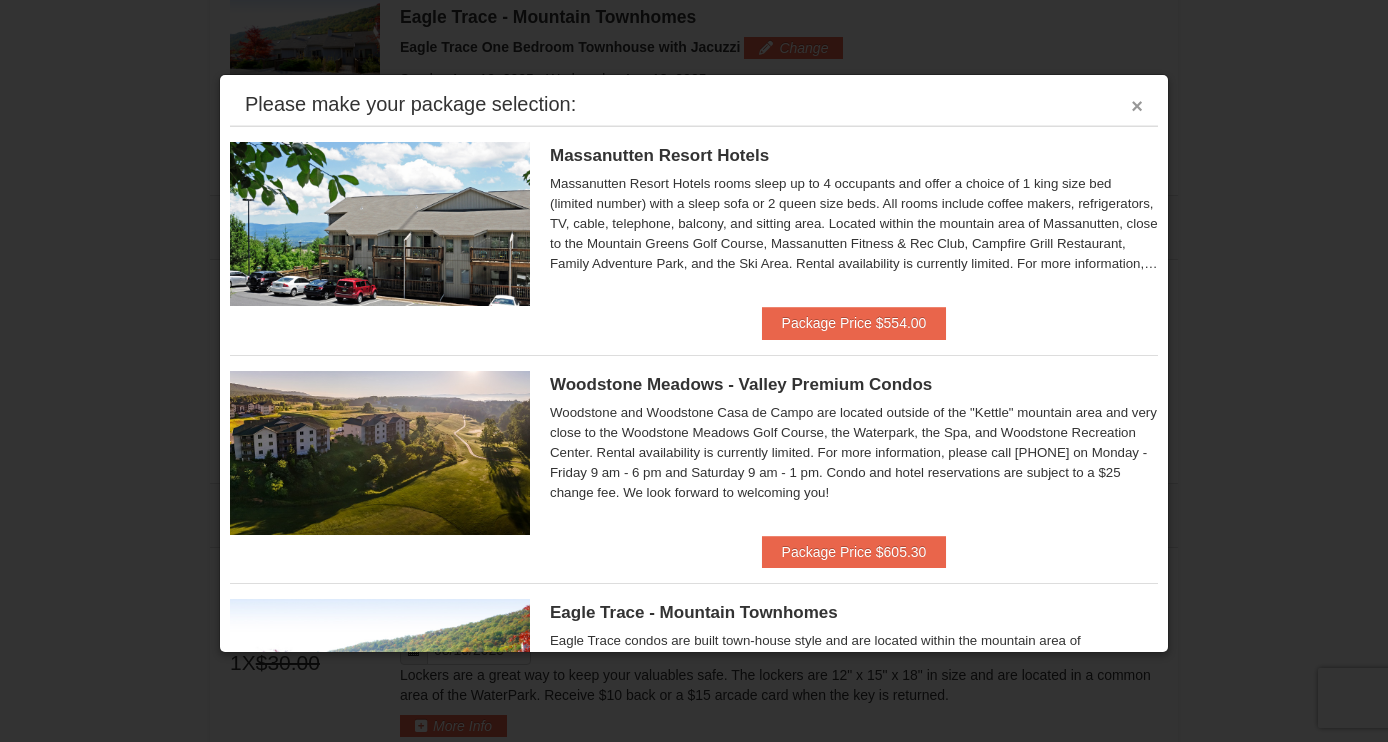 click on "×" at bounding box center [1137, 106] 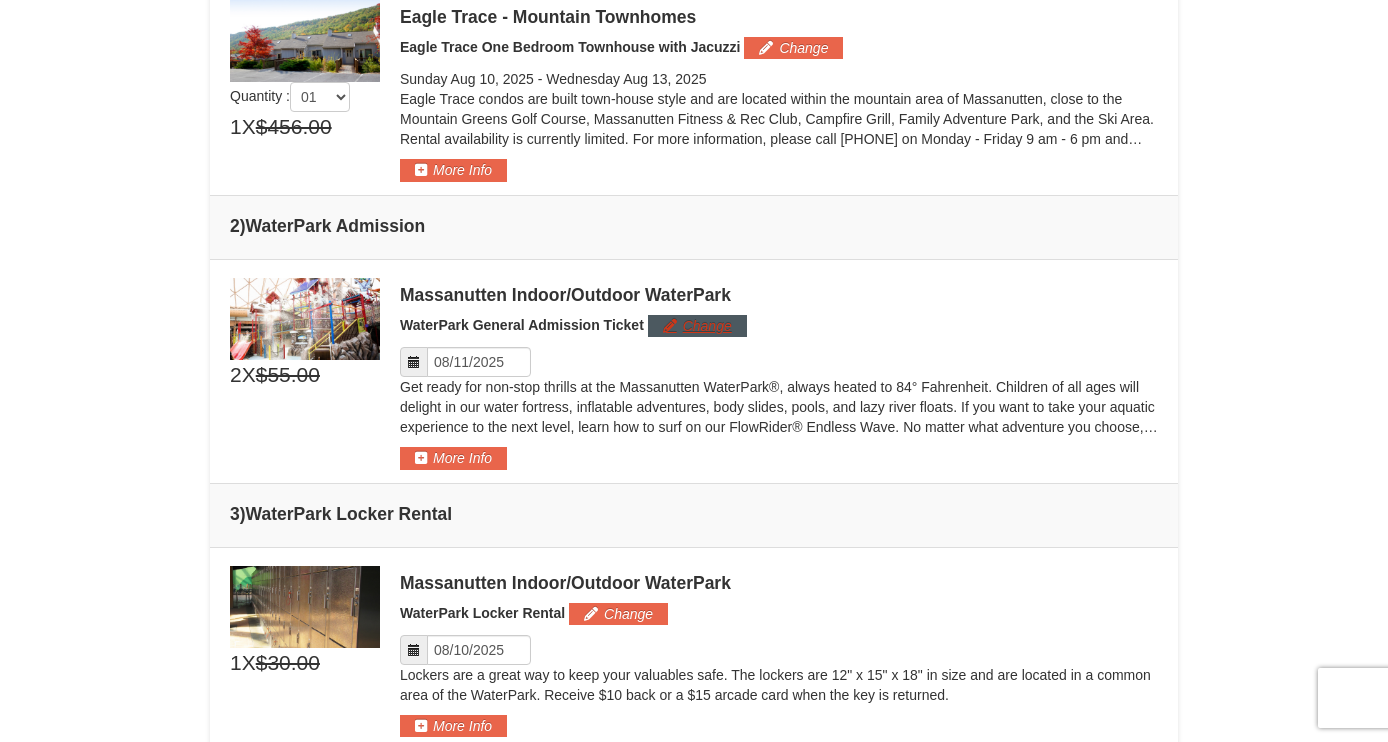 click on "Change" at bounding box center [697, 326] 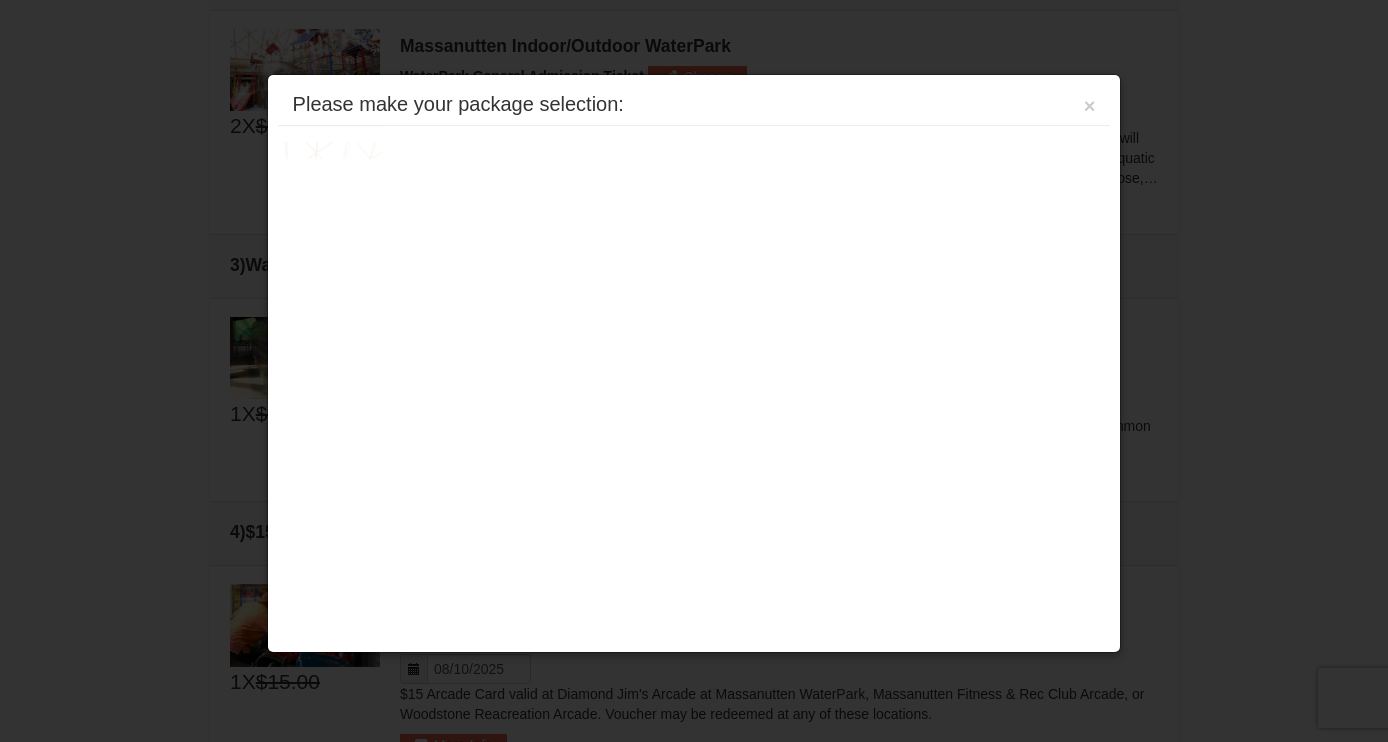 scroll, scrollTop: 913, scrollLeft: 0, axis: vertical 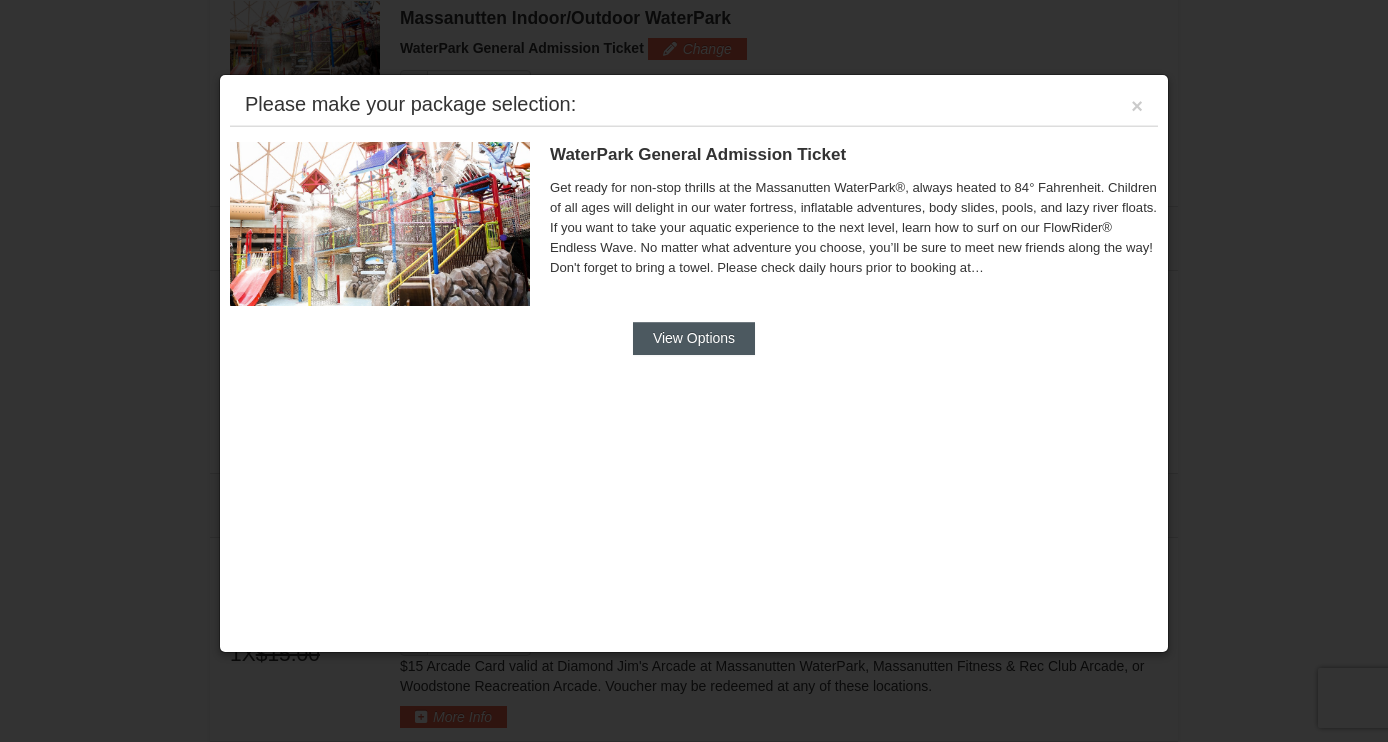 click on "View Options" at bounding box center (694, 338) 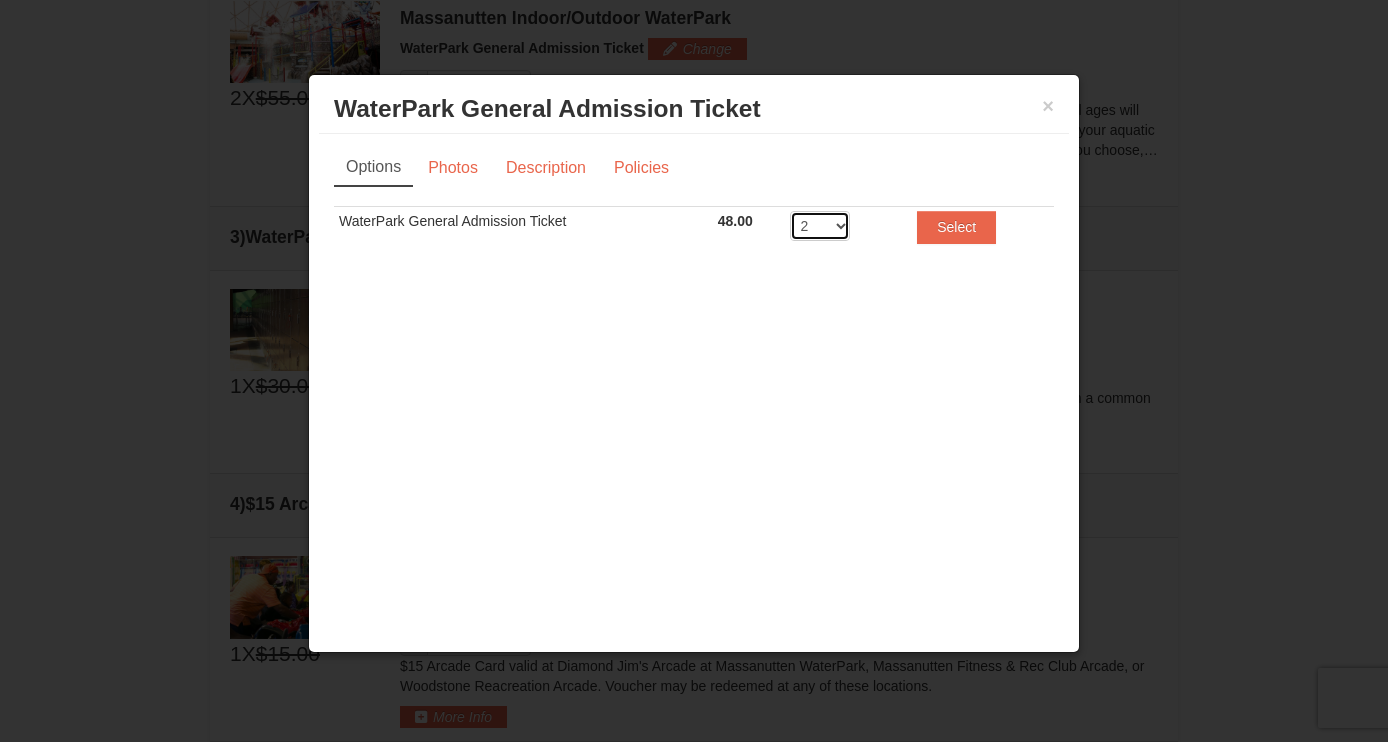 select on "4" 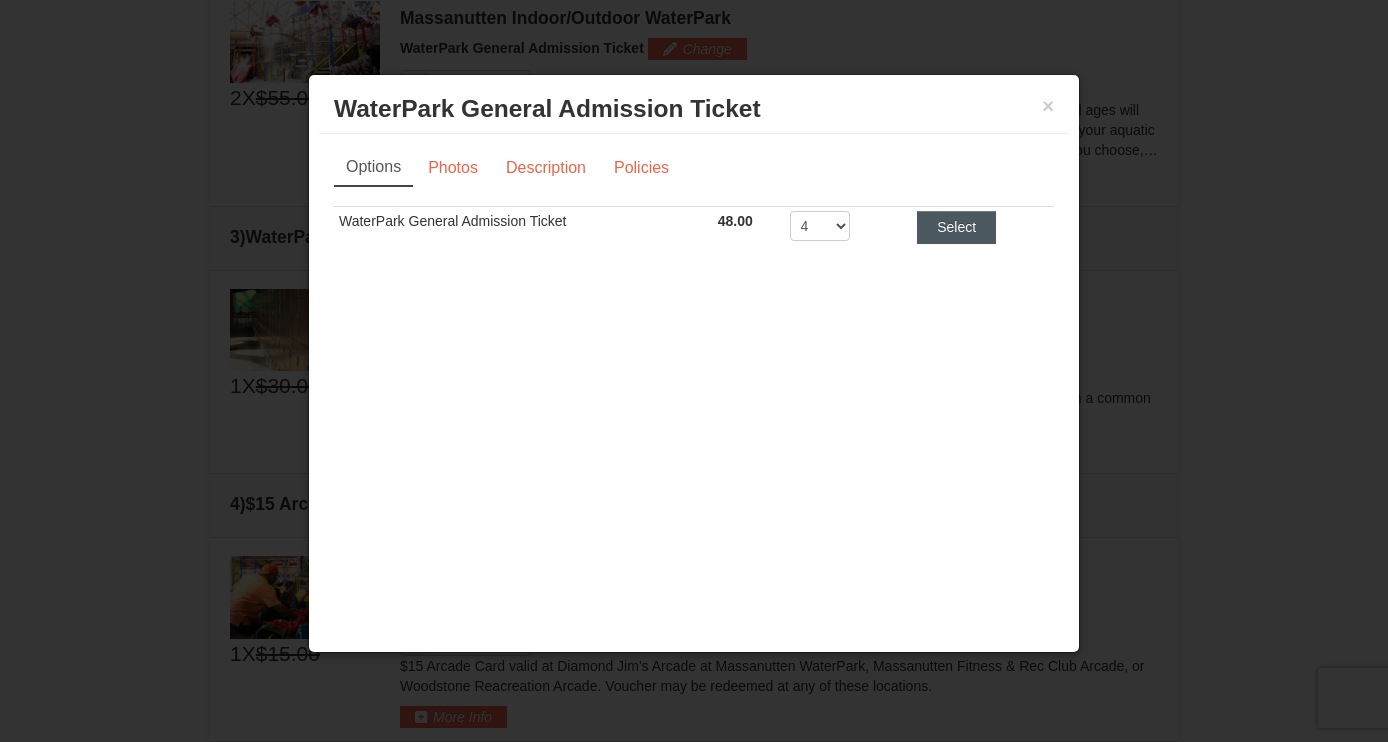 click on "Select" at bounding box center (956, 227) 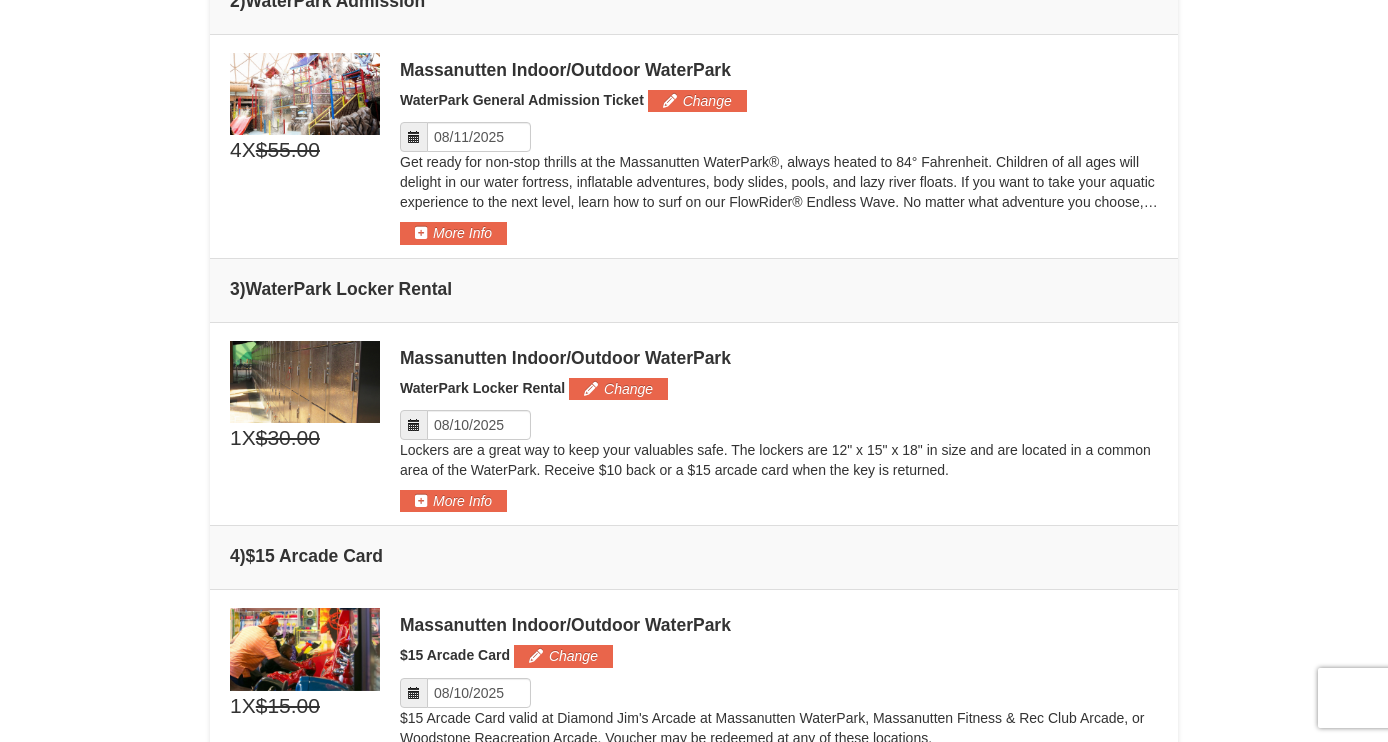scroll, scrollTop: 863, scrollLeft: 0, axis: vertical 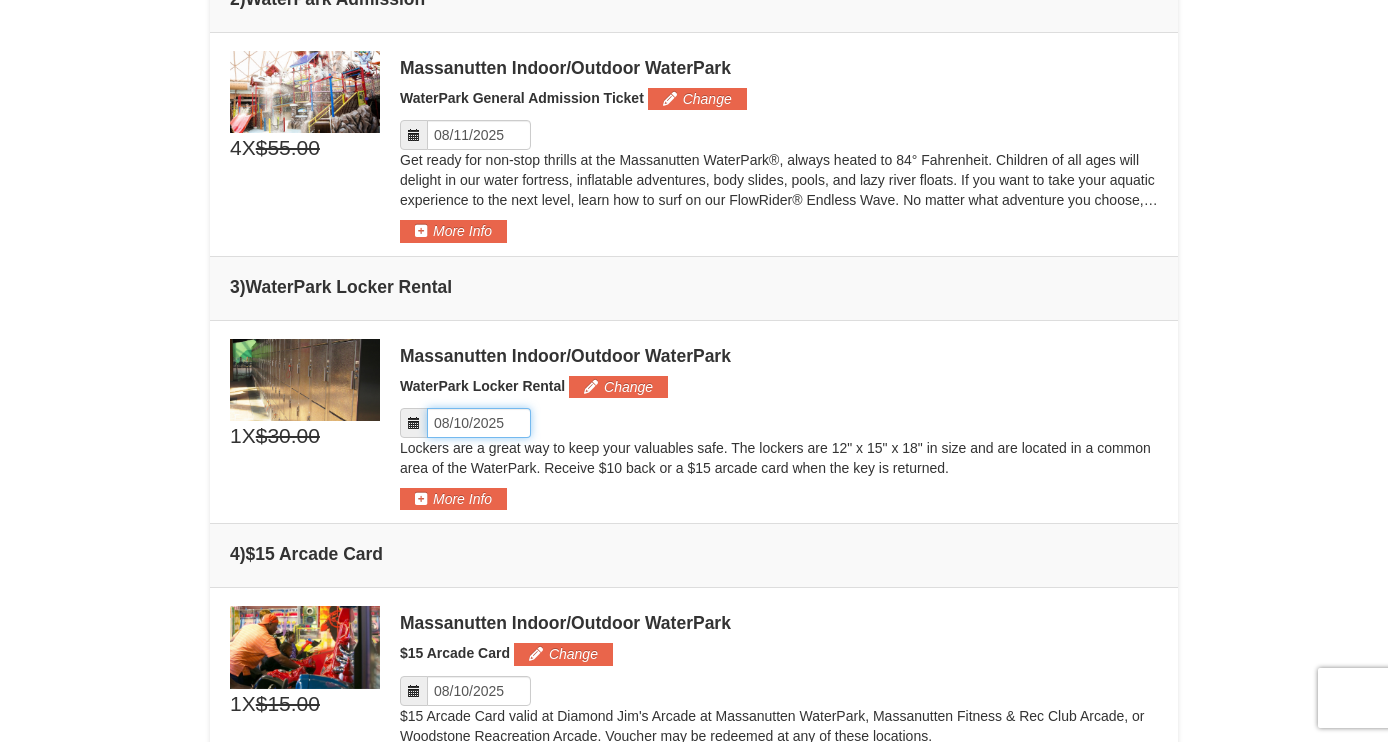 click on "Please format dates MM/DD/YYYY" at bounding box center (479, 423) 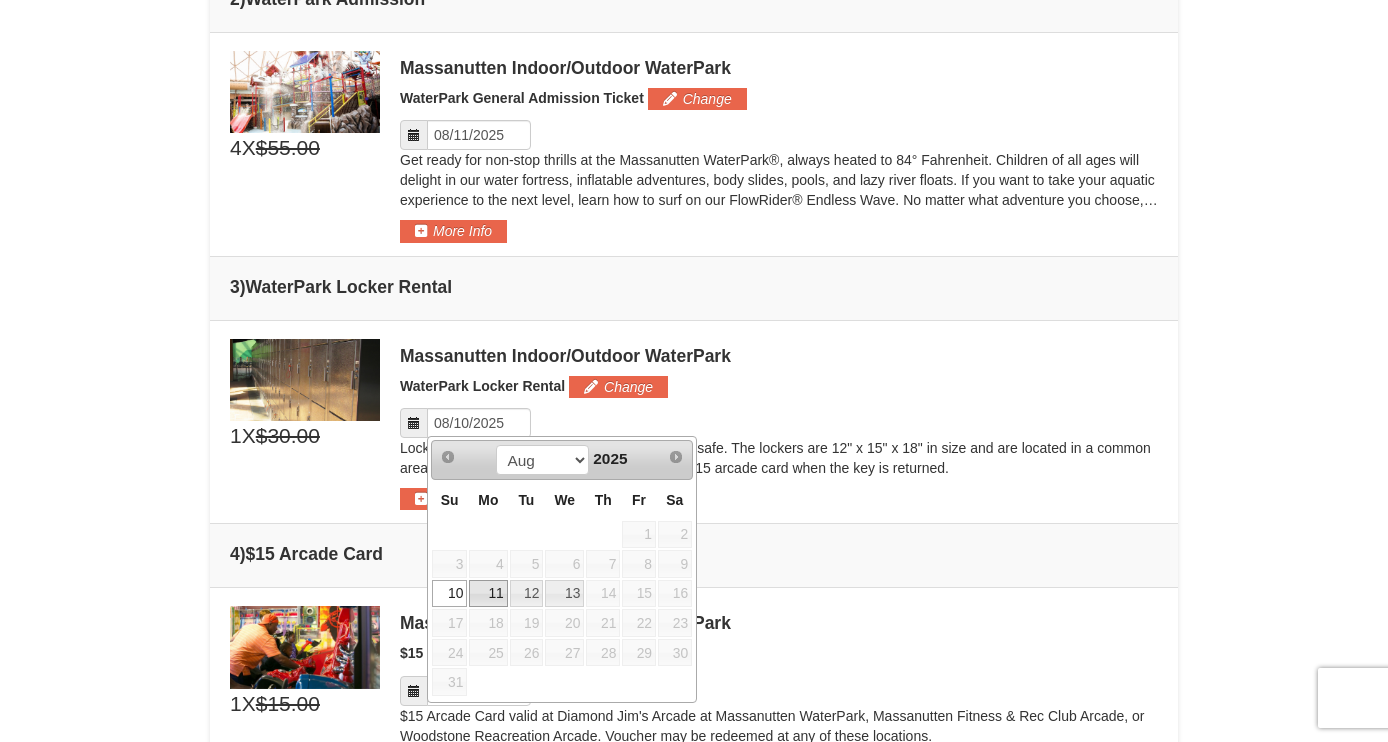 click on "11" at bounding box center (488, 594) 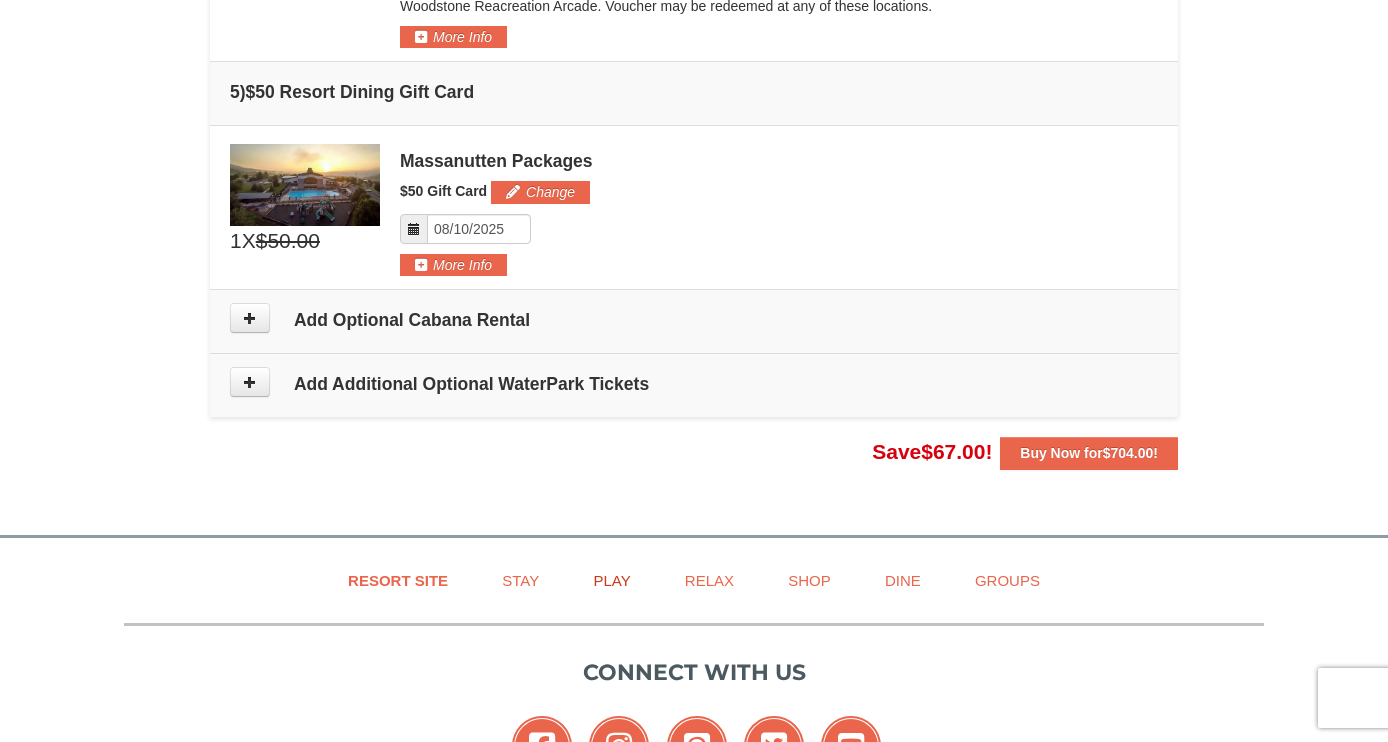 scroll, scrollTop: 1584, scrollLeft: 0, axis: vertical 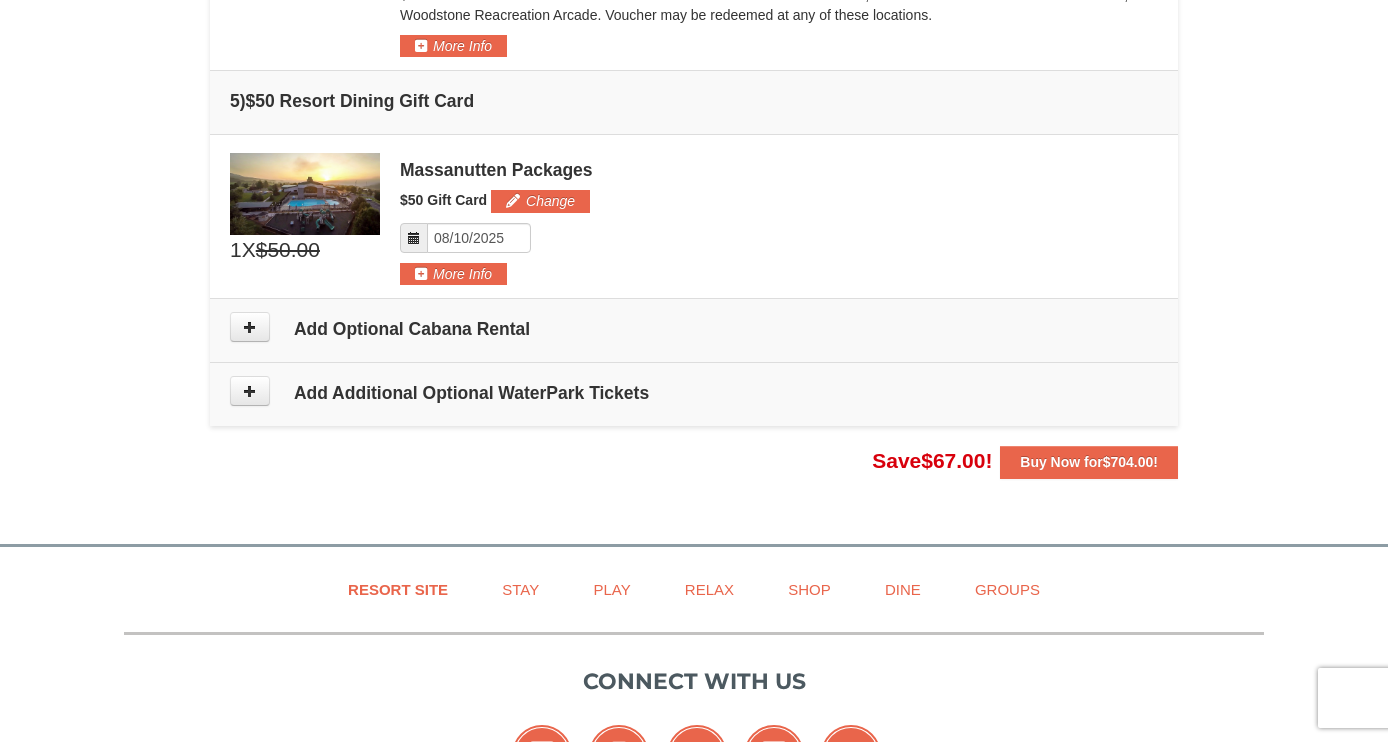 click on "Add Additional Optional WaterPark Tickets" at bounding box center (694, 393) 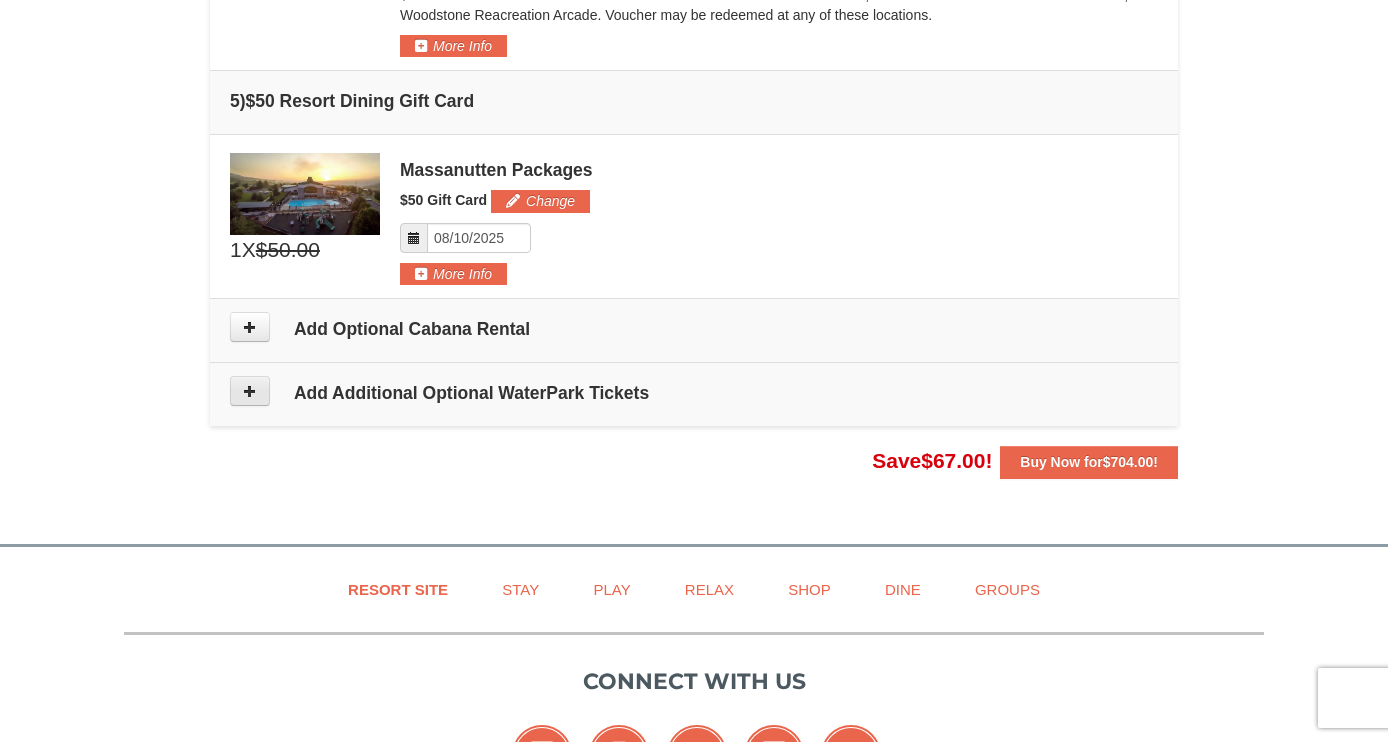 click at bounding box center [250, 391] 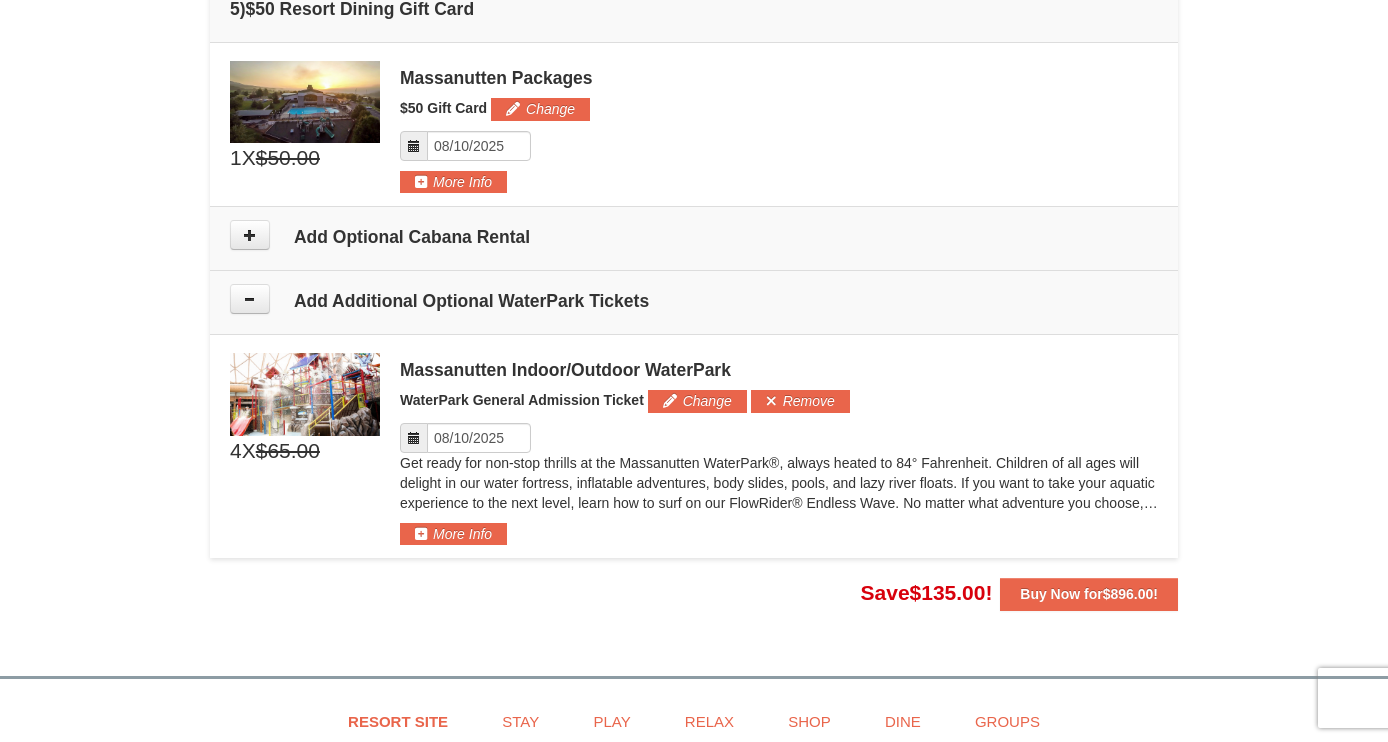 scroll, scrollTop: 1672, scrollLeft: 0, axis: vertical 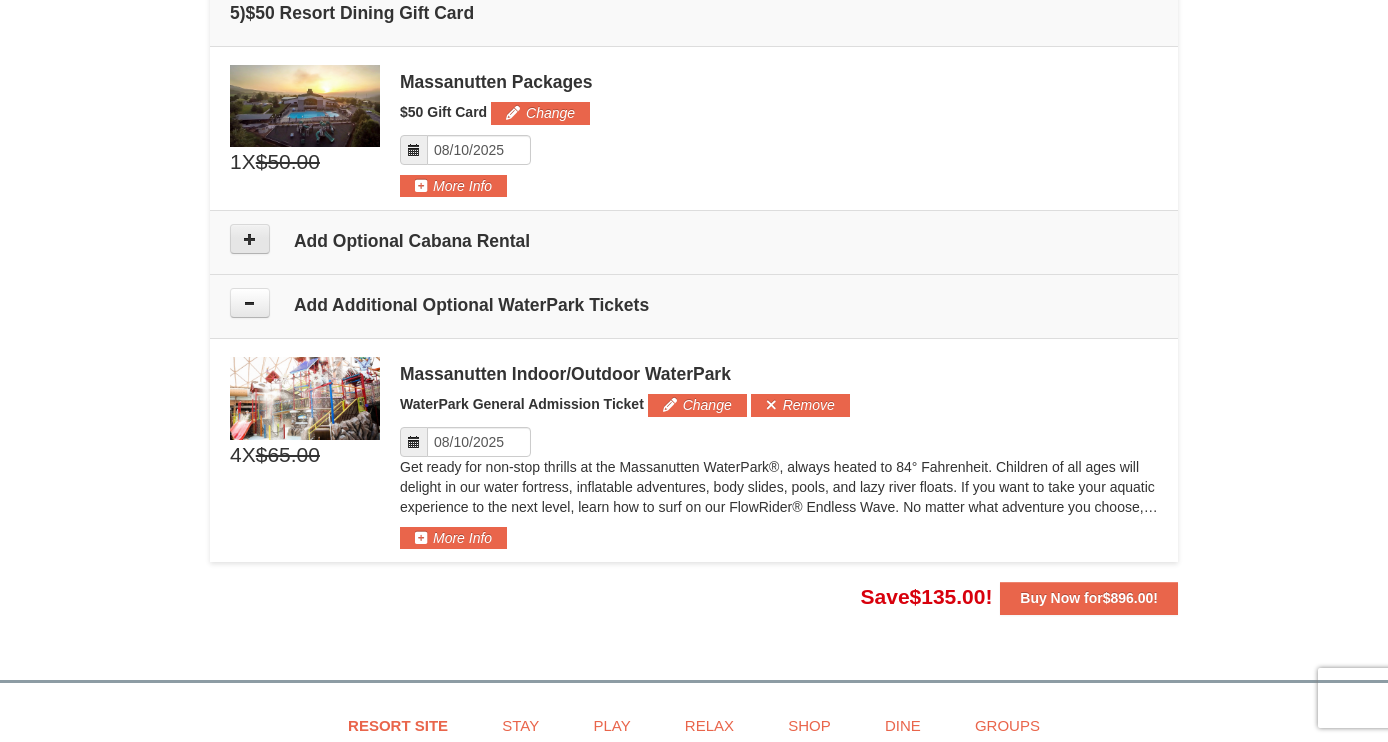 click at bounding box center (250, 239) 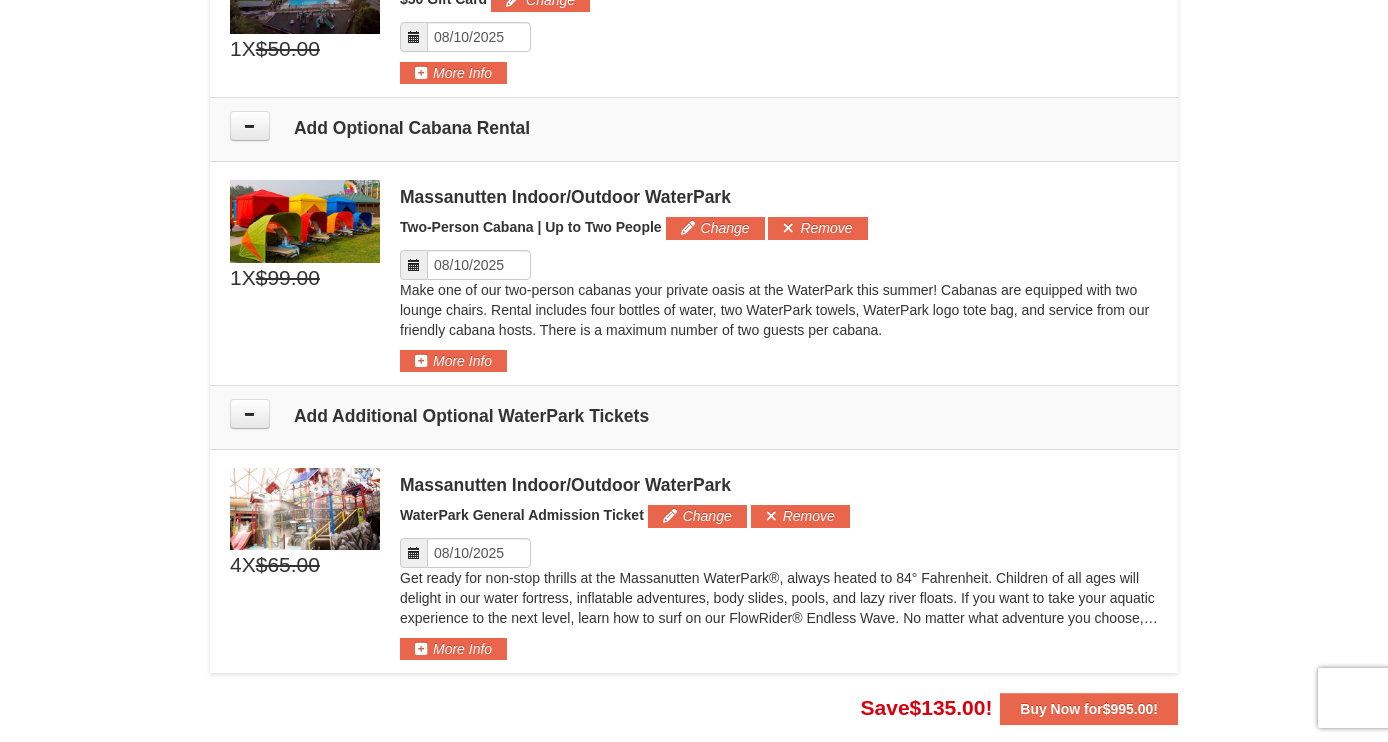 scroll, scrollTop: 1785, scrollLeft: 0, axis: vertical 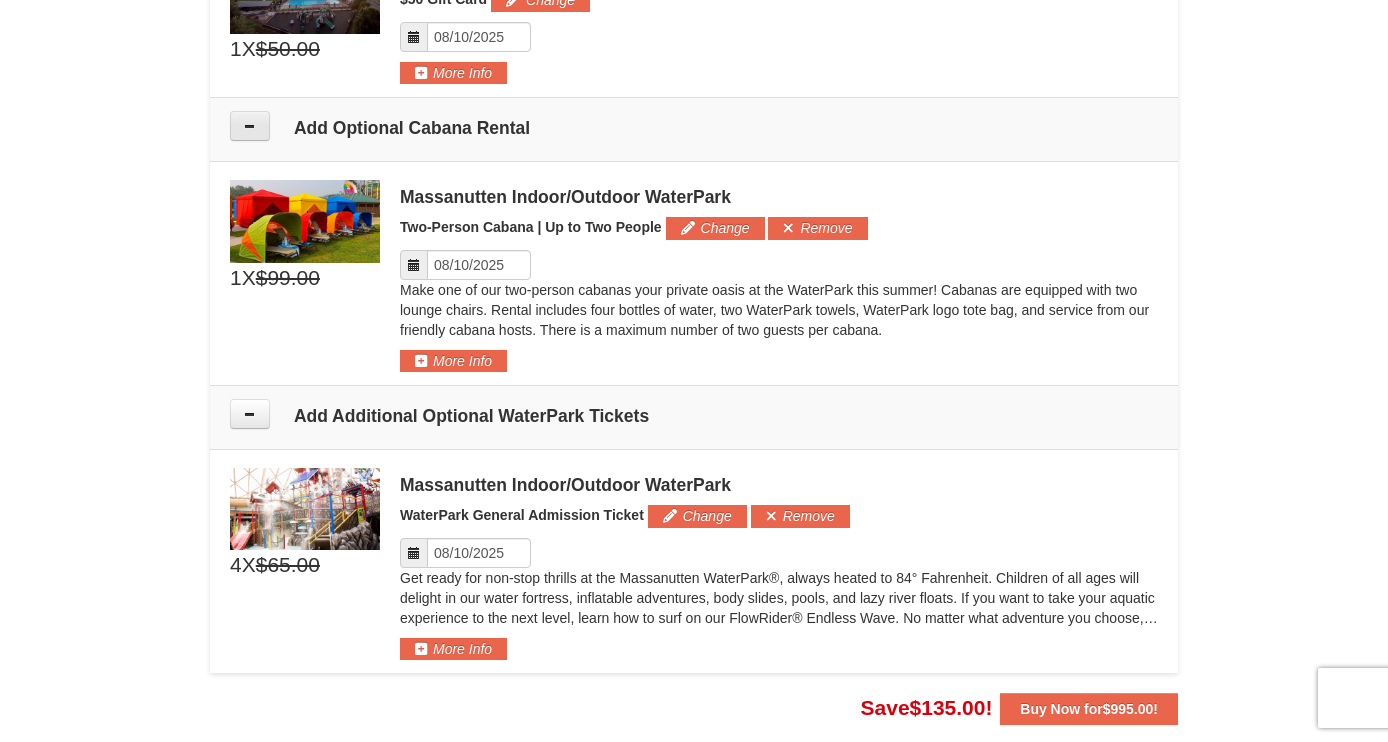 click at bounding box center [250, 126] 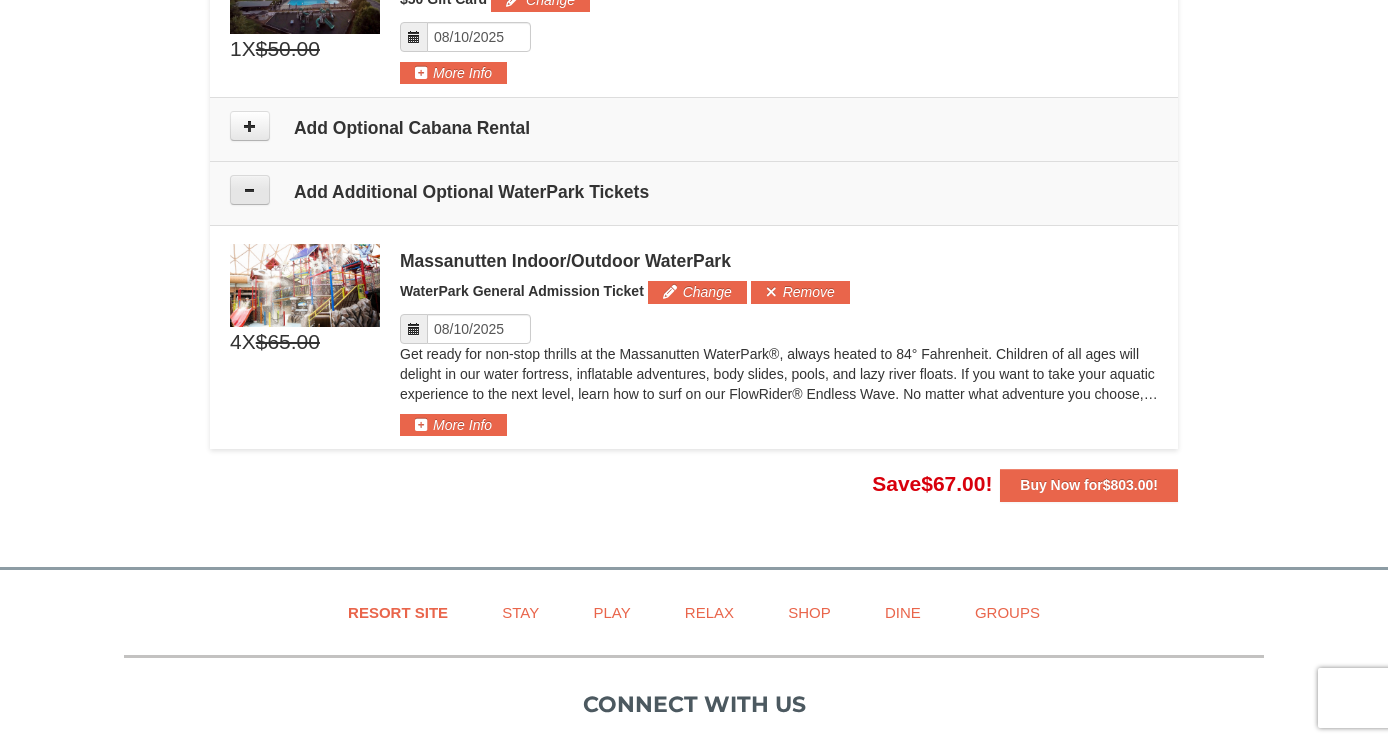 click at bounding box center [250, 190] 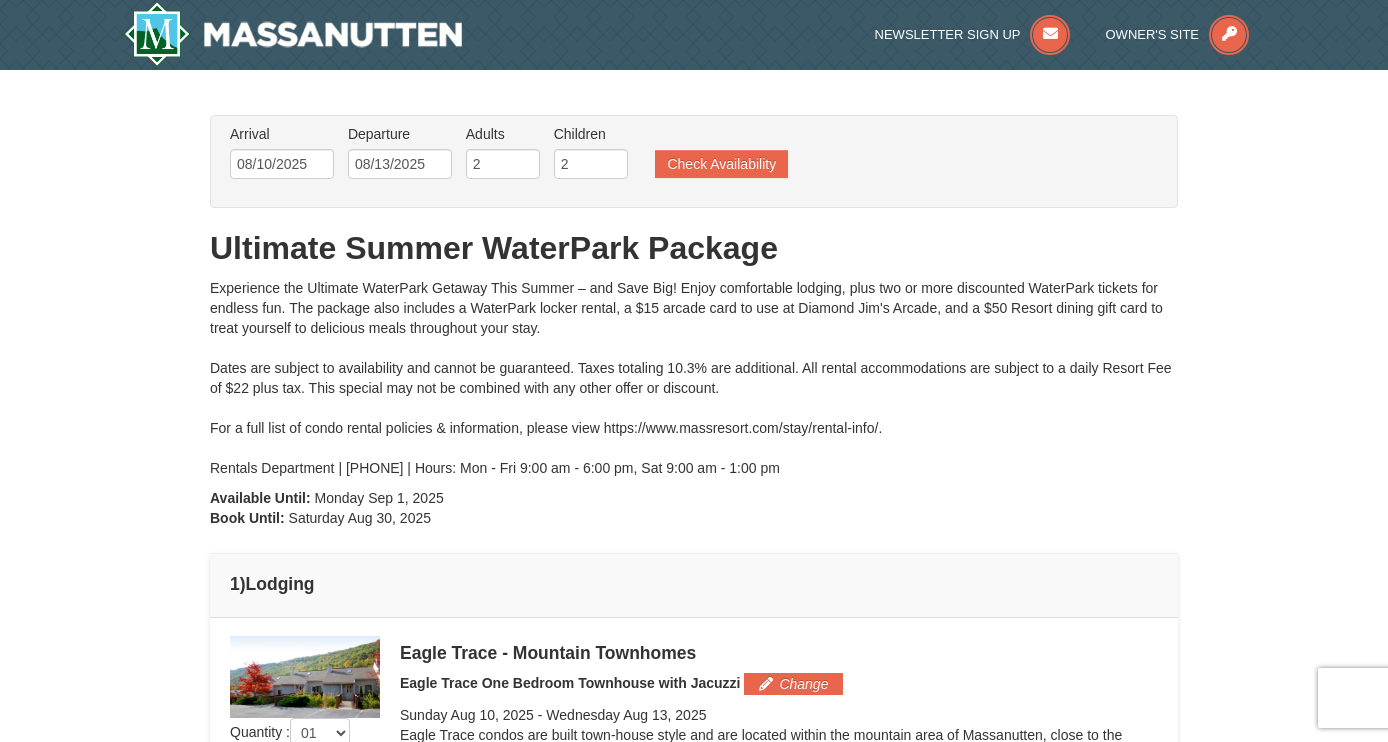 scroll, scrollTop: 0, scrollLeft: 0, axis: both 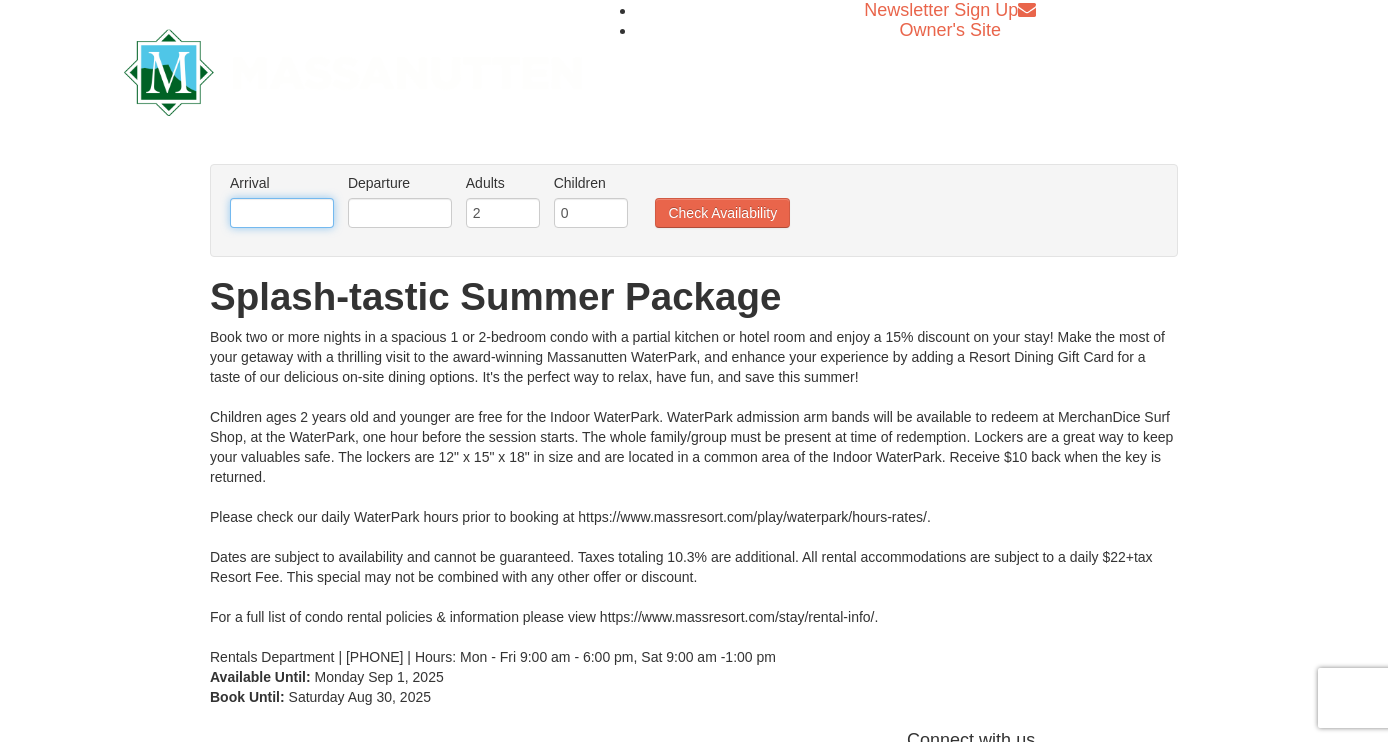 click at bounding box center [282, 213] 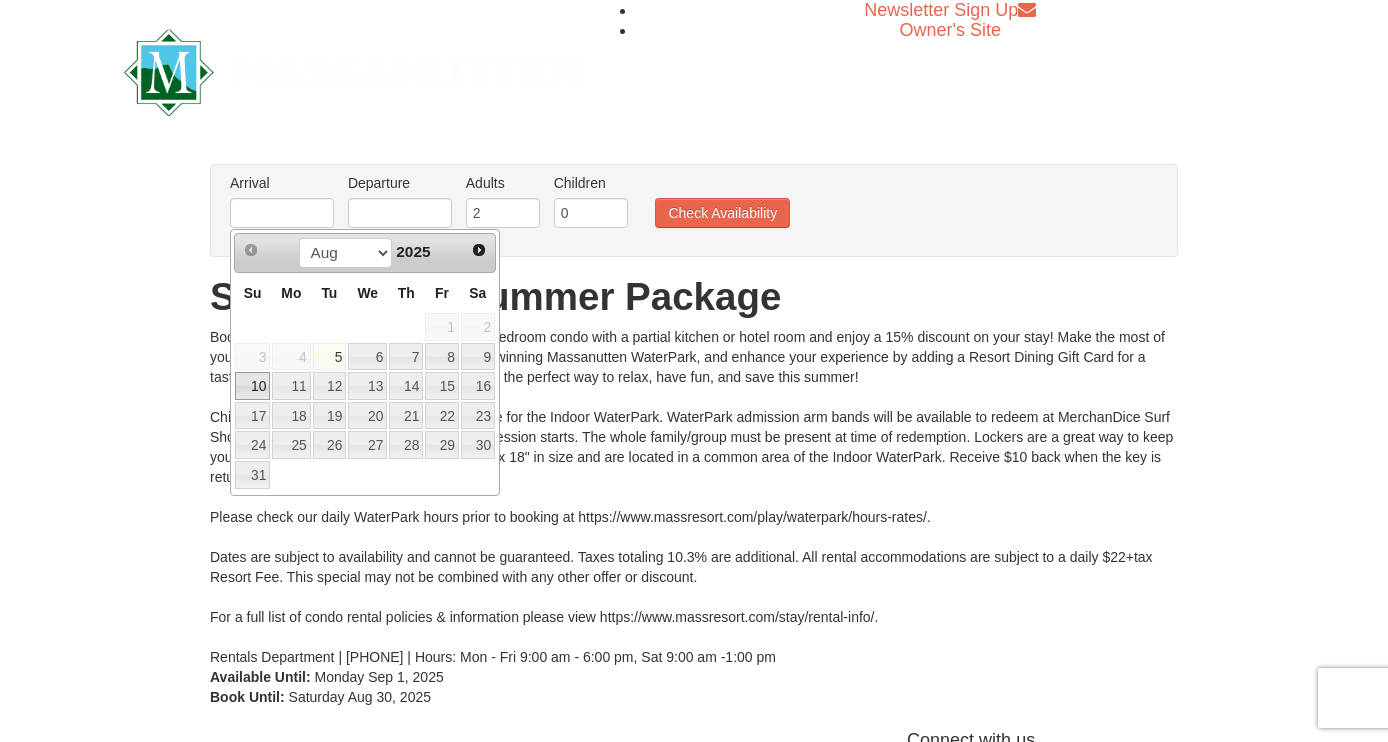 click on "10" at bounding box center (252, 386) 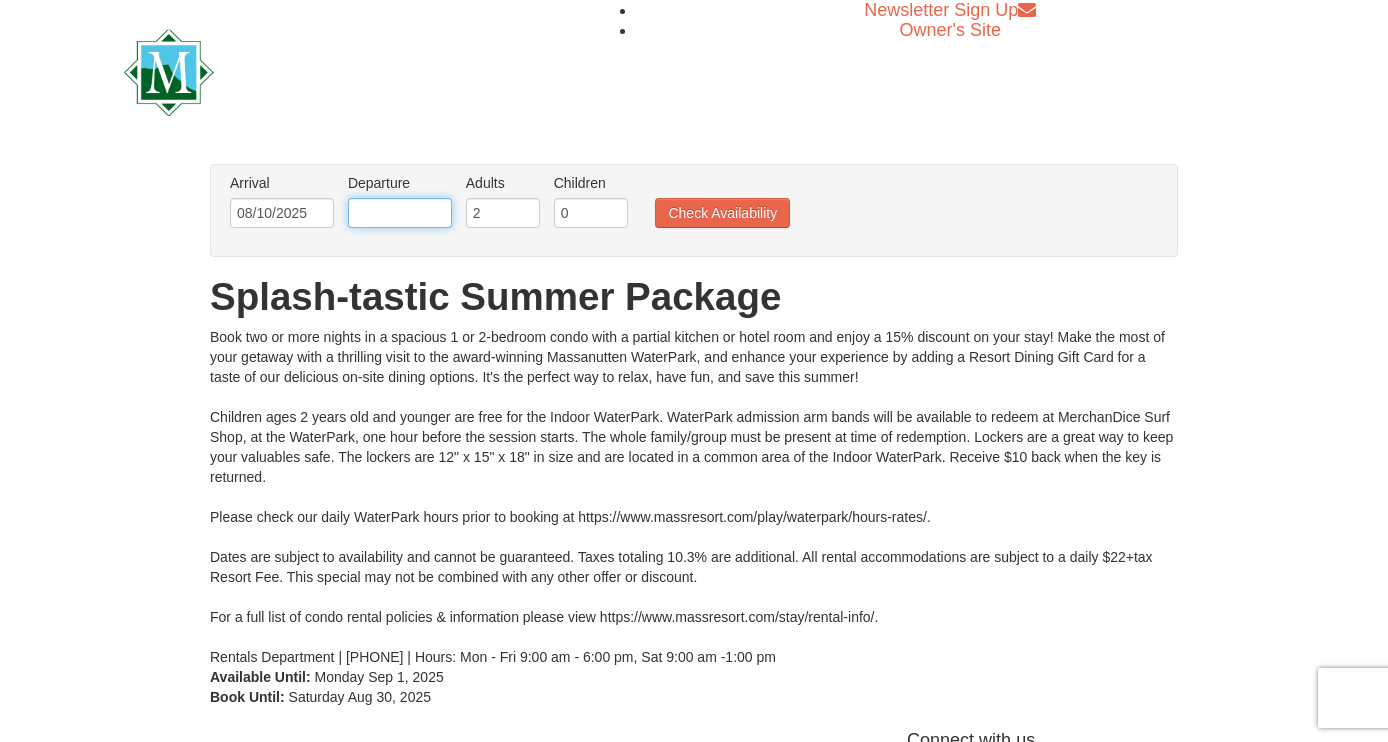 click at bounding box center (400, 213) 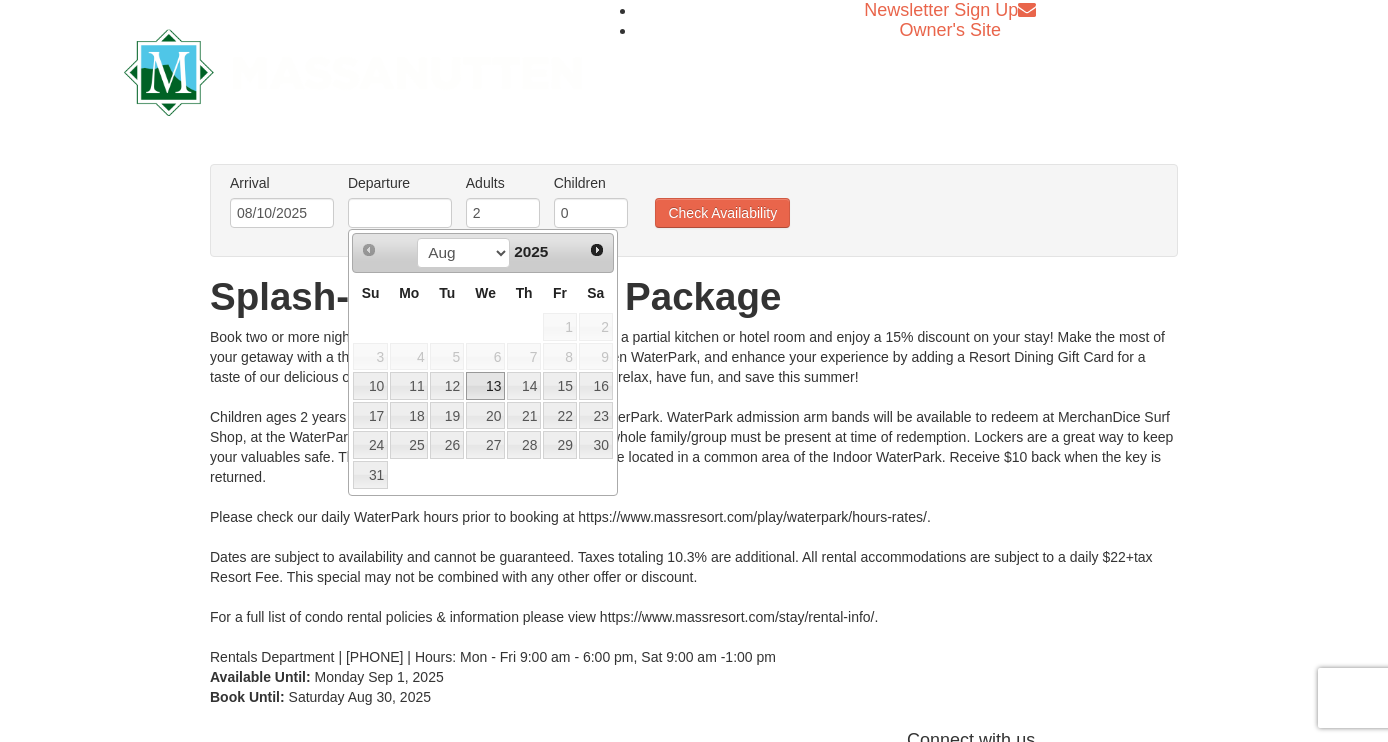 click on "13" at bounding box center [485, 386] 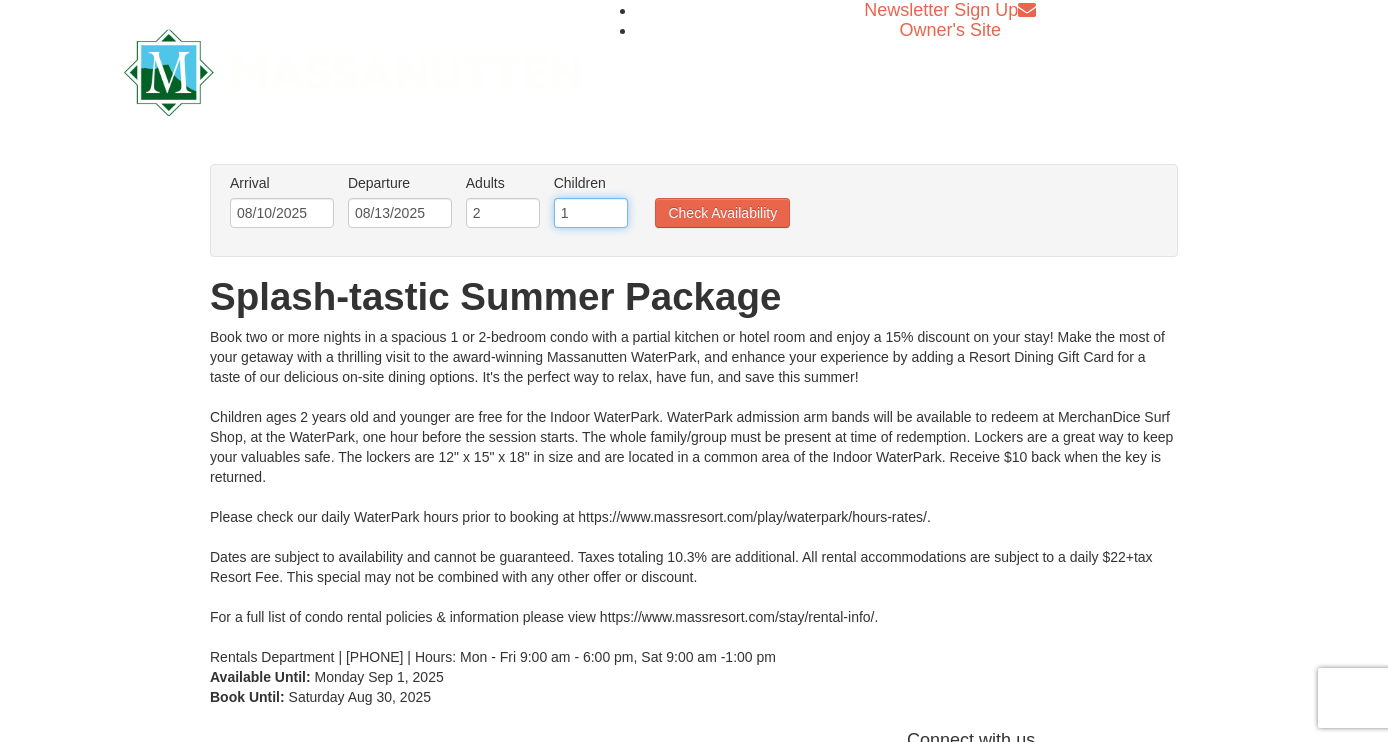 click on "1" at bounding box center (591, 213) 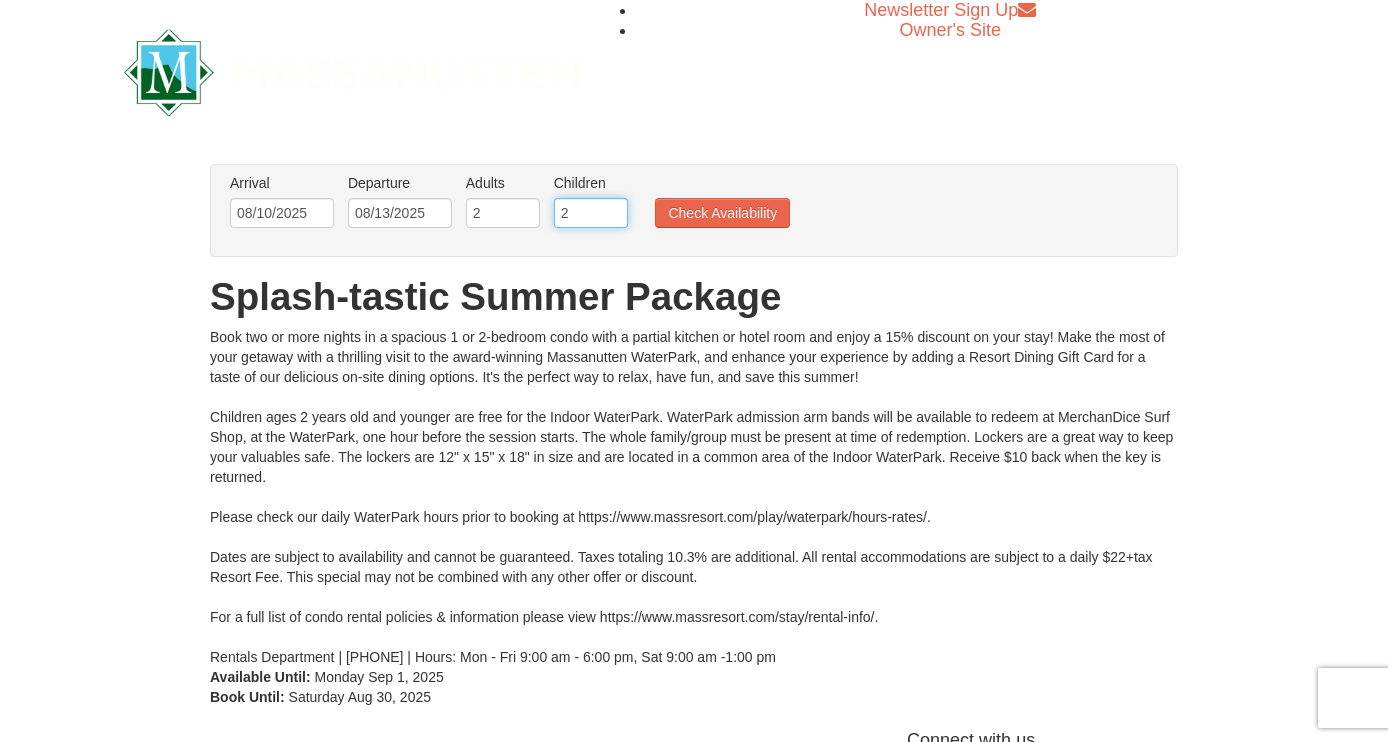 click on "2" at bounding box center (591, 213) 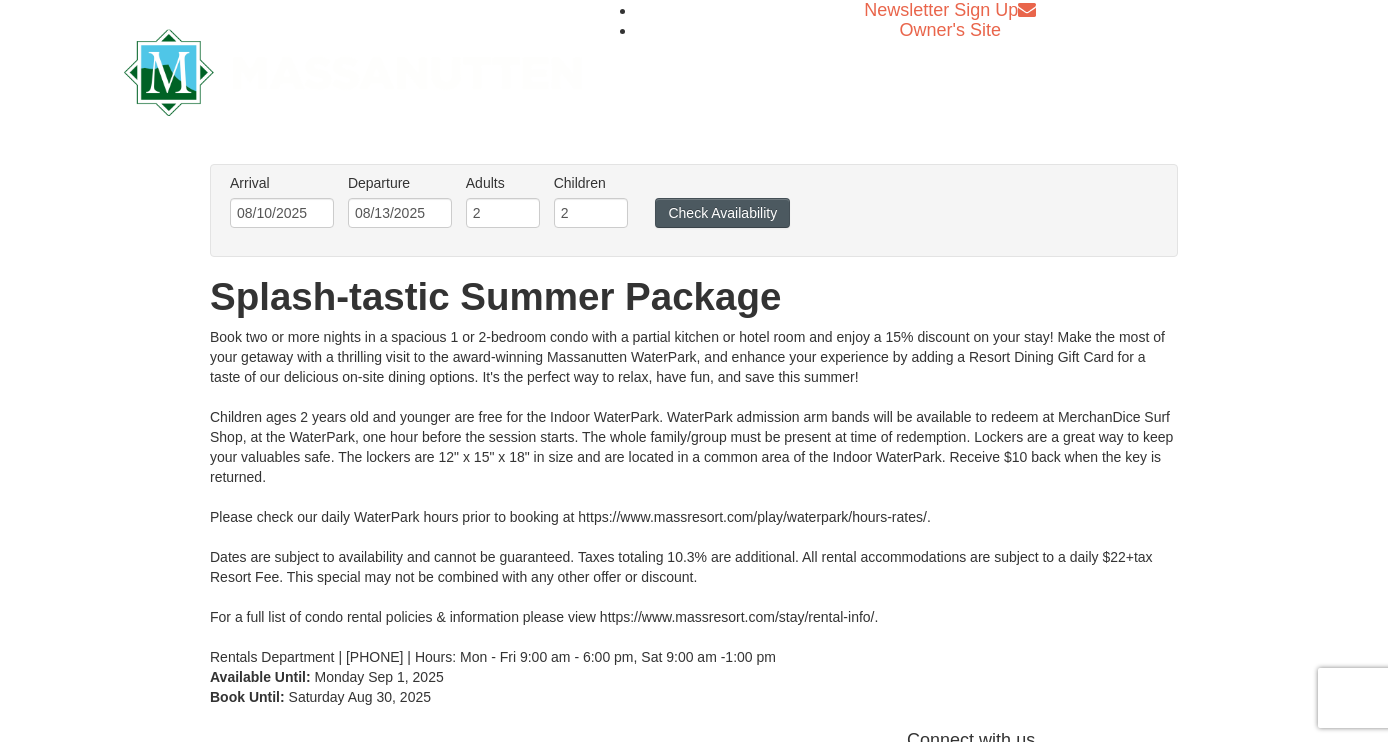 click on "Check Availability" at bounding box center [722, 213] 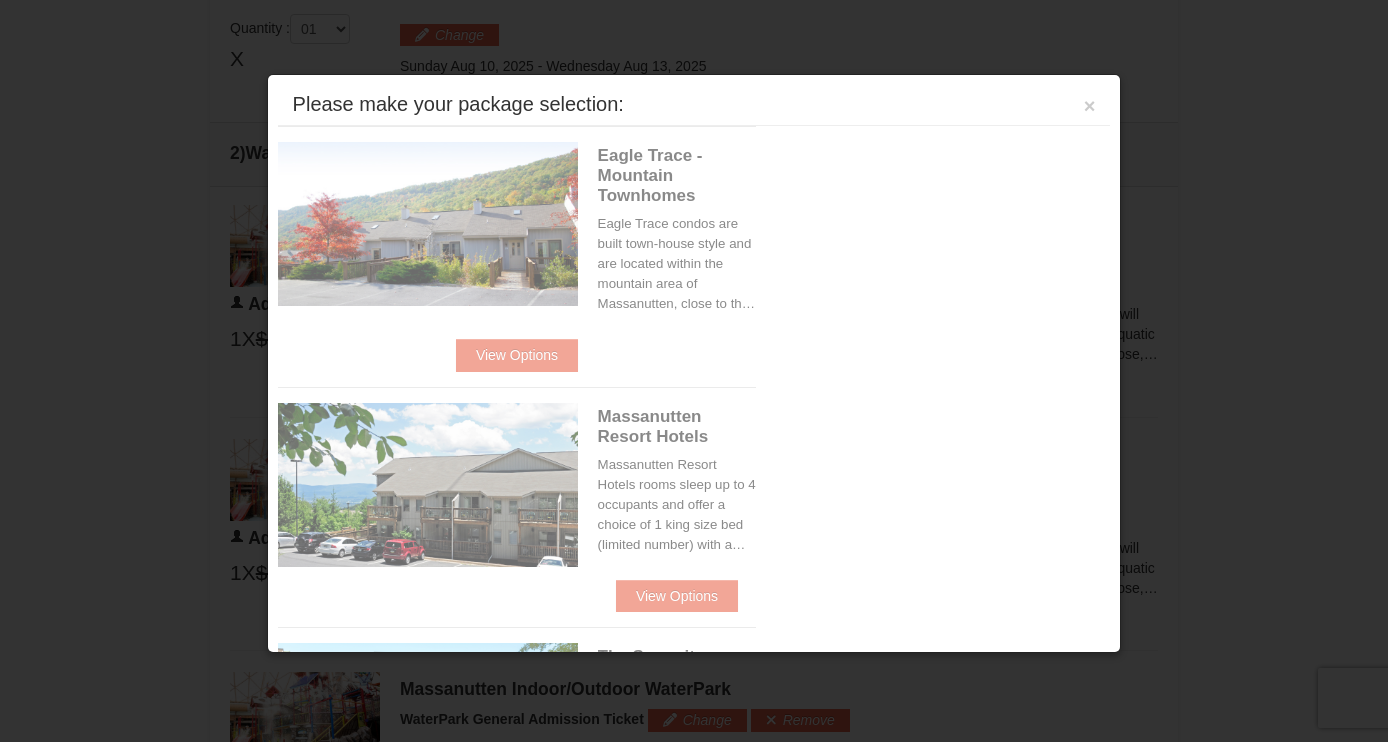 scroll, scrollTop: 771, scrollLeft: 0, axis: vertical 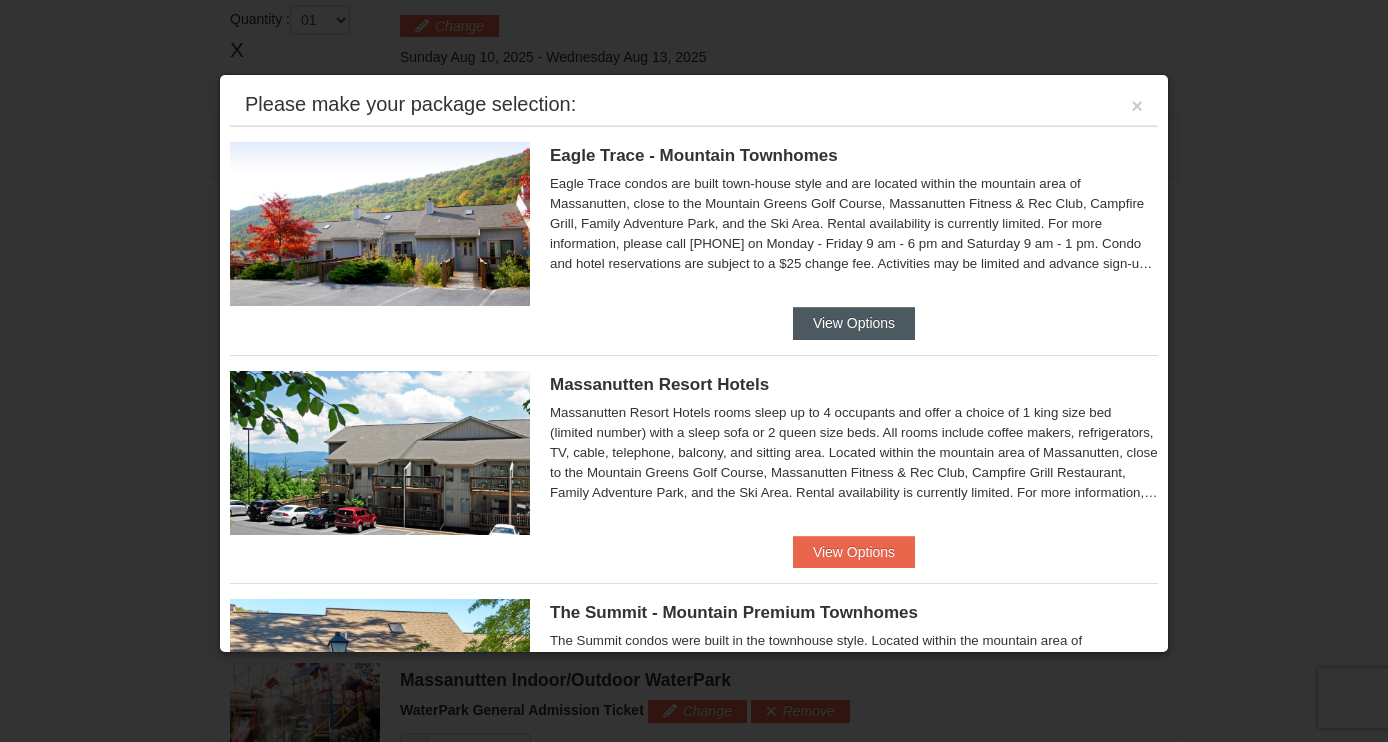 click on "View Options" at bounding box center [854, 323] 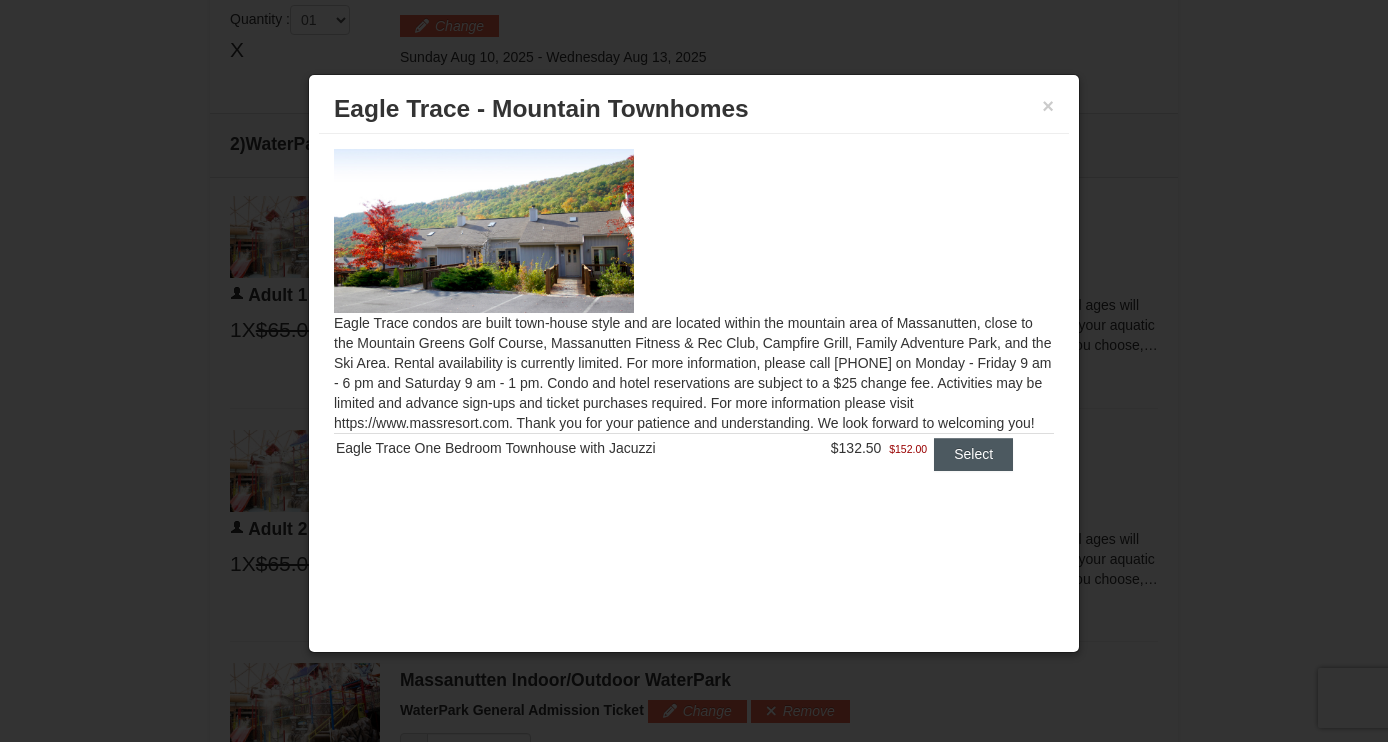 click on "Select" at bounding box center (973, 454) 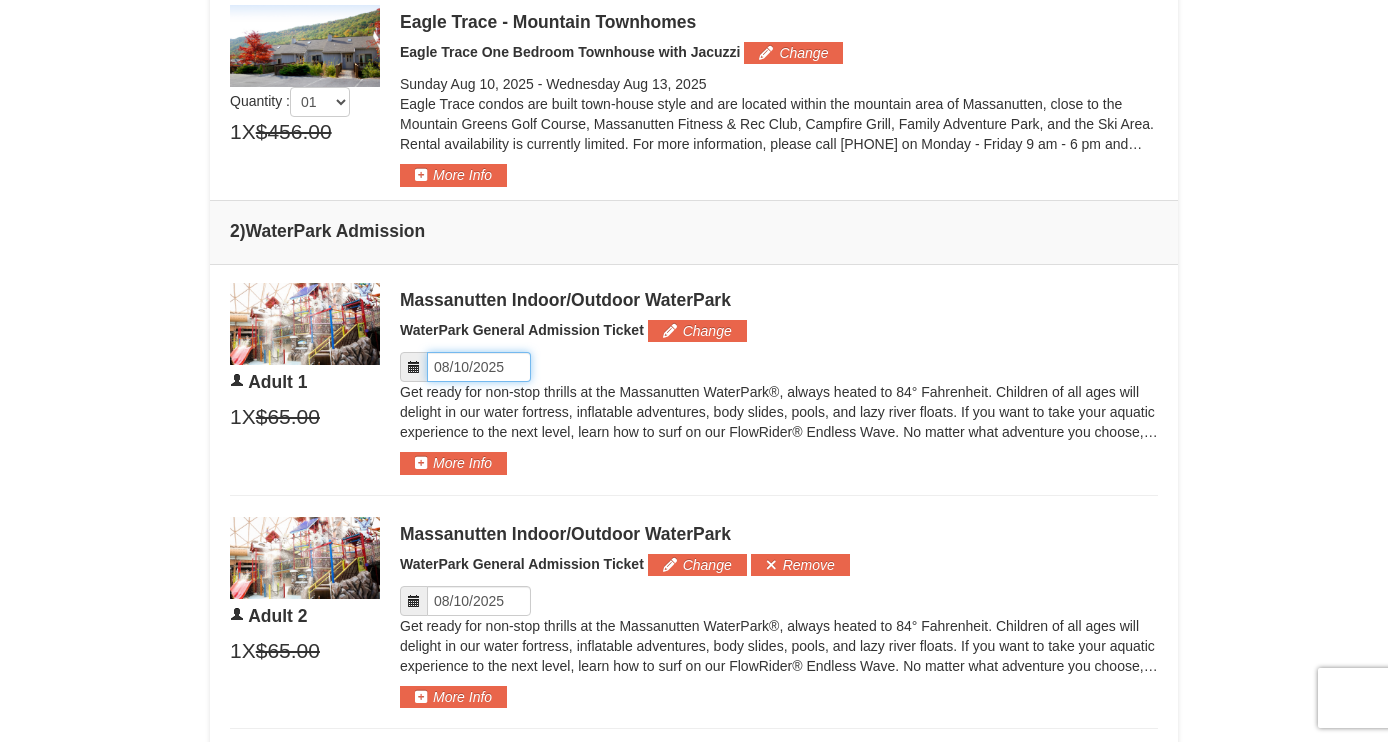 click on "Please format dates MM/DD/YYYY" at bounding box center (479, 367) 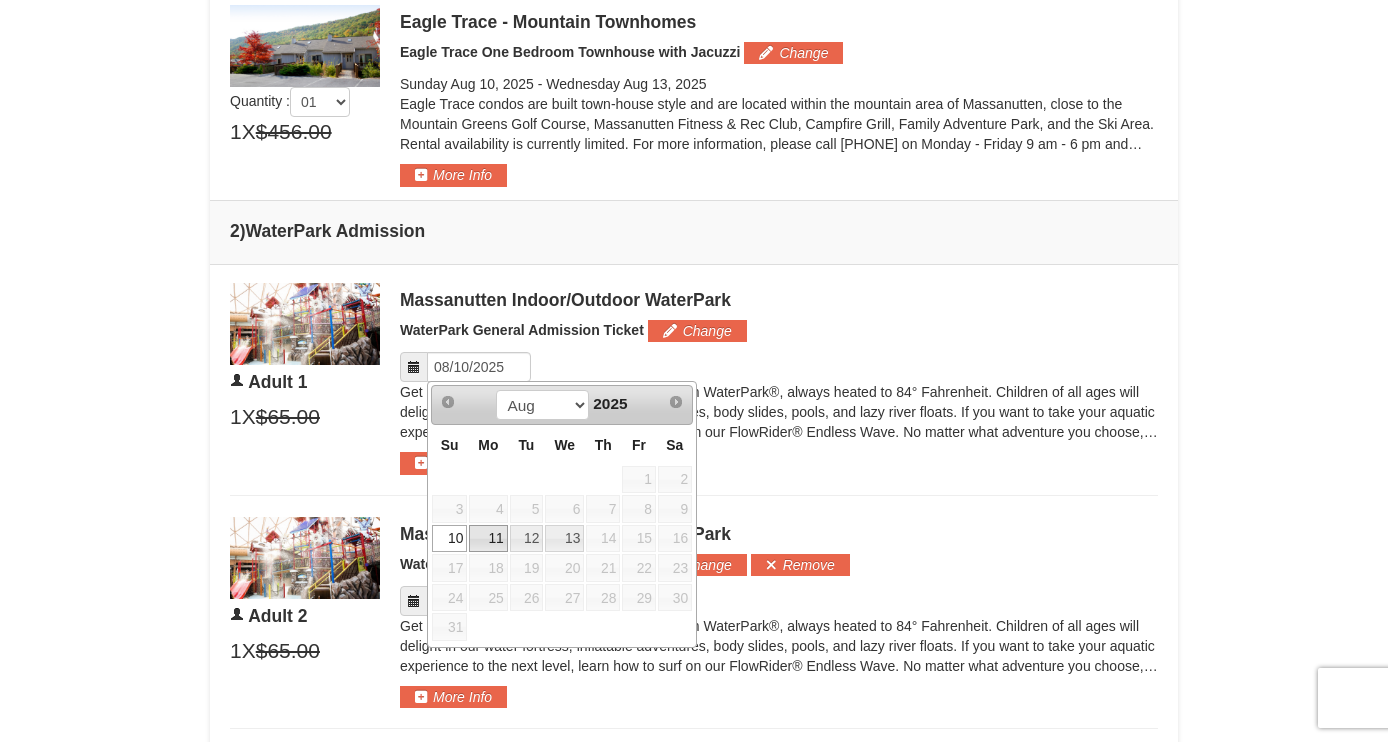 click on "11" at bounding box center [488, 539] 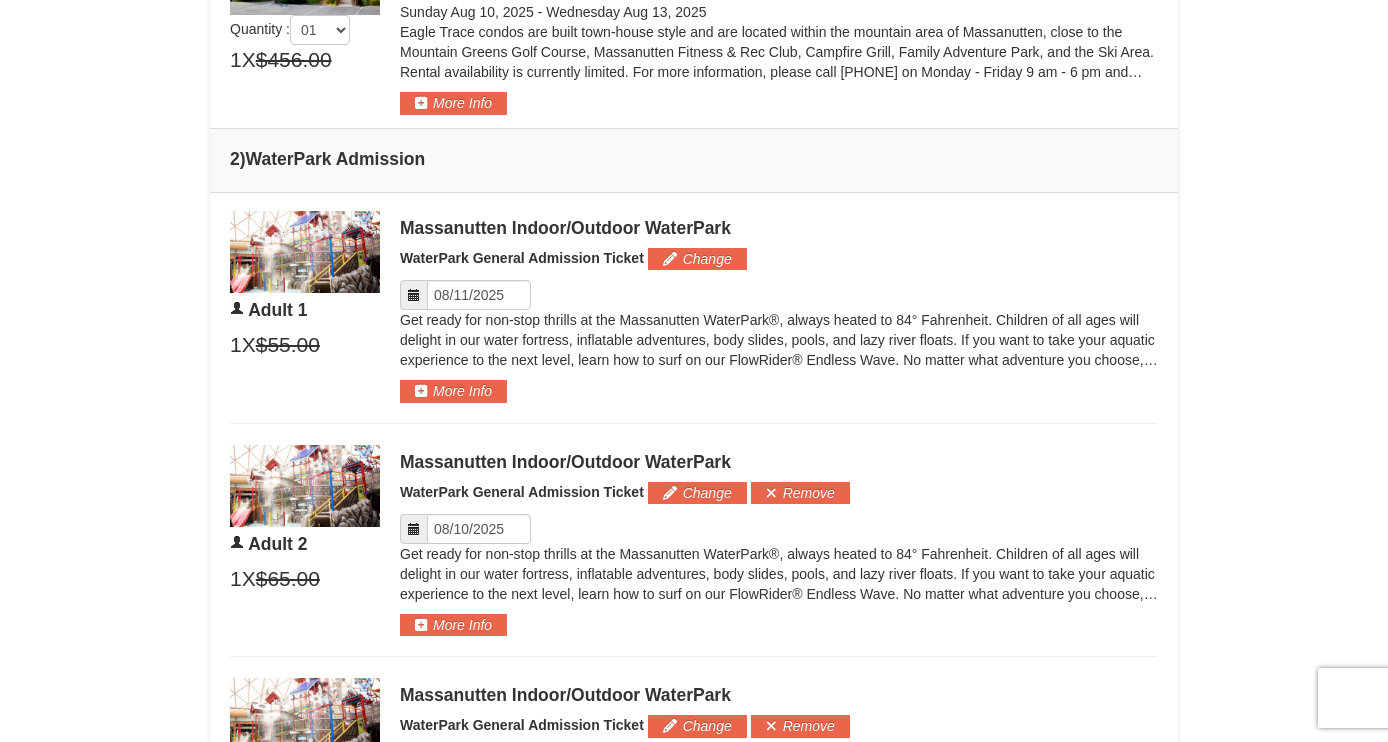 scroll, scrollTop: 843, scrollLeft: 0, axis: vertical 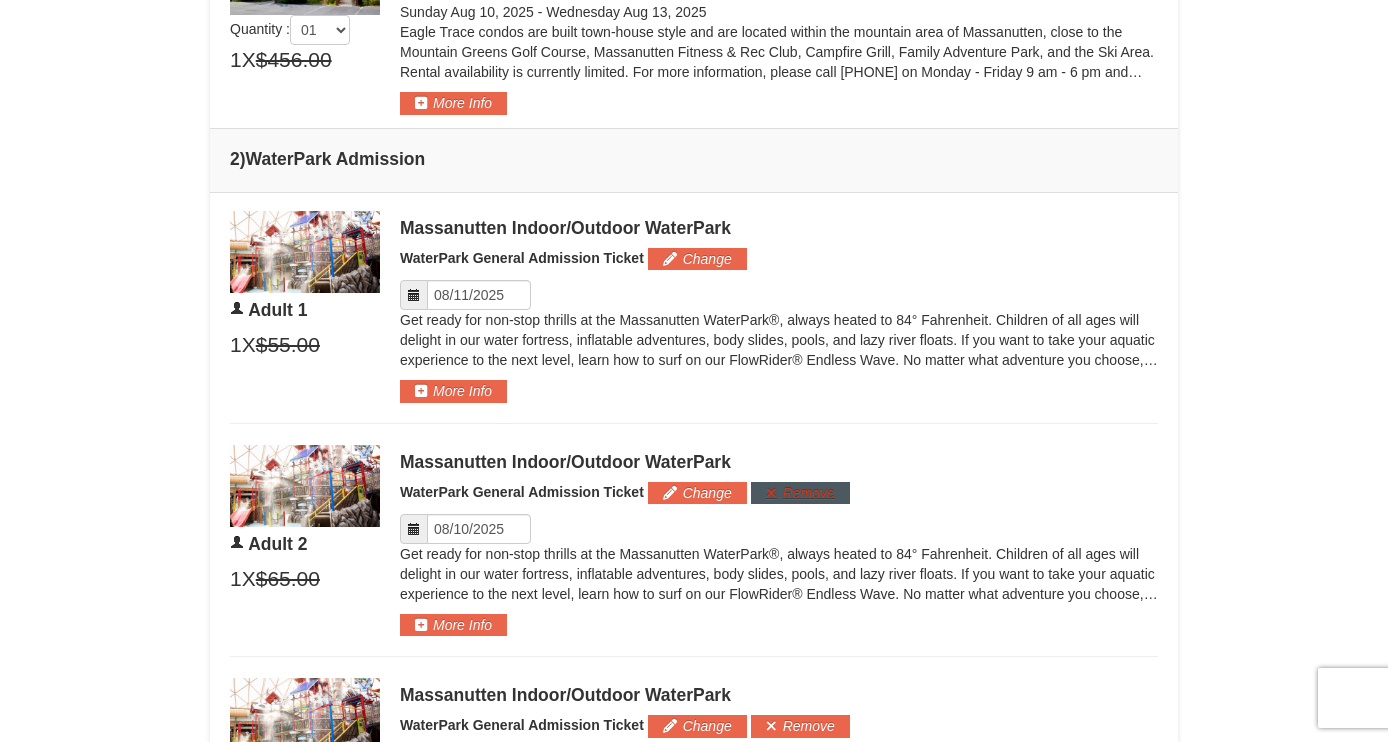 click on "Remove" at bounding box center [800, 493] 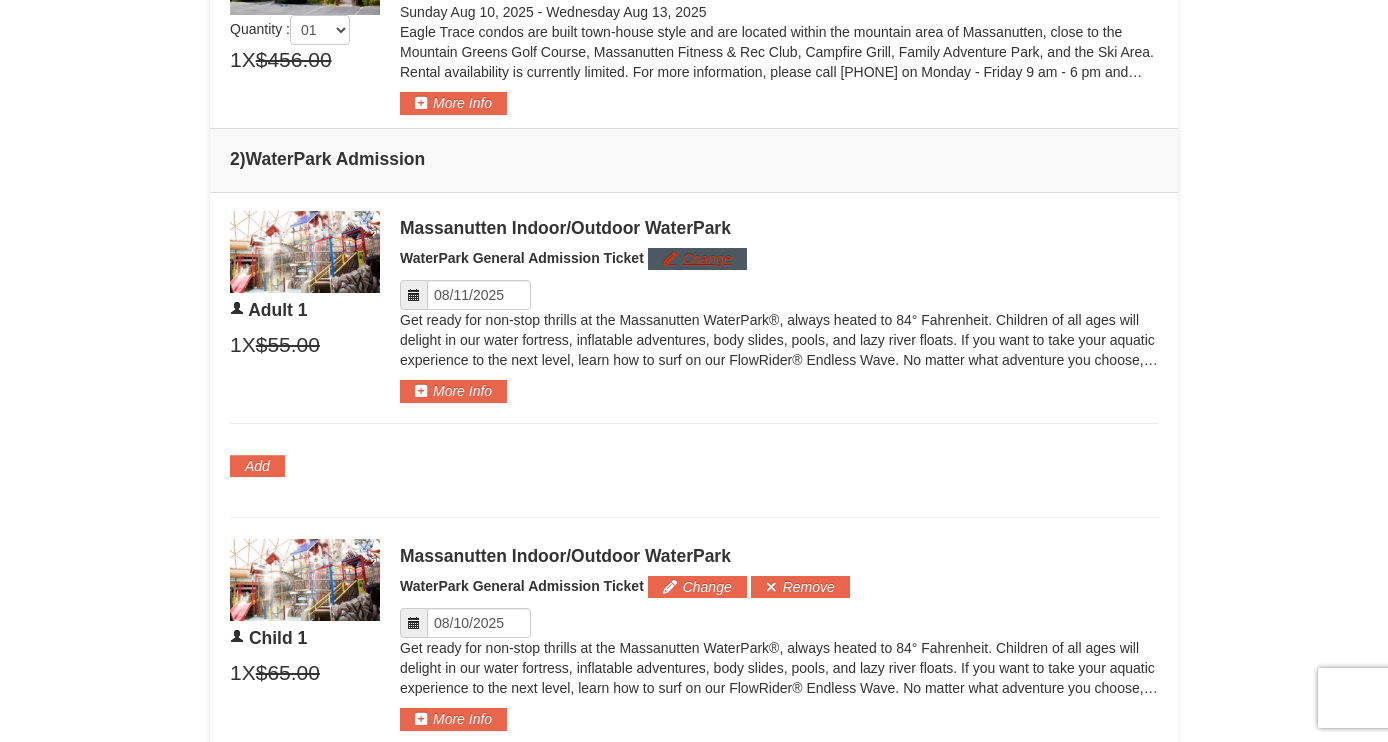 click on "Change" at bounding box center [697, 259] 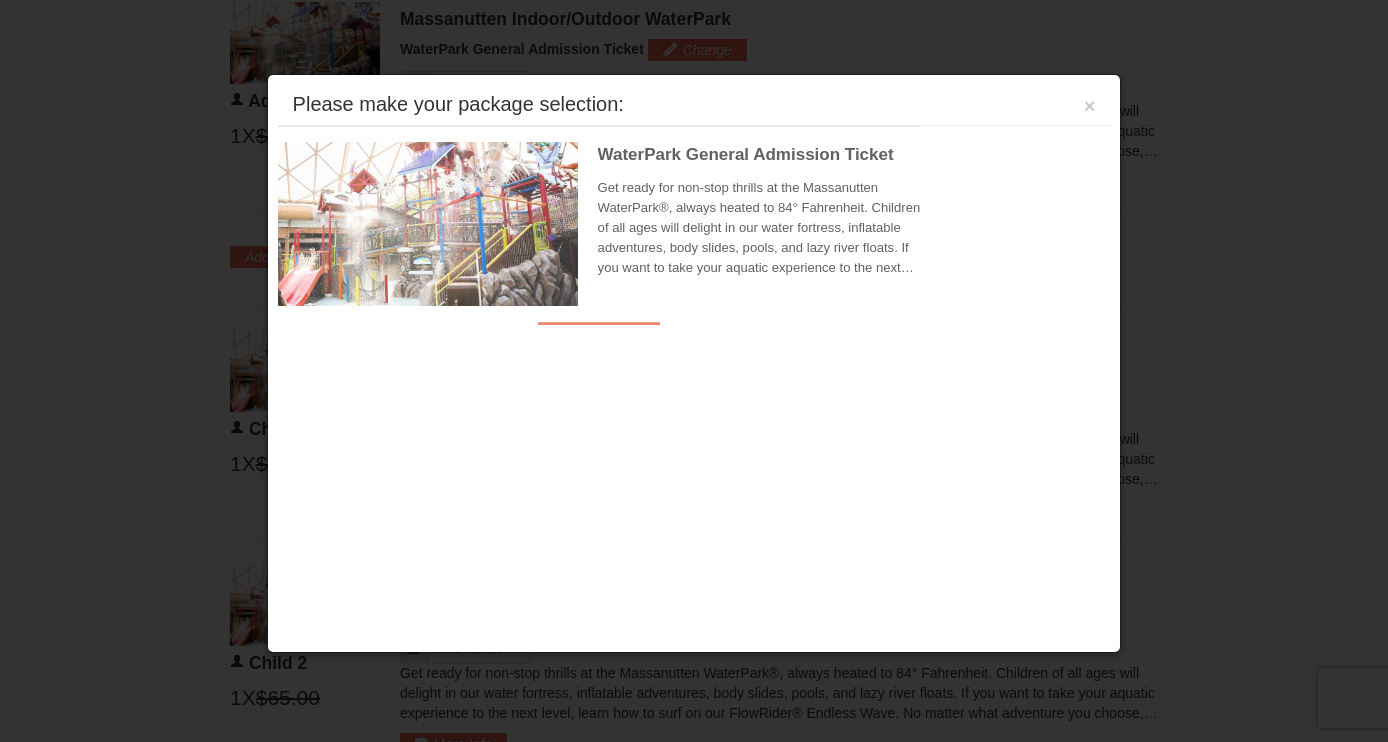 scroll, scrollTop: 1053, scrollLeft: 0, axis: vertical 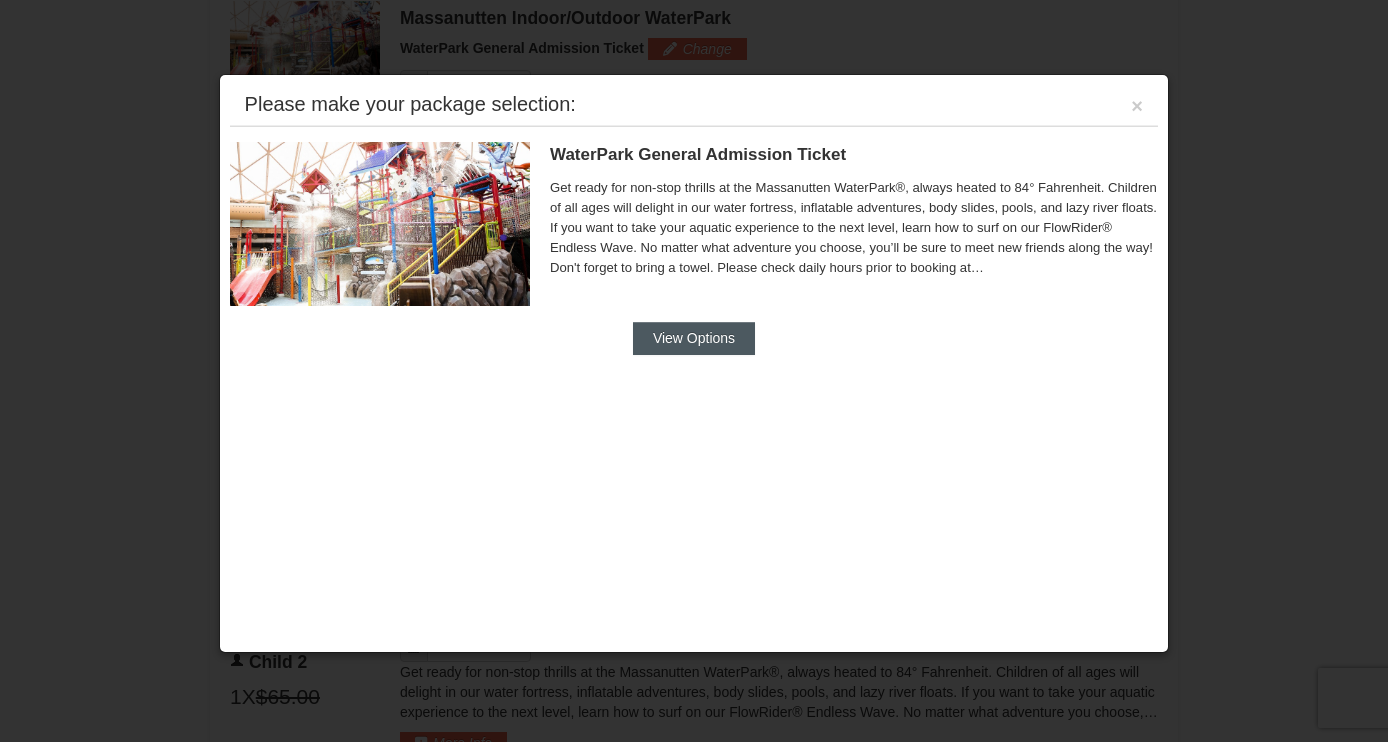 click on "View Options" at bounding box center (694, 338) 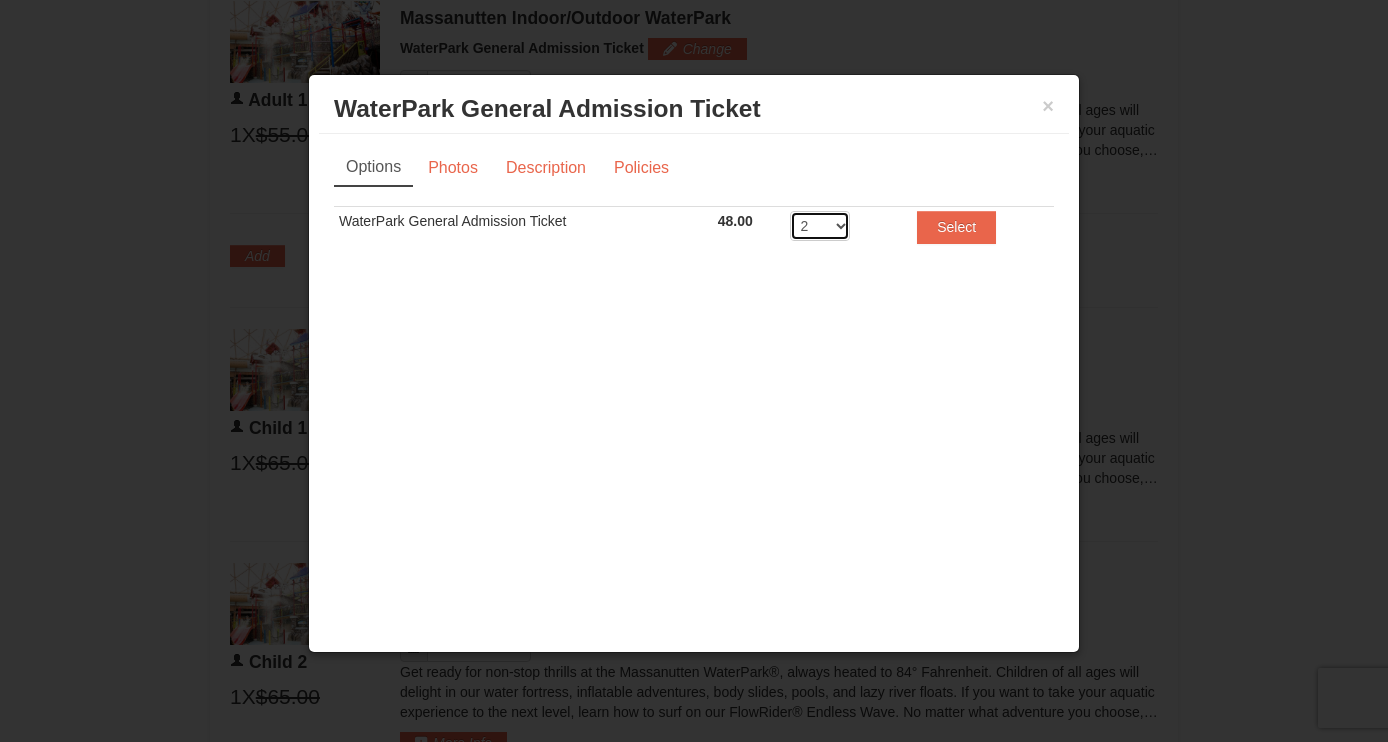select on "4" 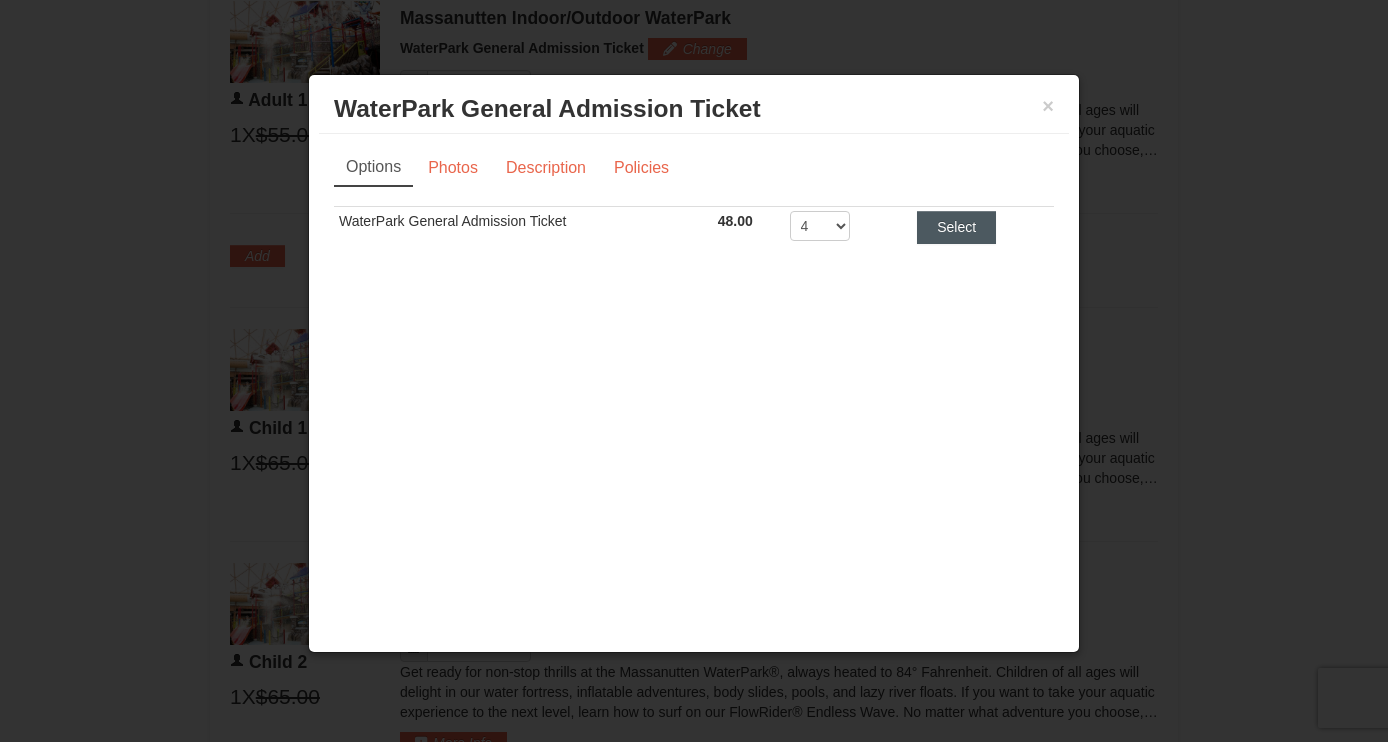 click on "Select" at bounding box center [956, 227] 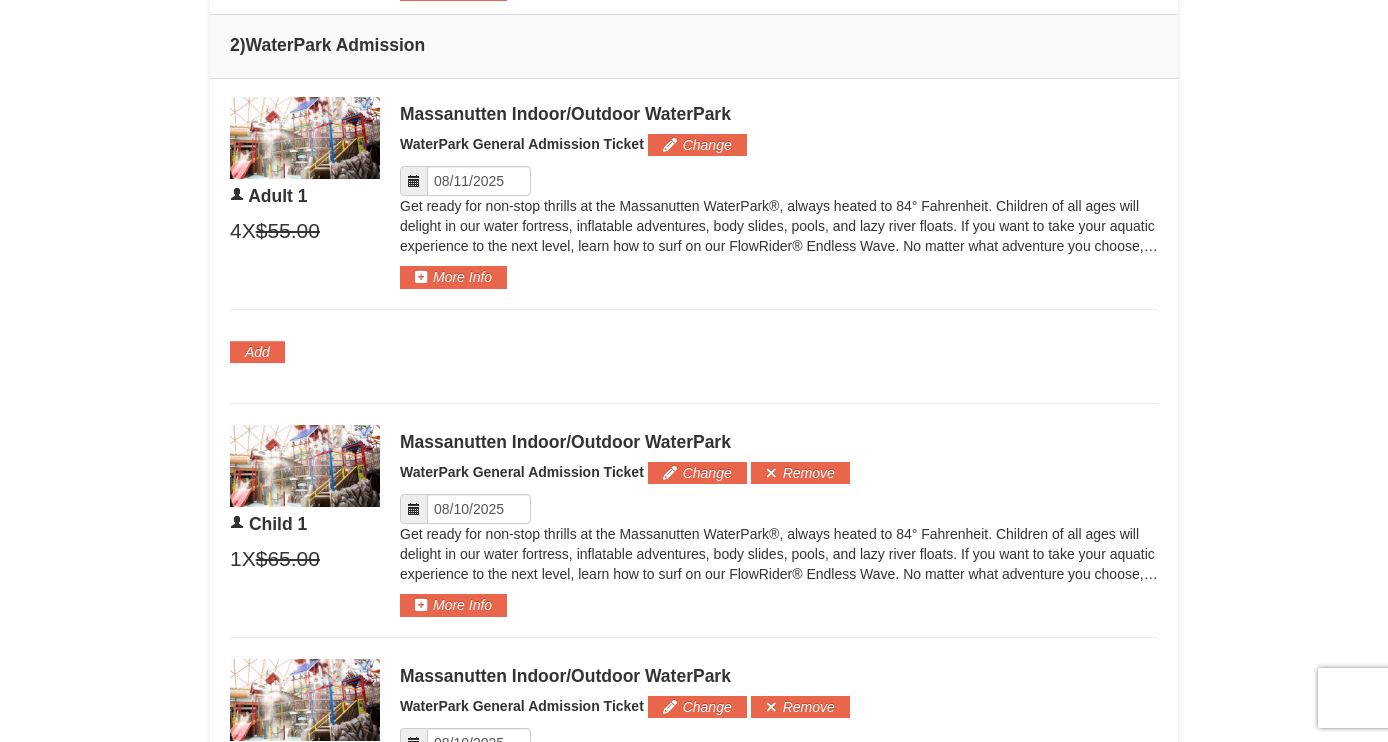 scroll, scrollTop: 961, scrollLeft: 0, axis: vertical 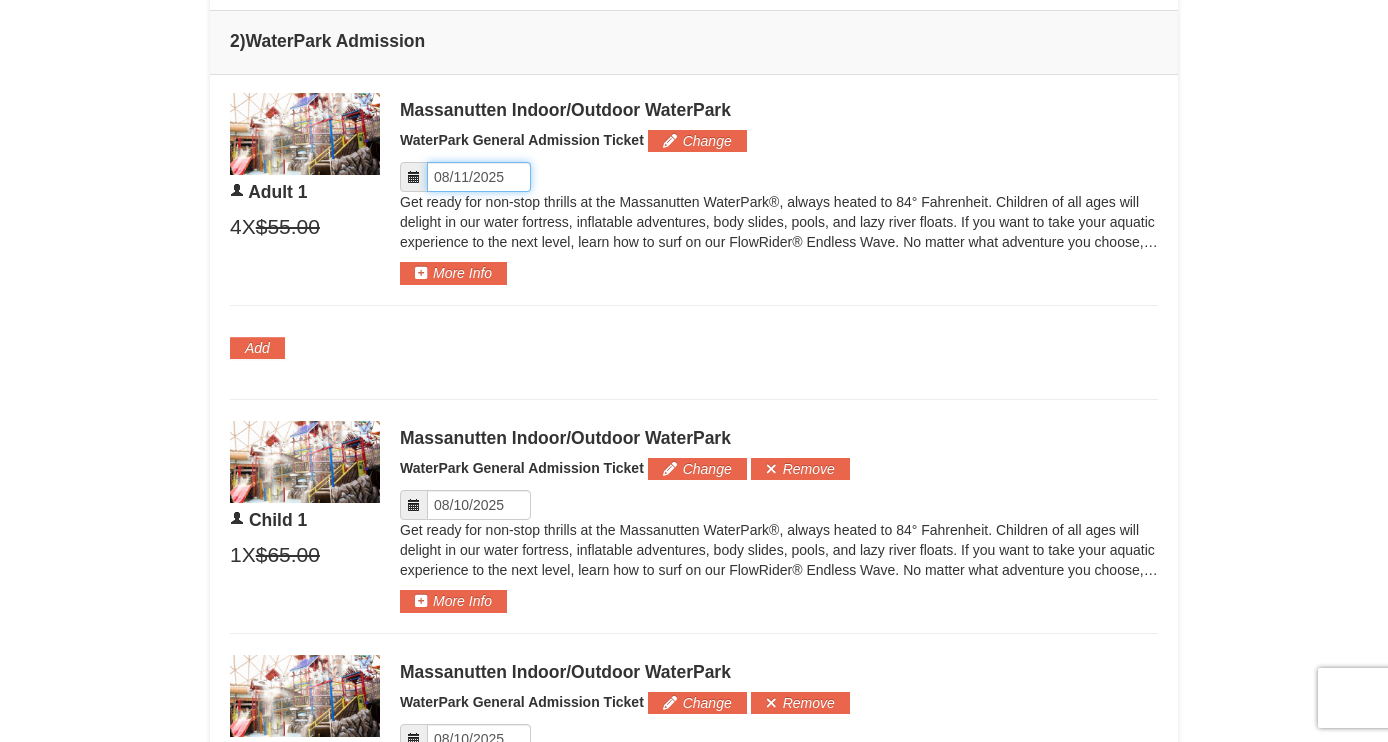 click on "Please format dates MM/DD/YYYY" at bounding box center [479, 177] 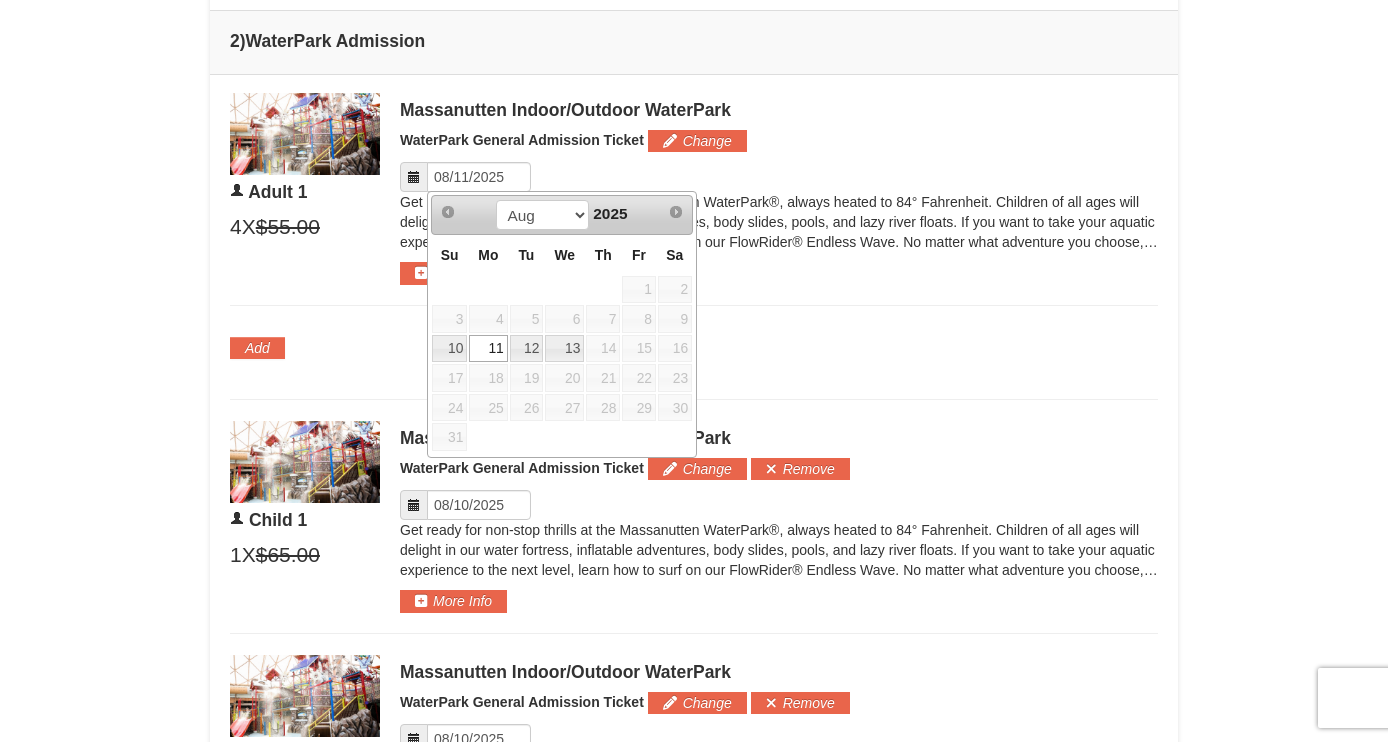 click on "Massanutten Indoor/Outdoor WaterPark
WaterPark General Admission Ticket
Change
Please format dates MM/DD/YYYY
More Info" at bounding box center (779, 189) 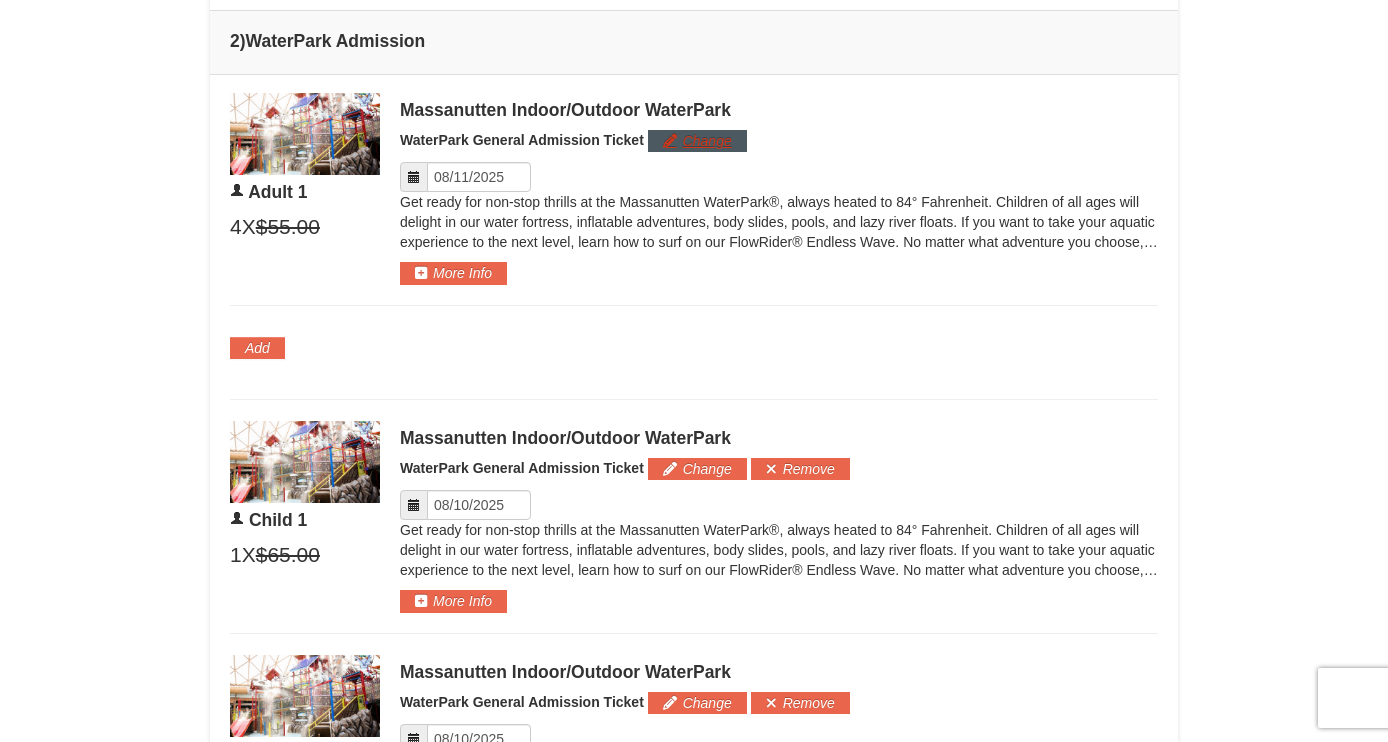 click on "Change" at bounding box center [697, 141] 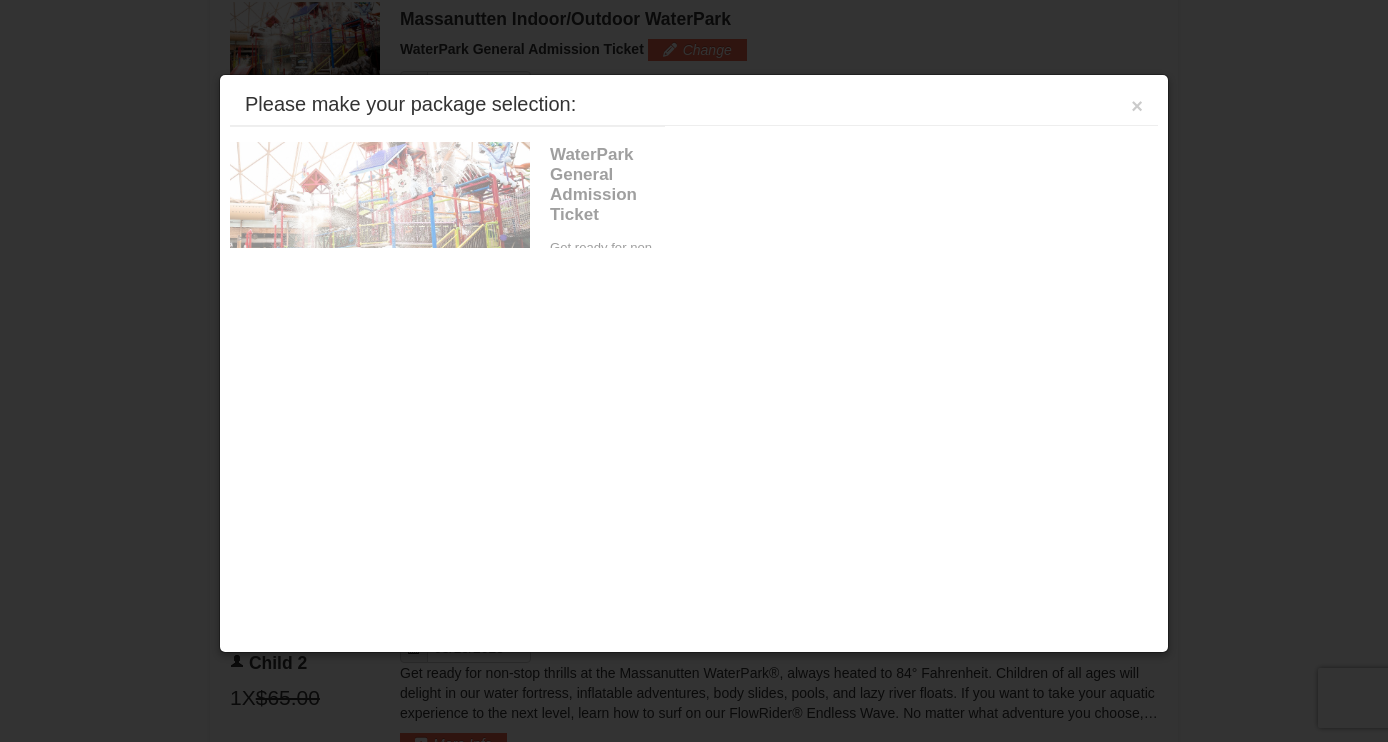 scroll, scrollTop: 1053, scrollLeft: 0, axis: vertical 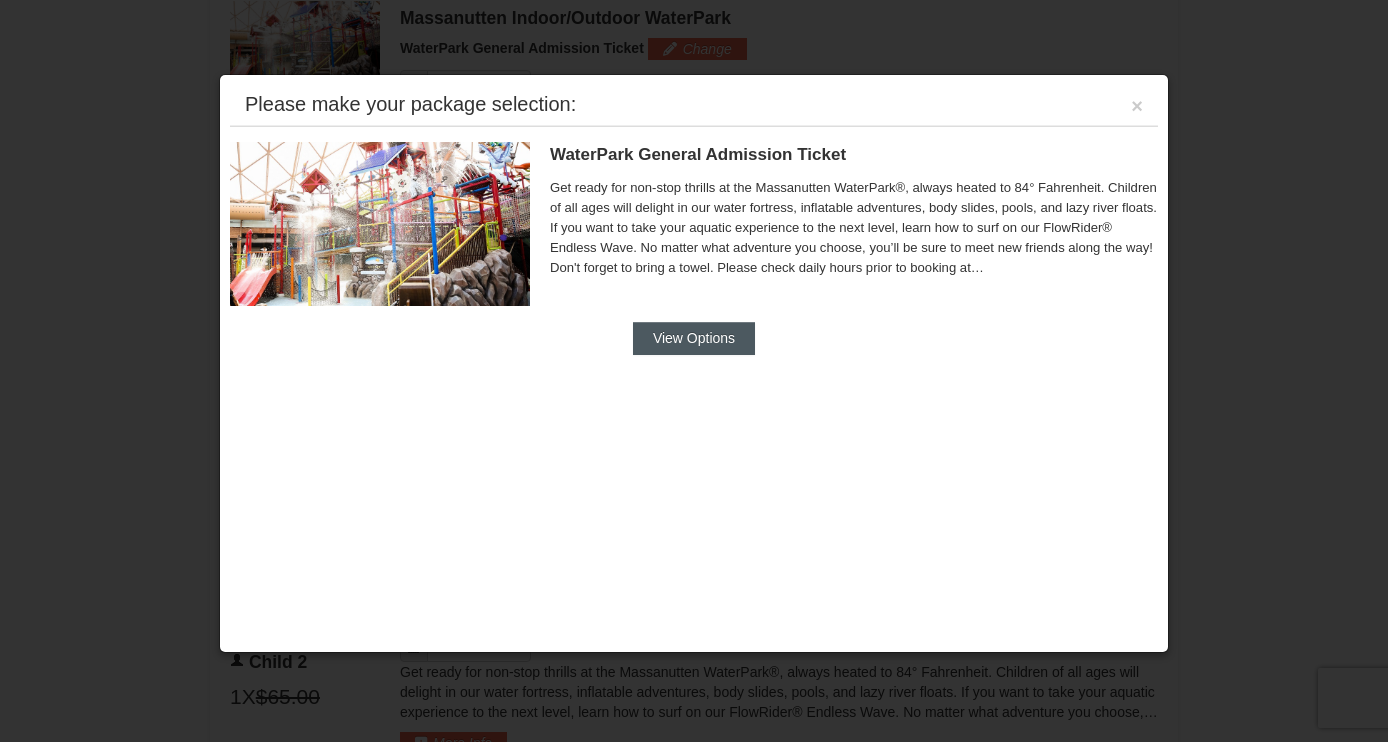 click on "View Options" at bounding box center [694, 338] 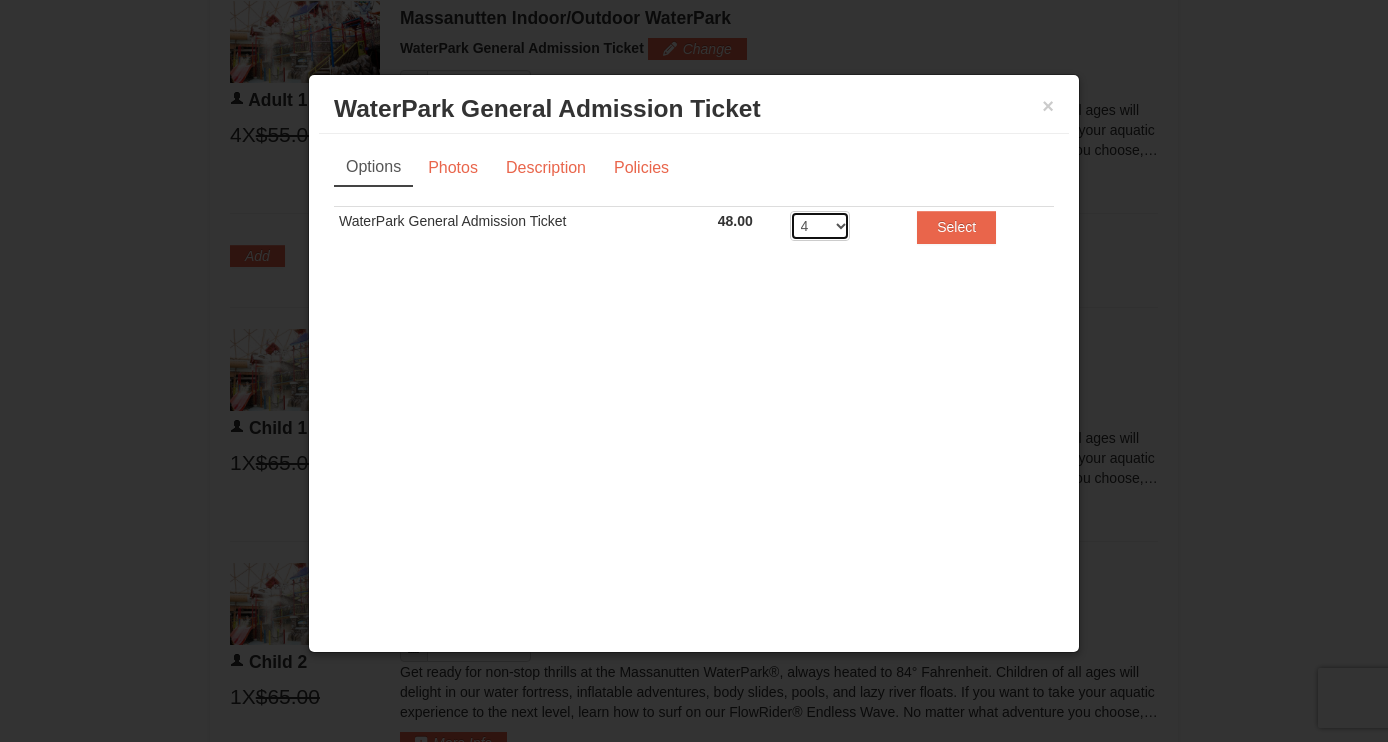 select on "2" 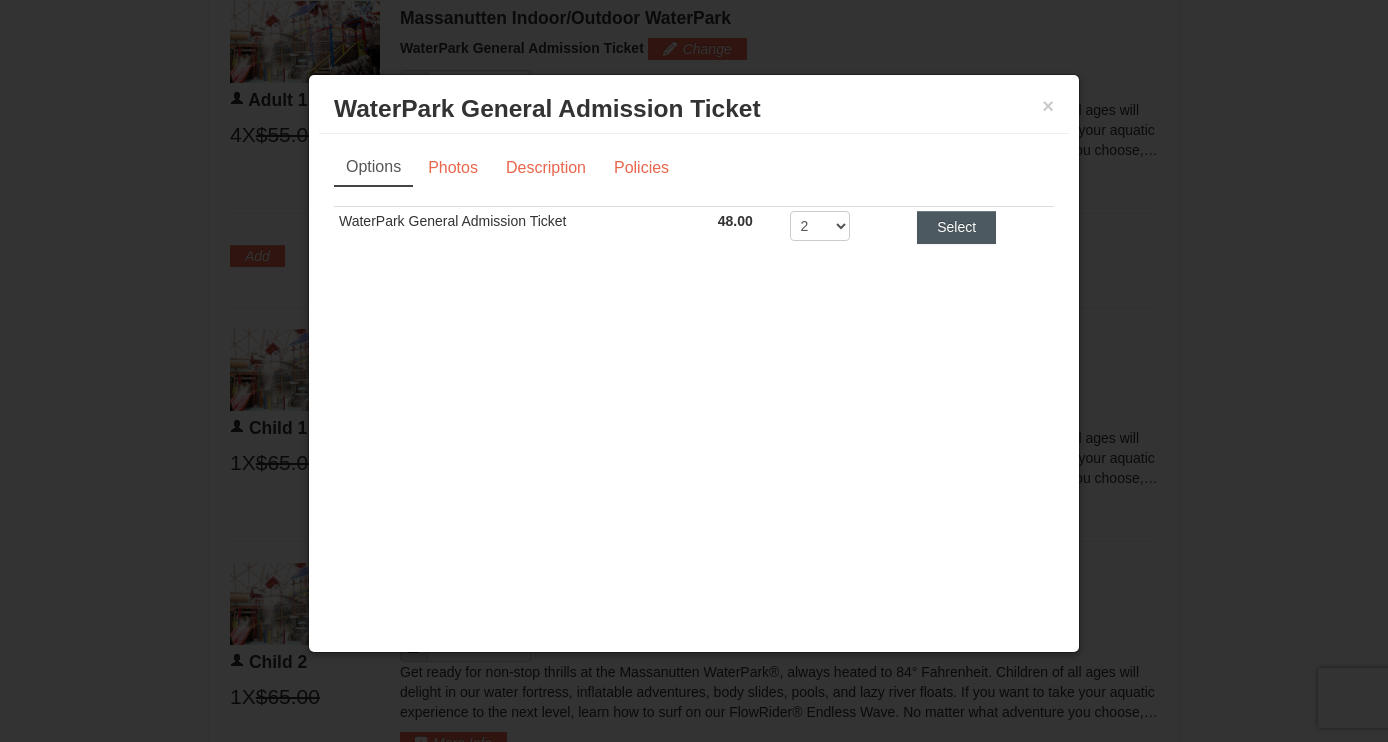 click on "Select" at bounding box center [956, 227] 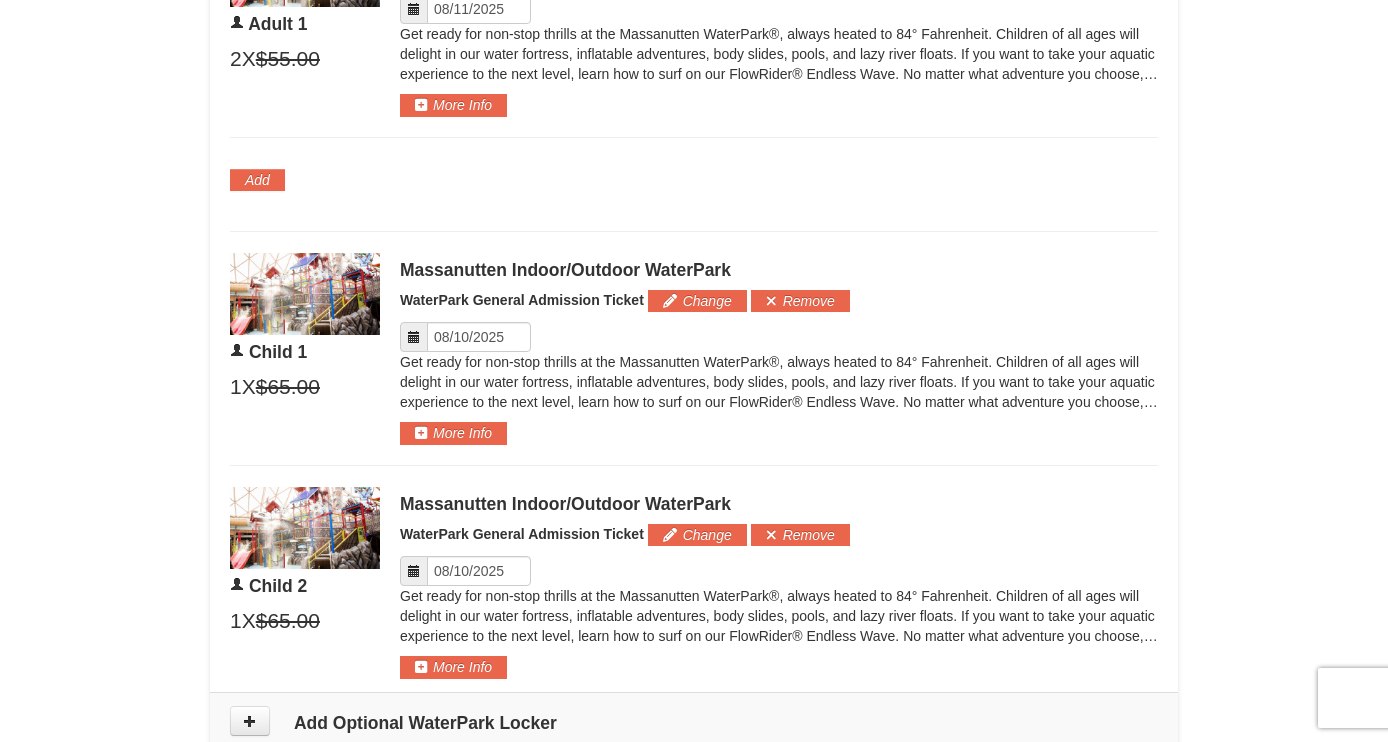 scroll, scrollTop: 1128, scrollLeft: 0, axis: vertical 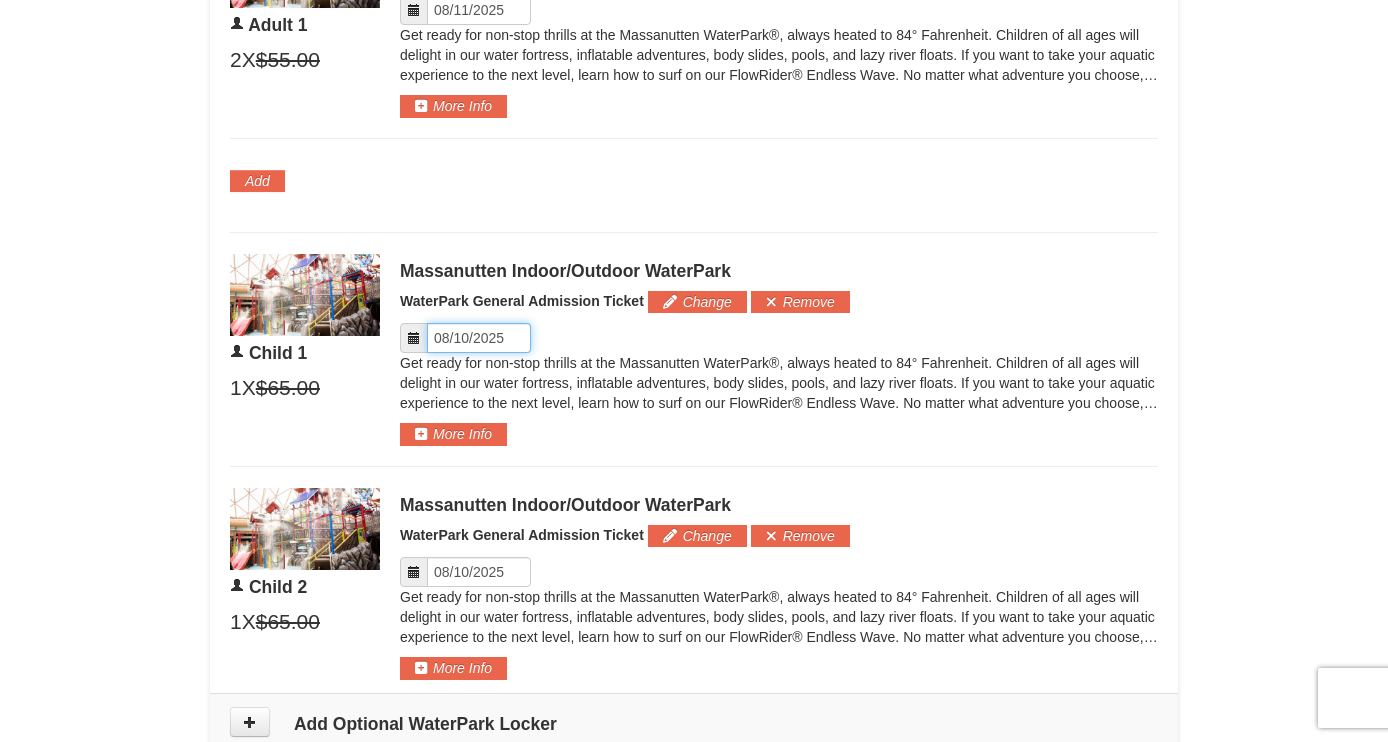 click on "Please format dates MM/DD/YYYY" at bounding box center [479, 338] 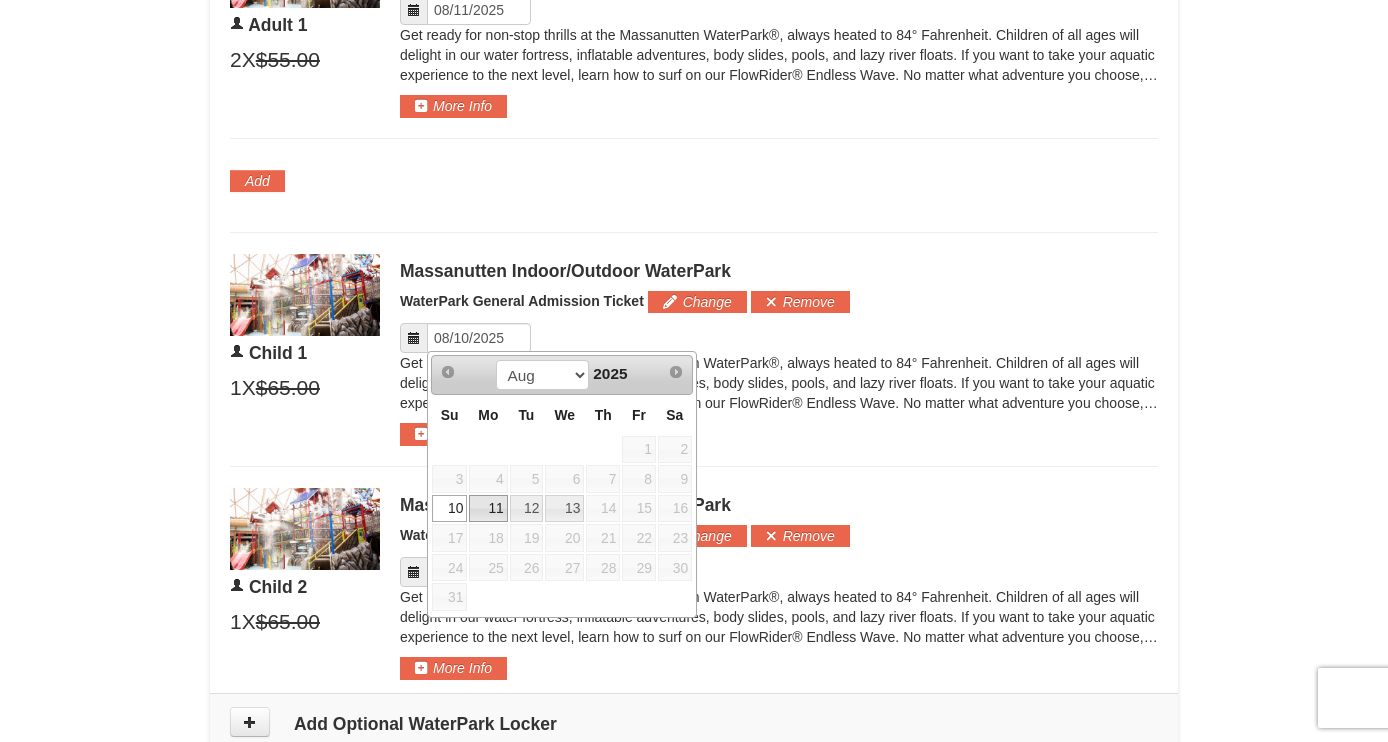 click on "11" at bounding box center (488, 509) 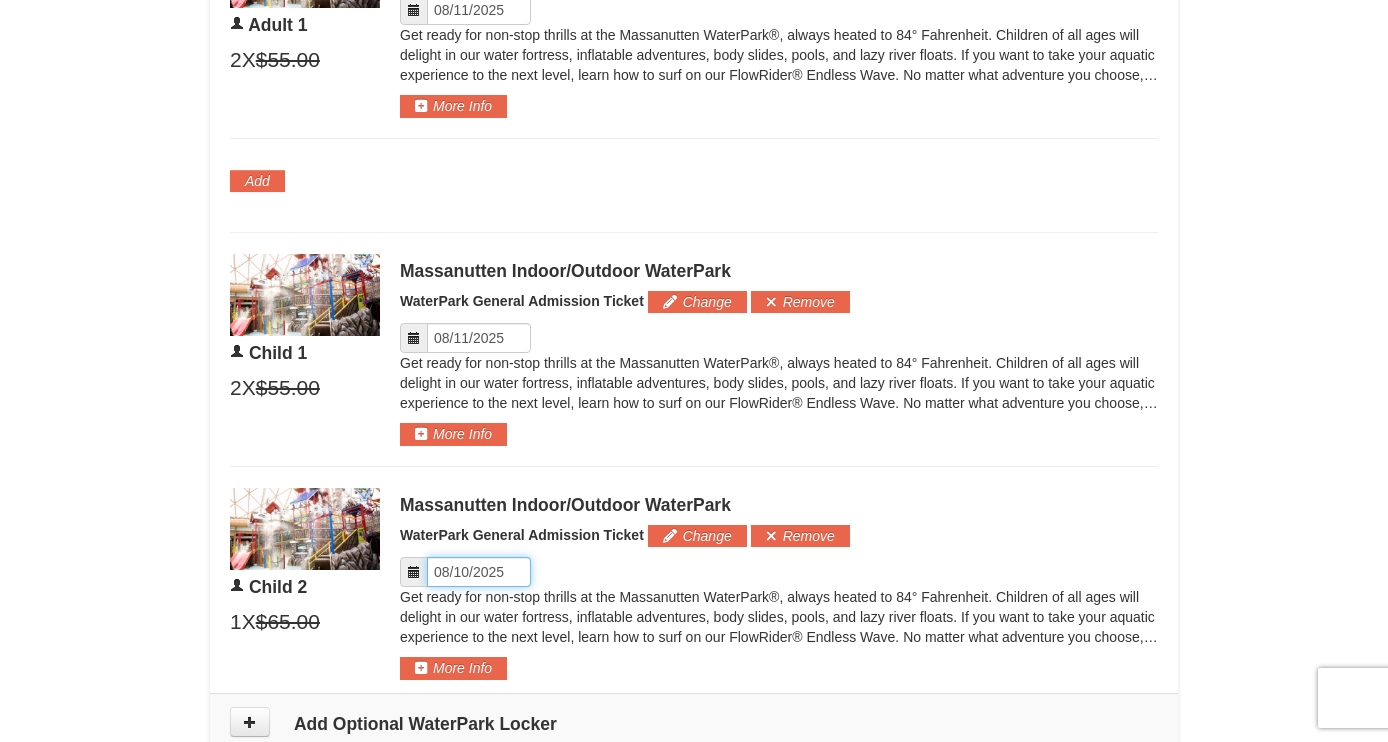 click on "Please format dates MM/DD/YYYY" at bounding box center [479, 572] 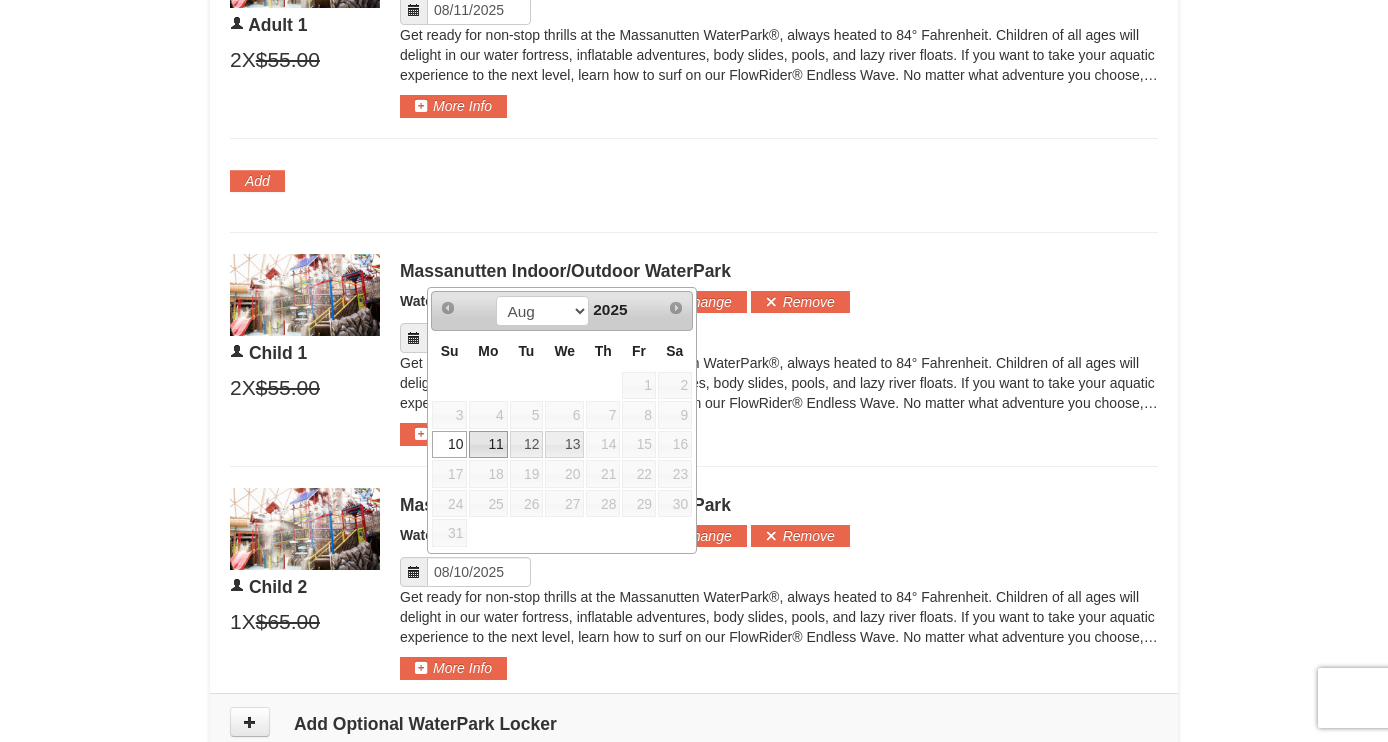 click on "11" at bounding box center [488, 445] 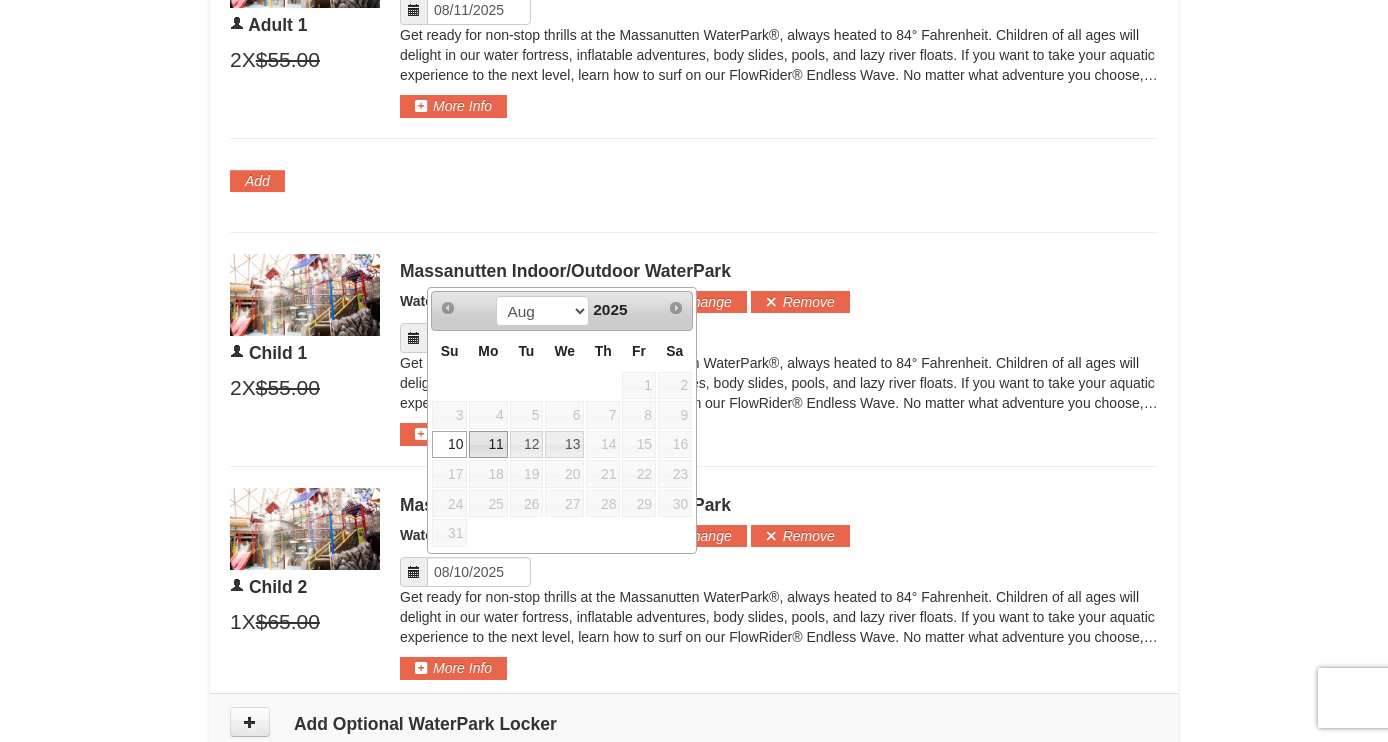 type on "08/11/2025" 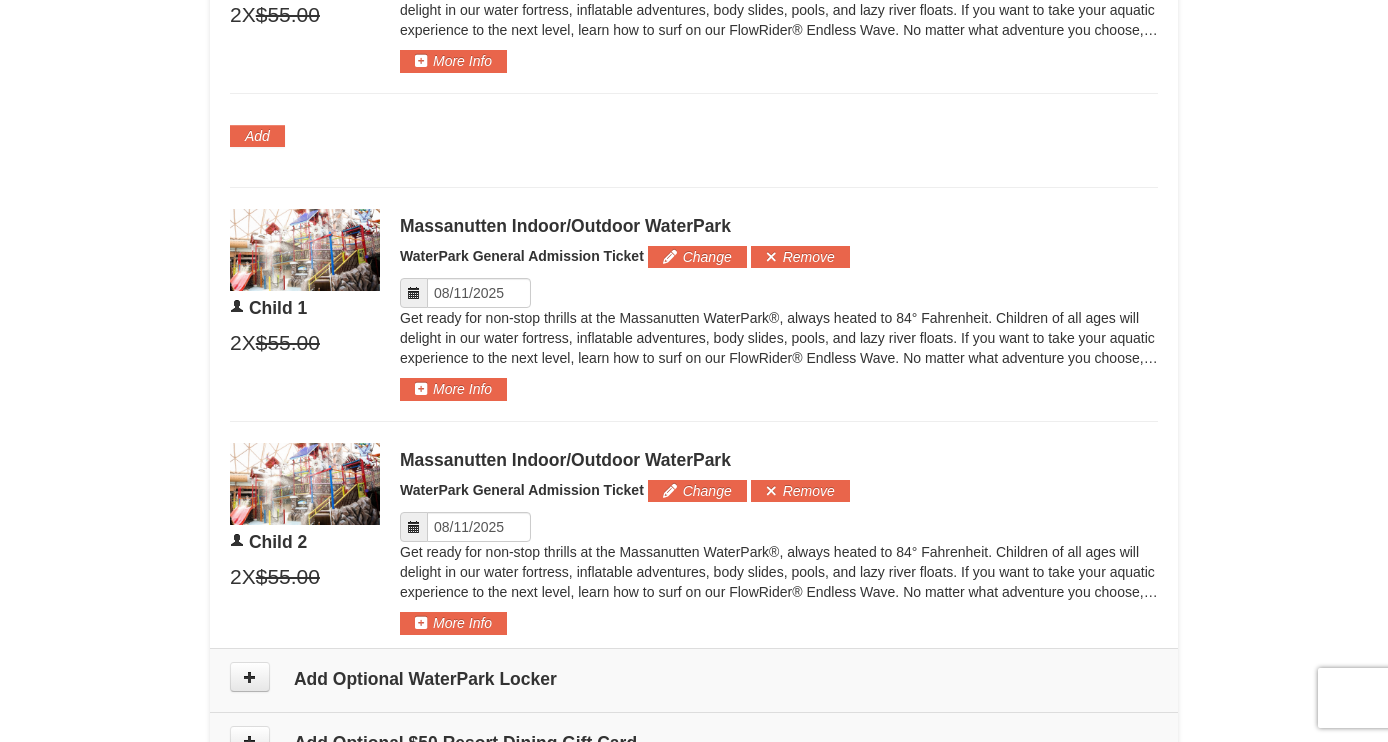scroll, scrollTop: 1175, scrollLeft: 0, axis: vertical 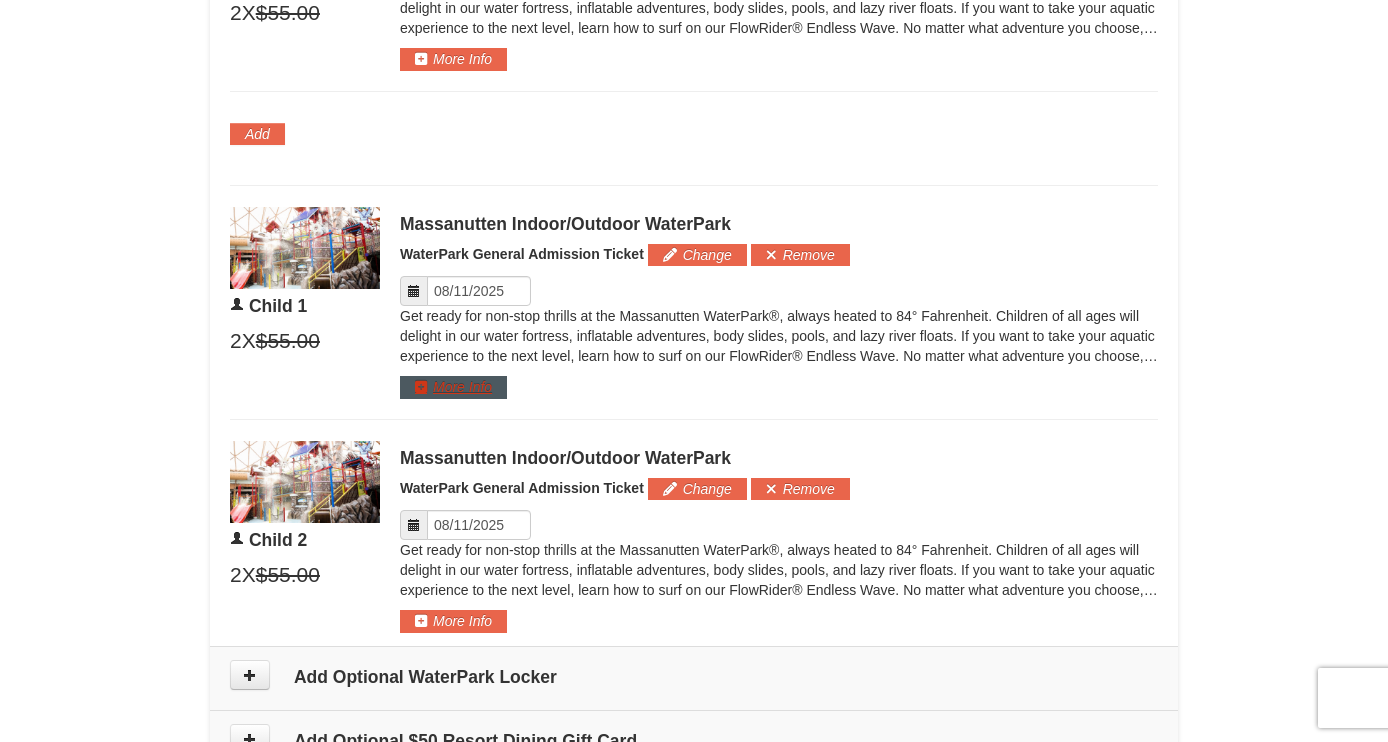 click on "More Info" at bounding box center (453, 387) 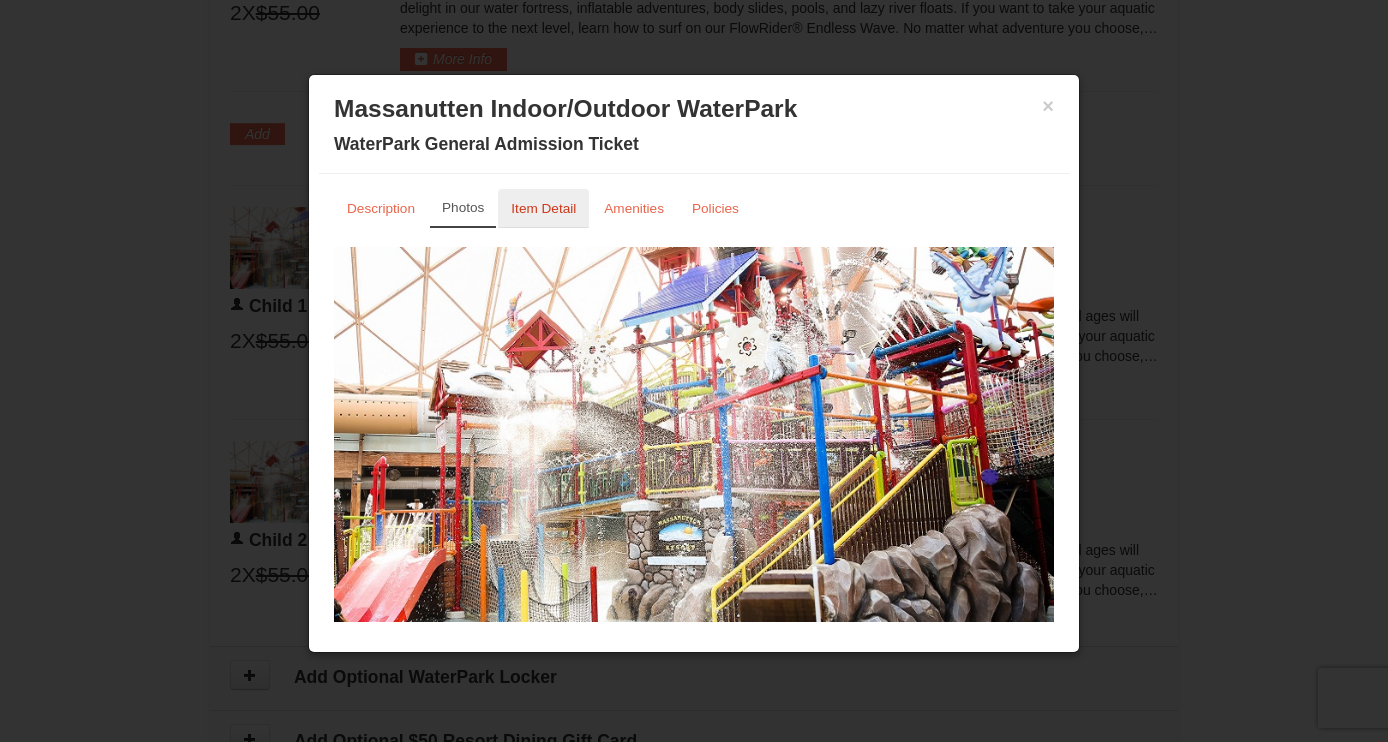 click on "Item Detail" at bounding box center (543, 208) 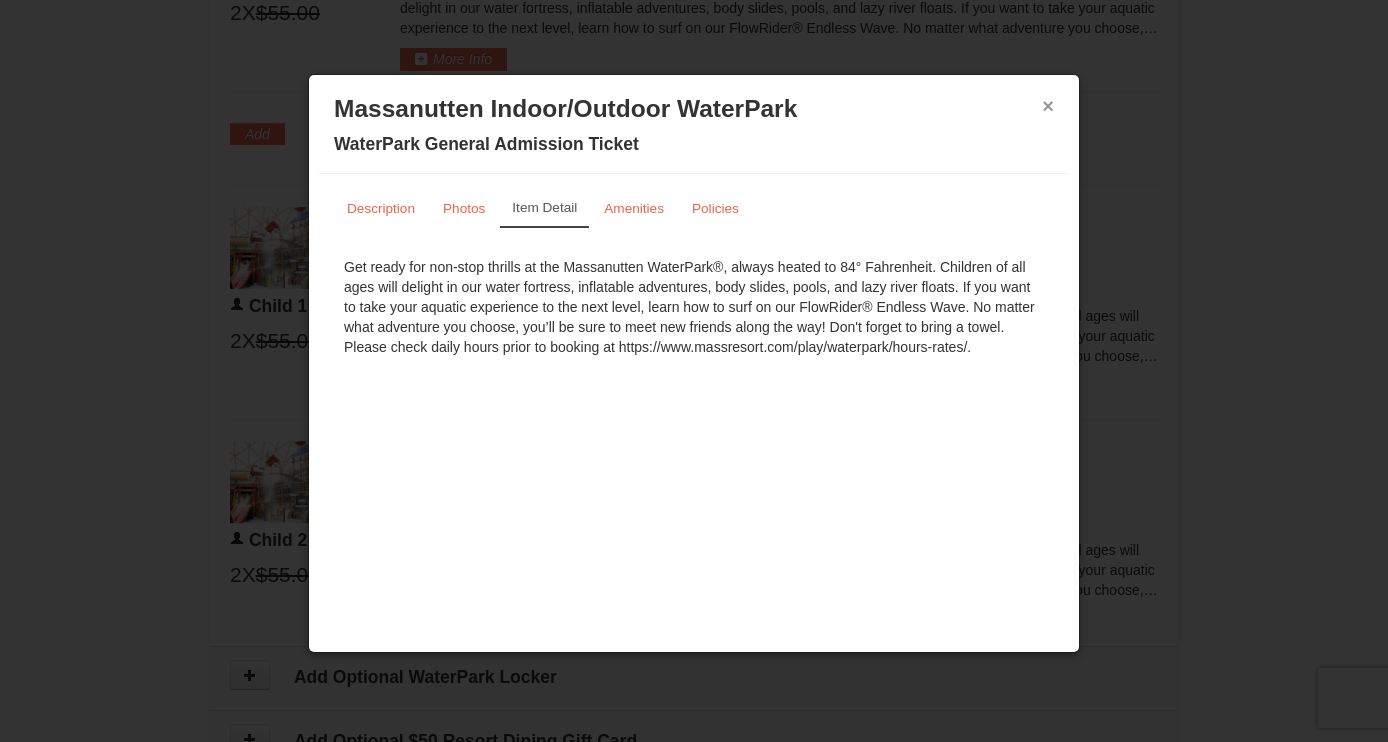 click on "×" at bounding box center [1048, 106] 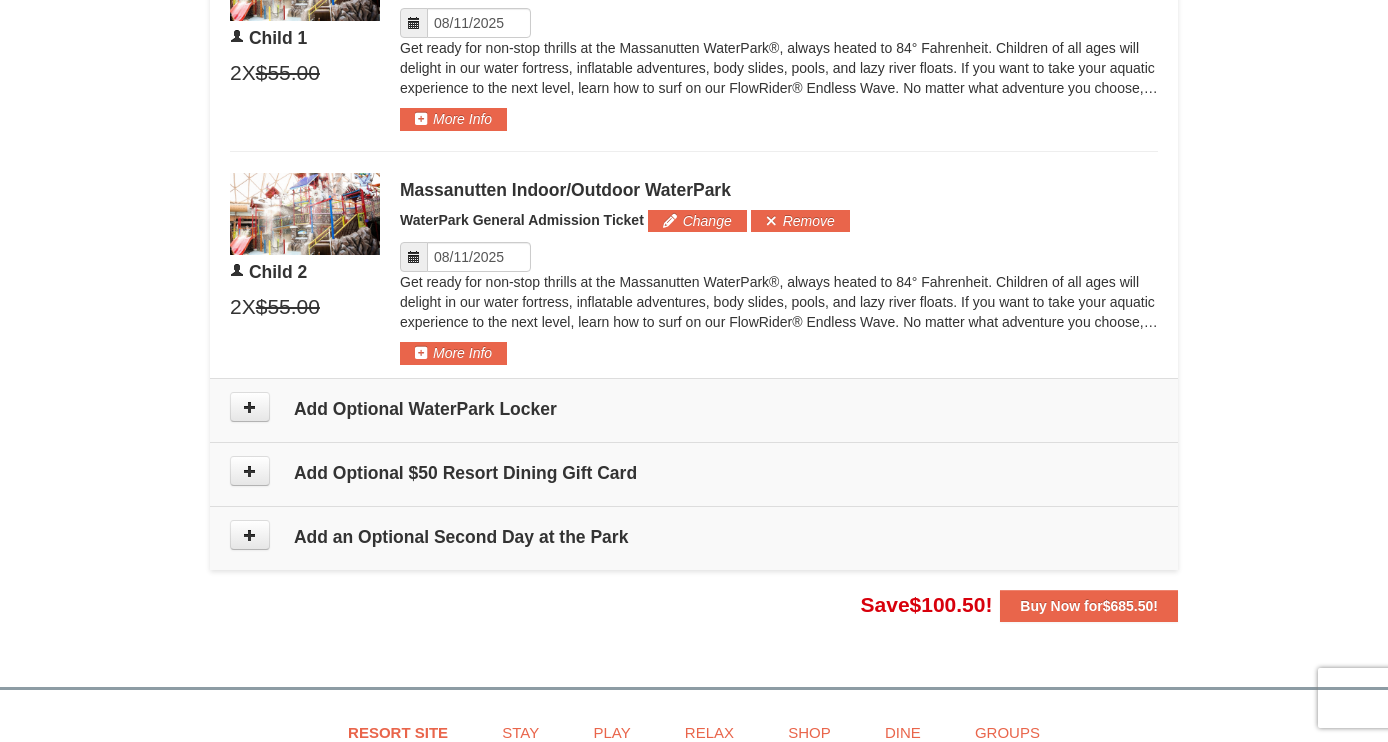 scroll, scrollTop: 1454, scrollLeft: 0, axis: vertical 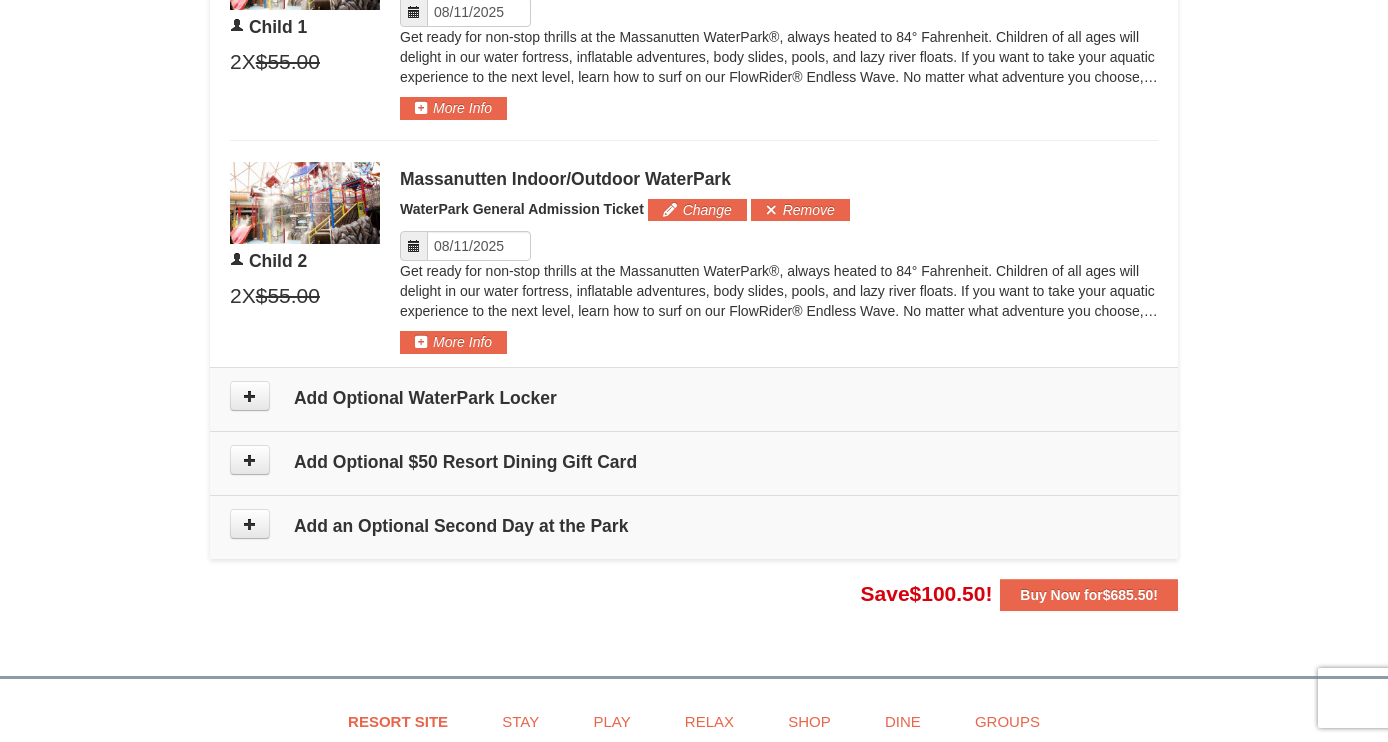 click on "Add an Optional Second Day at the Park" at bounding box center (694, 526) 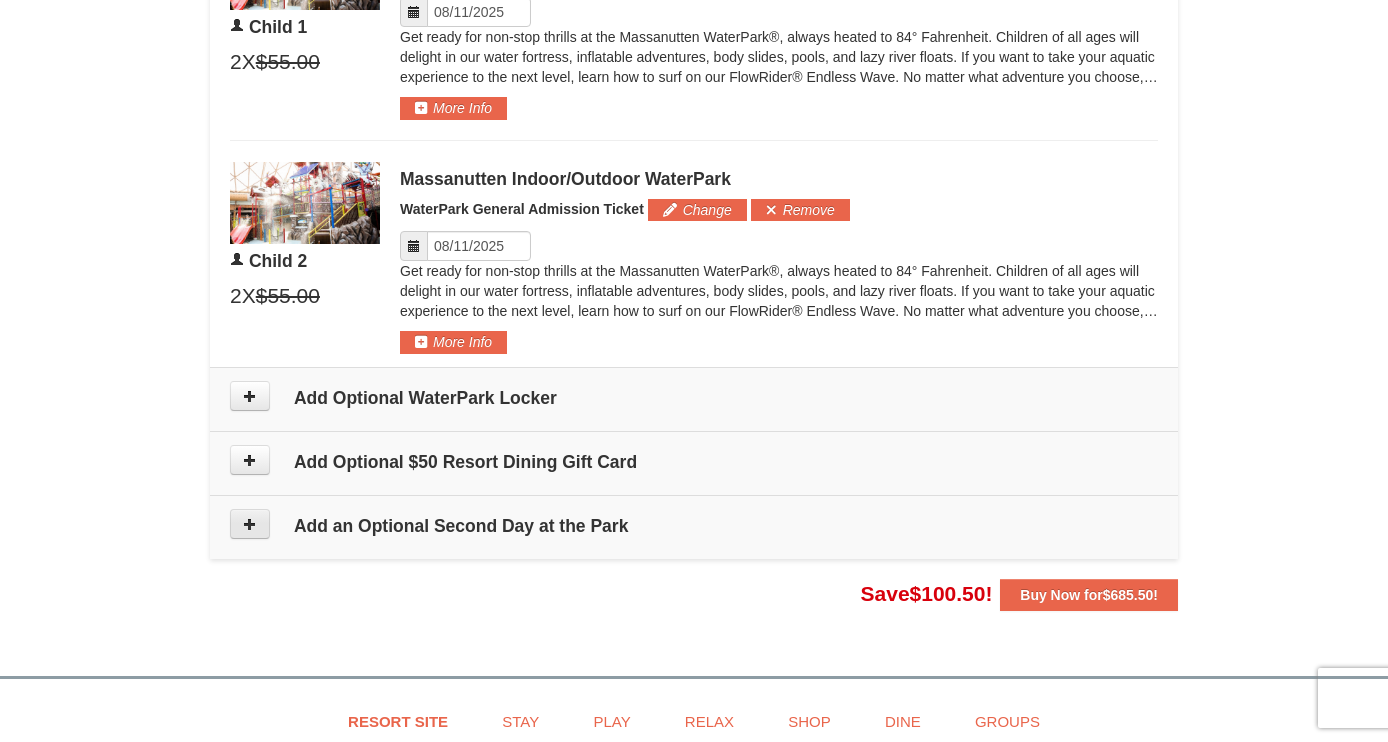 click at bounding box center (250, 524) 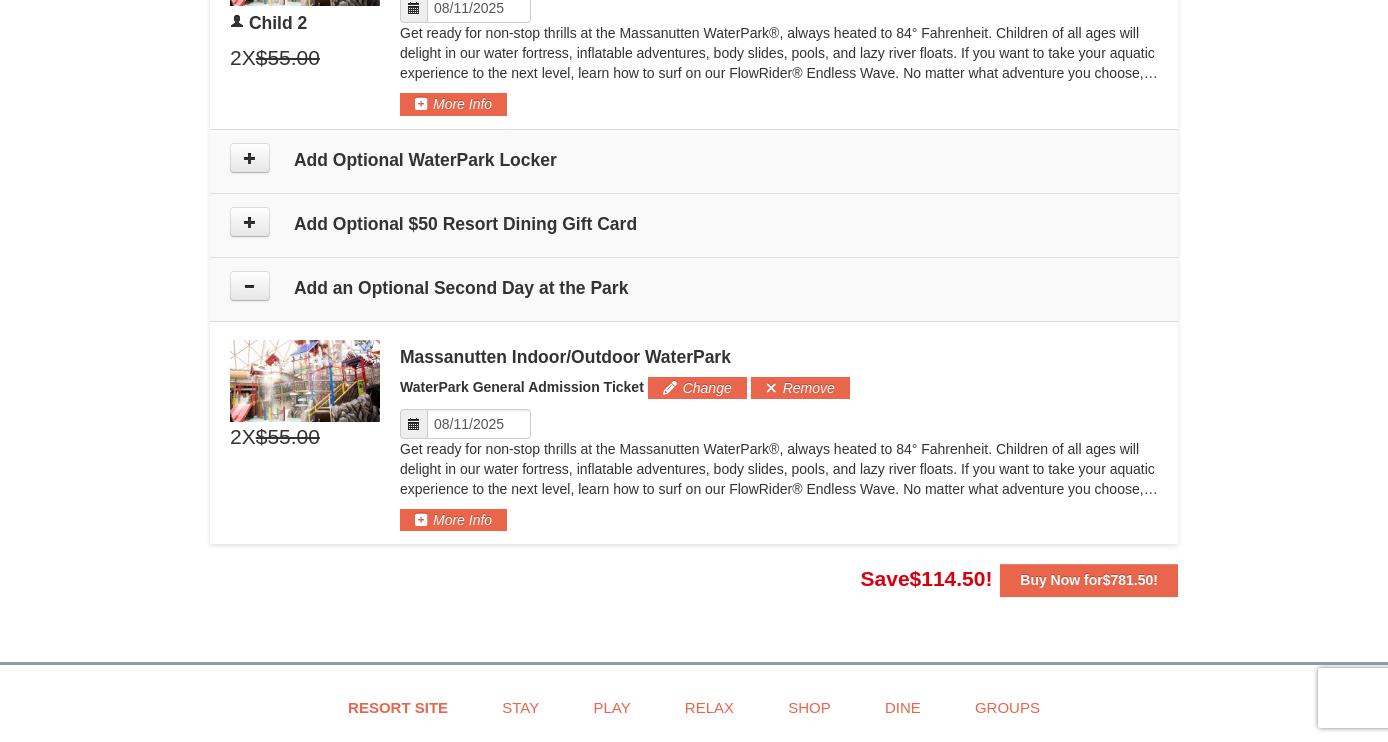 scroll, scrollTop: 1689, scrollLeft: 0, axis: vertical 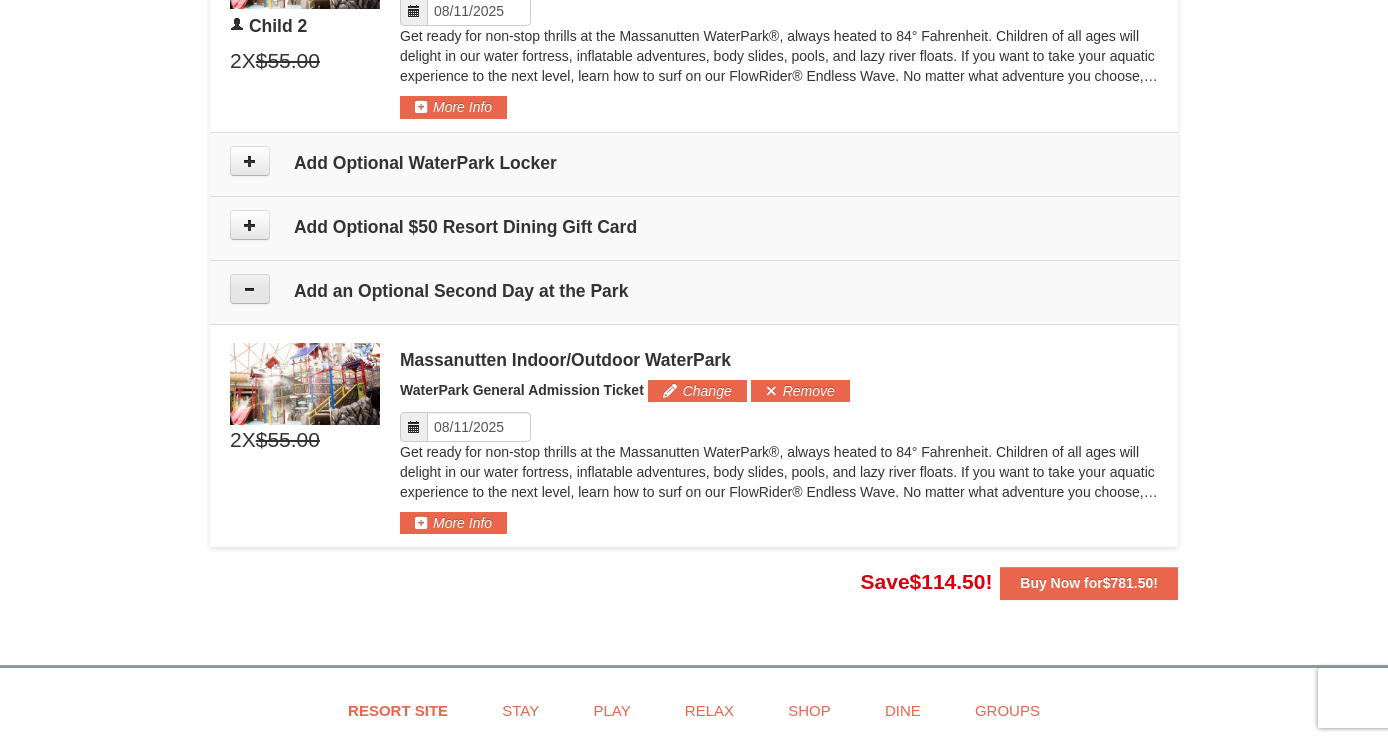 click at bounding box center (250, 289) 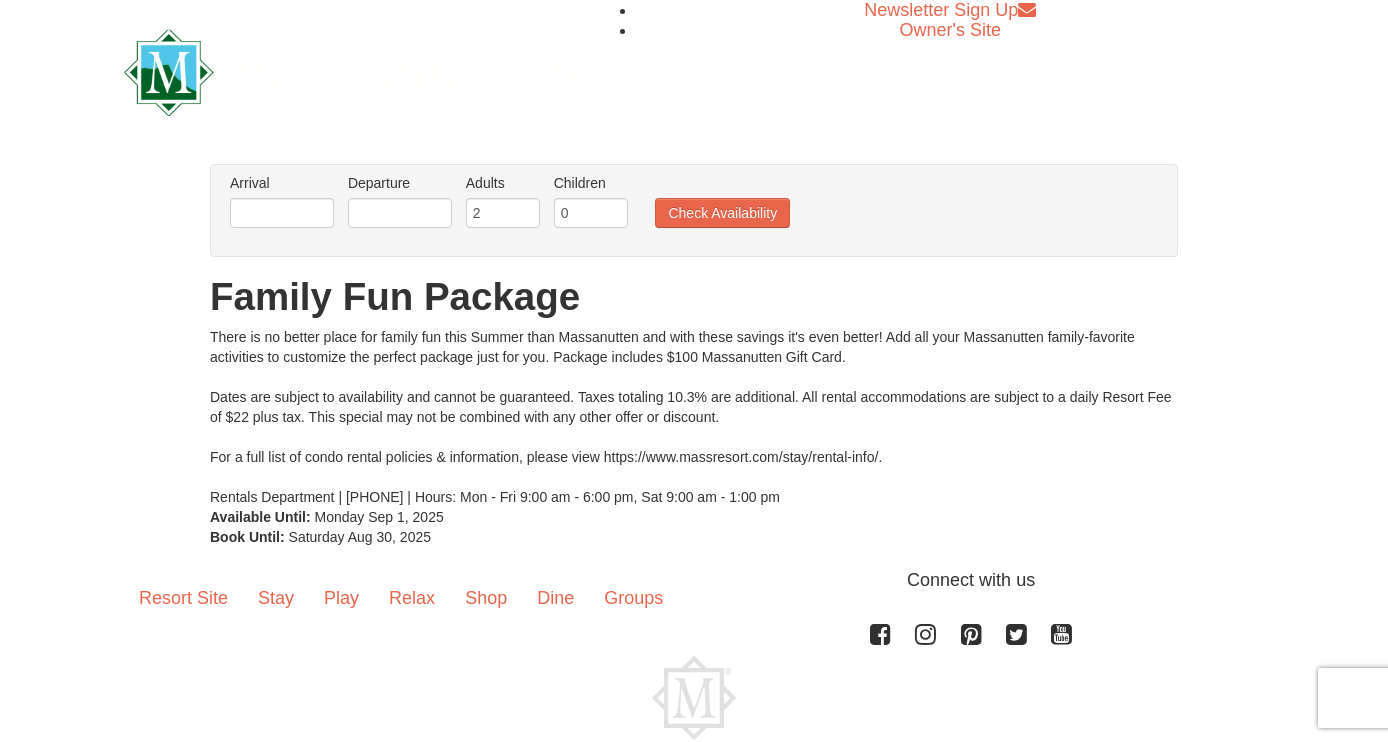 scroll, scrollTop: 0, scrollLeft: 0, axis: both 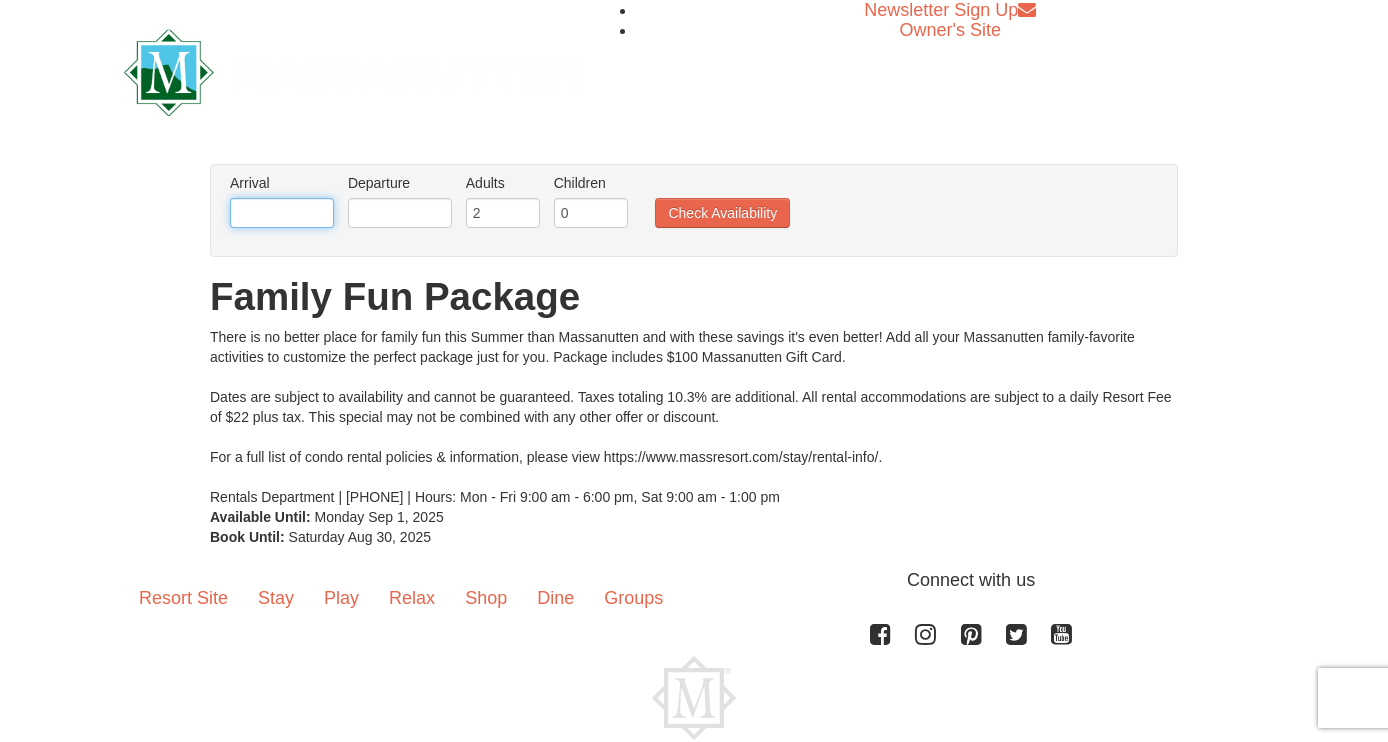 click at bounding box center (282, 213) 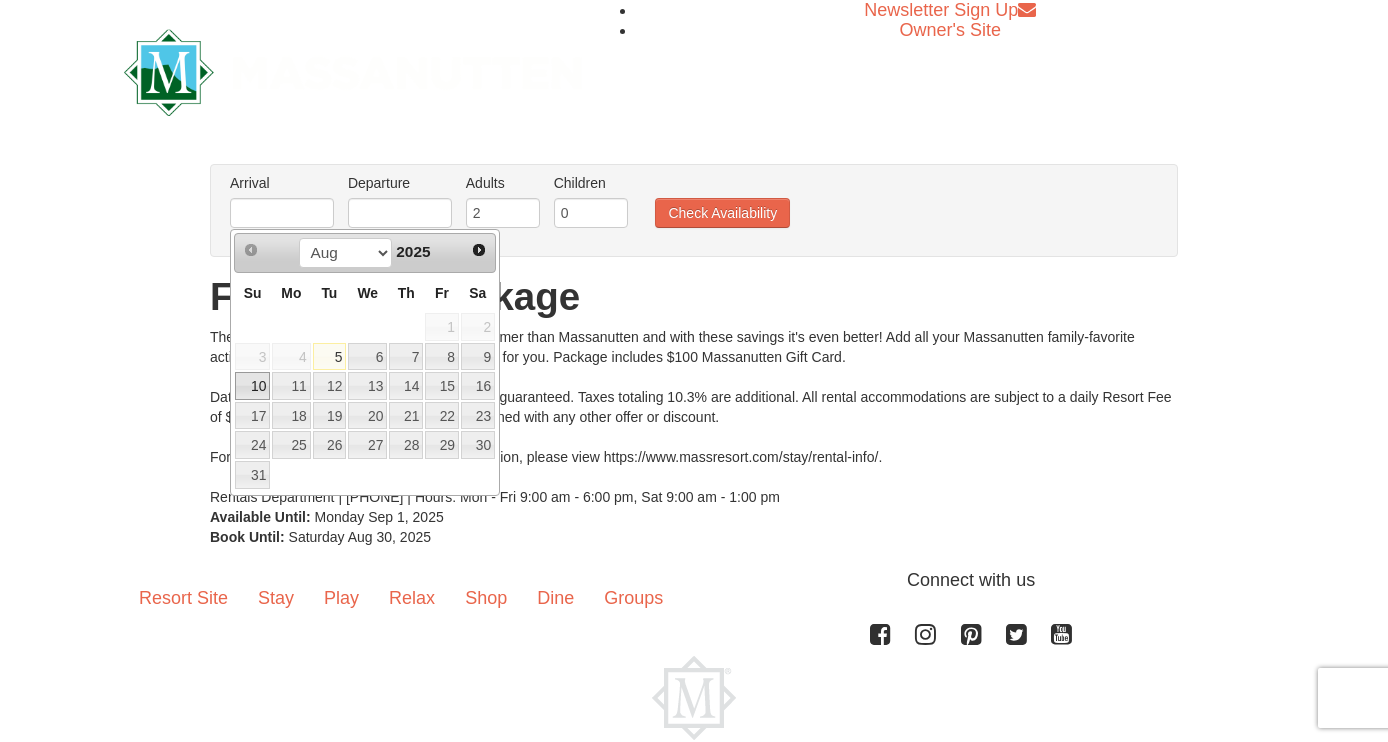 click on "10" at bounding box center [252, 386] 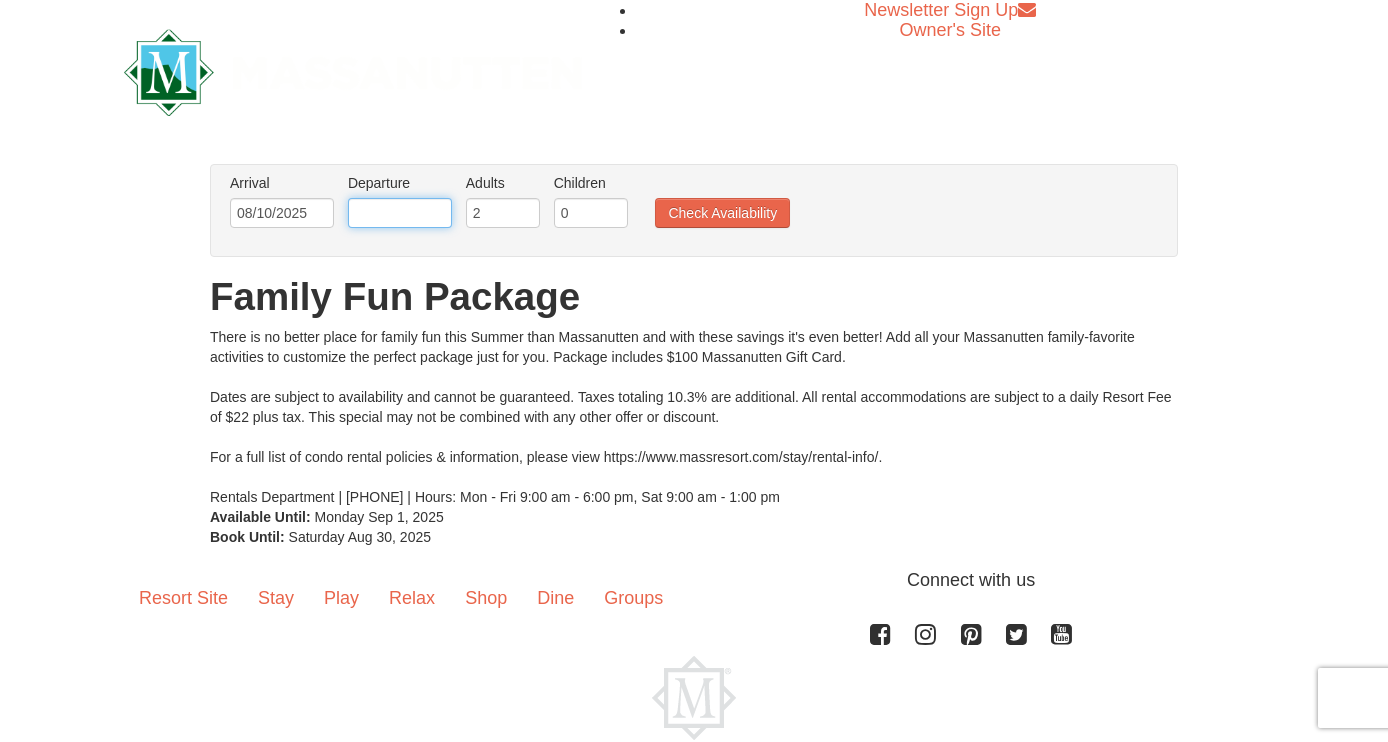 click at bounding box center [400, 213] 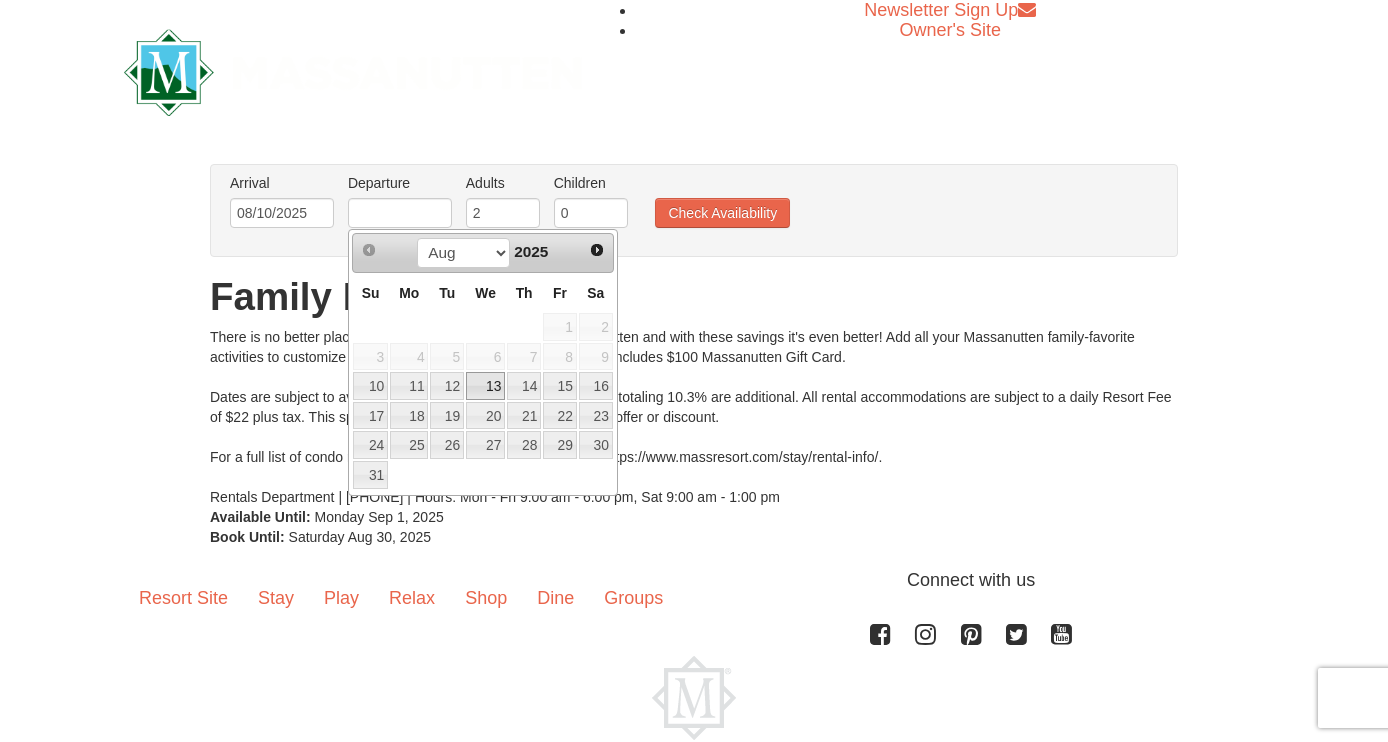 click on "13" at bounding box center (485, 386) 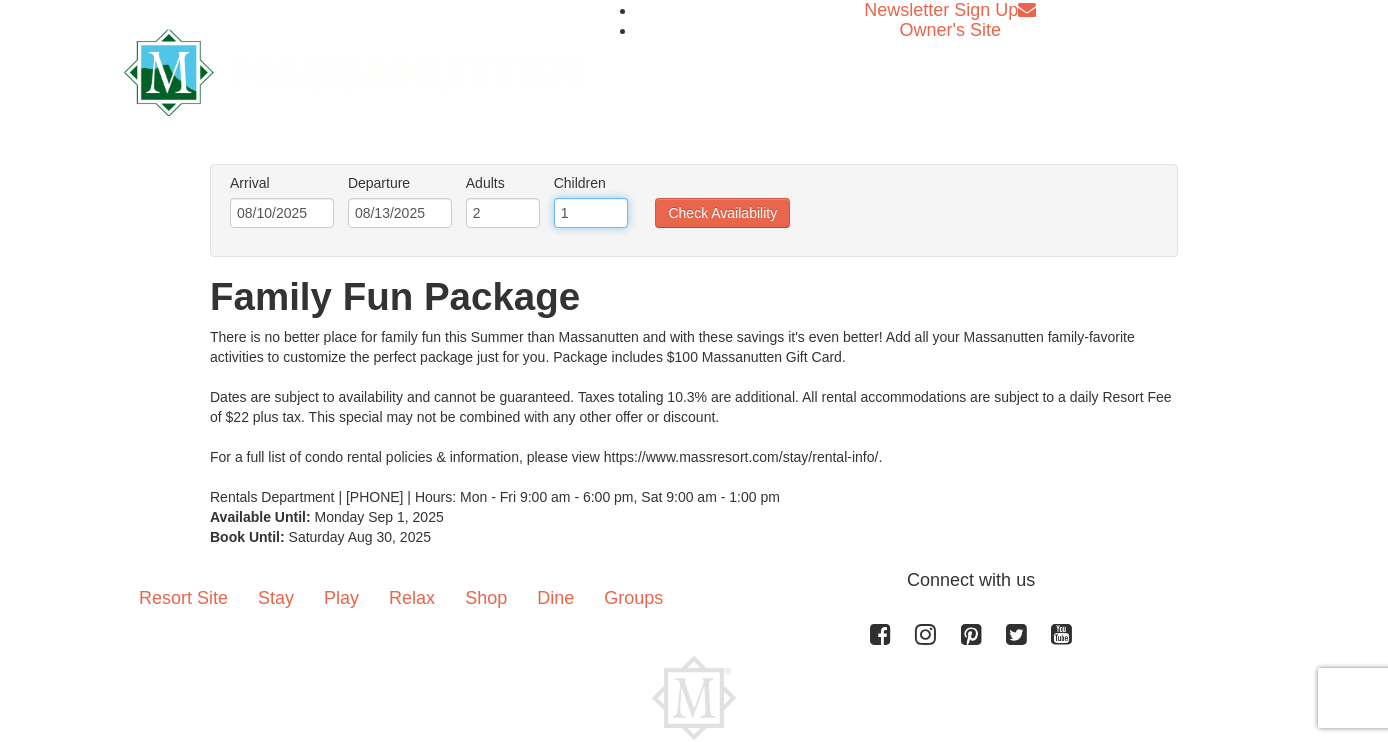 click on "1" at bounding box center [591, 213] 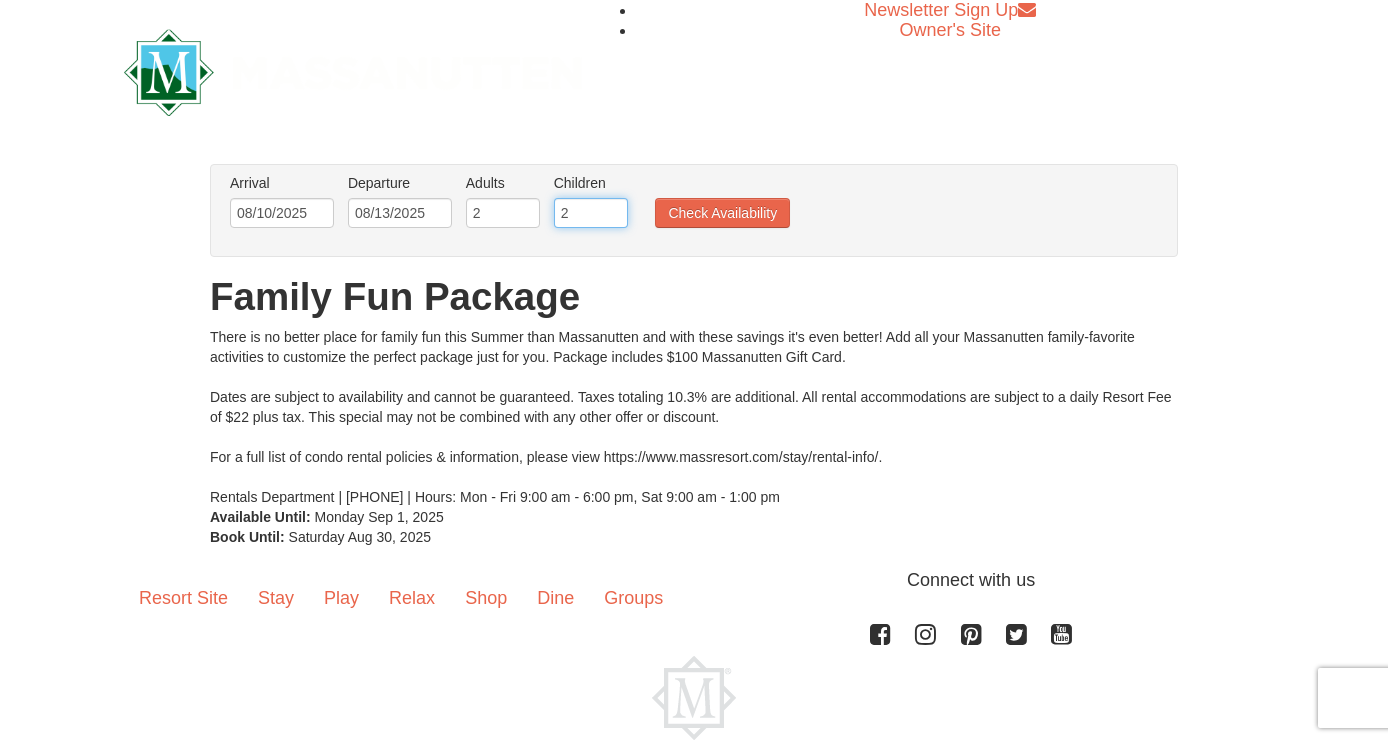 click on "2" at bounding box center (591, 213) 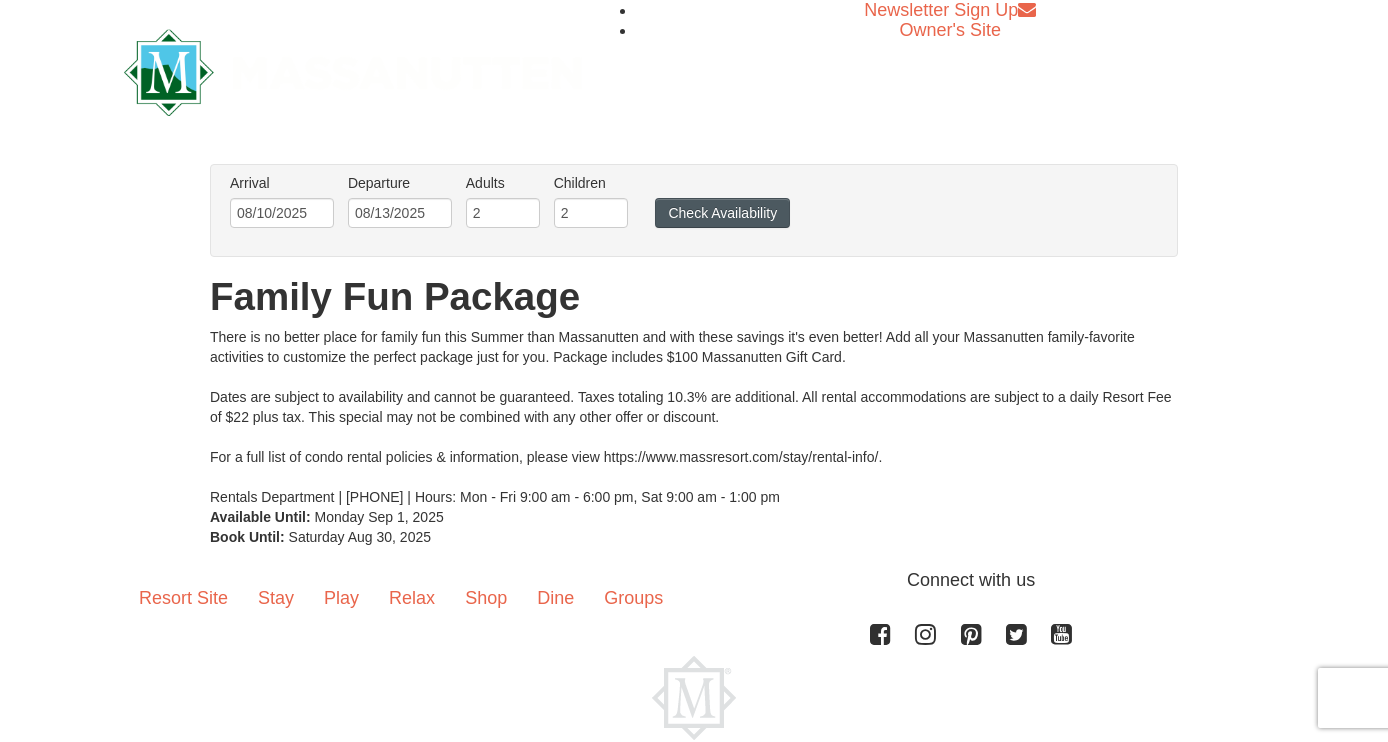 click on "Check Availability" at bounding box center [722, 213] 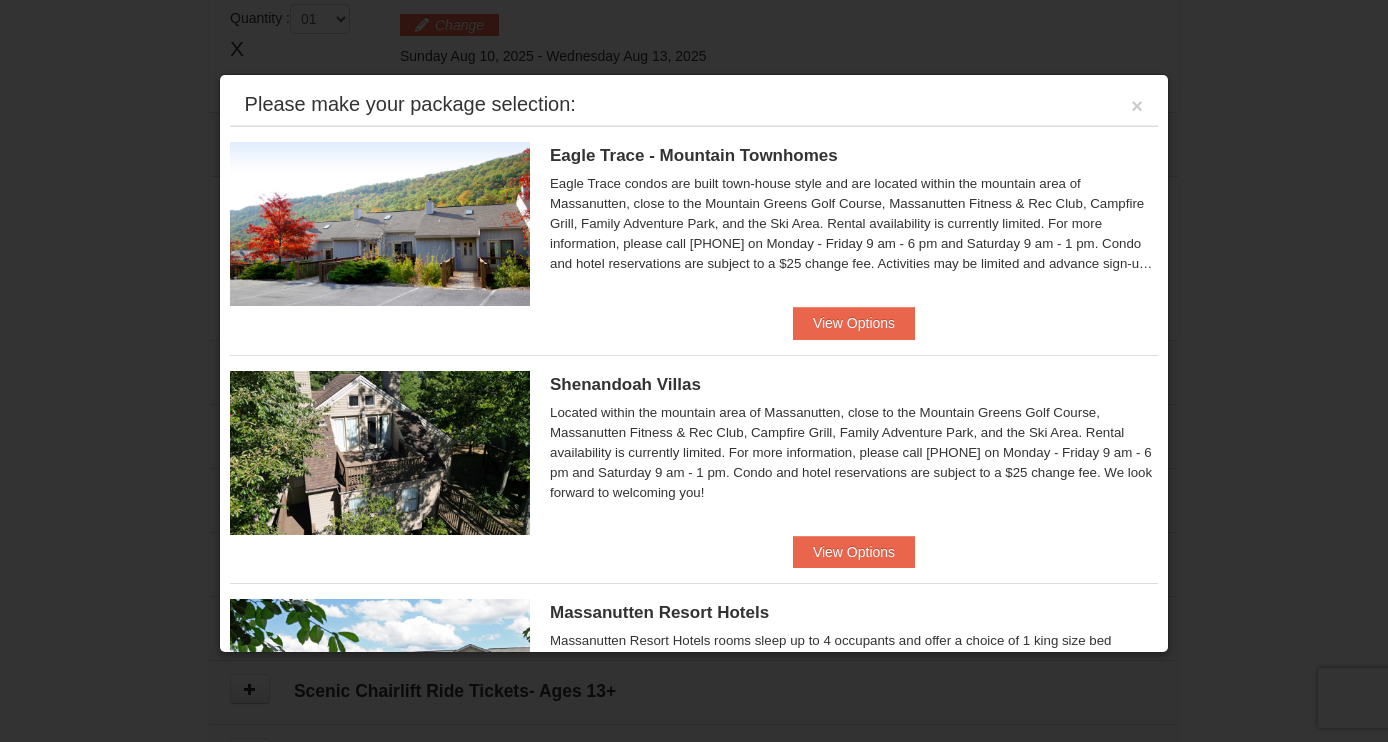 scroll, scrollTop: 612, scrollLeft: 0, axis: vertical 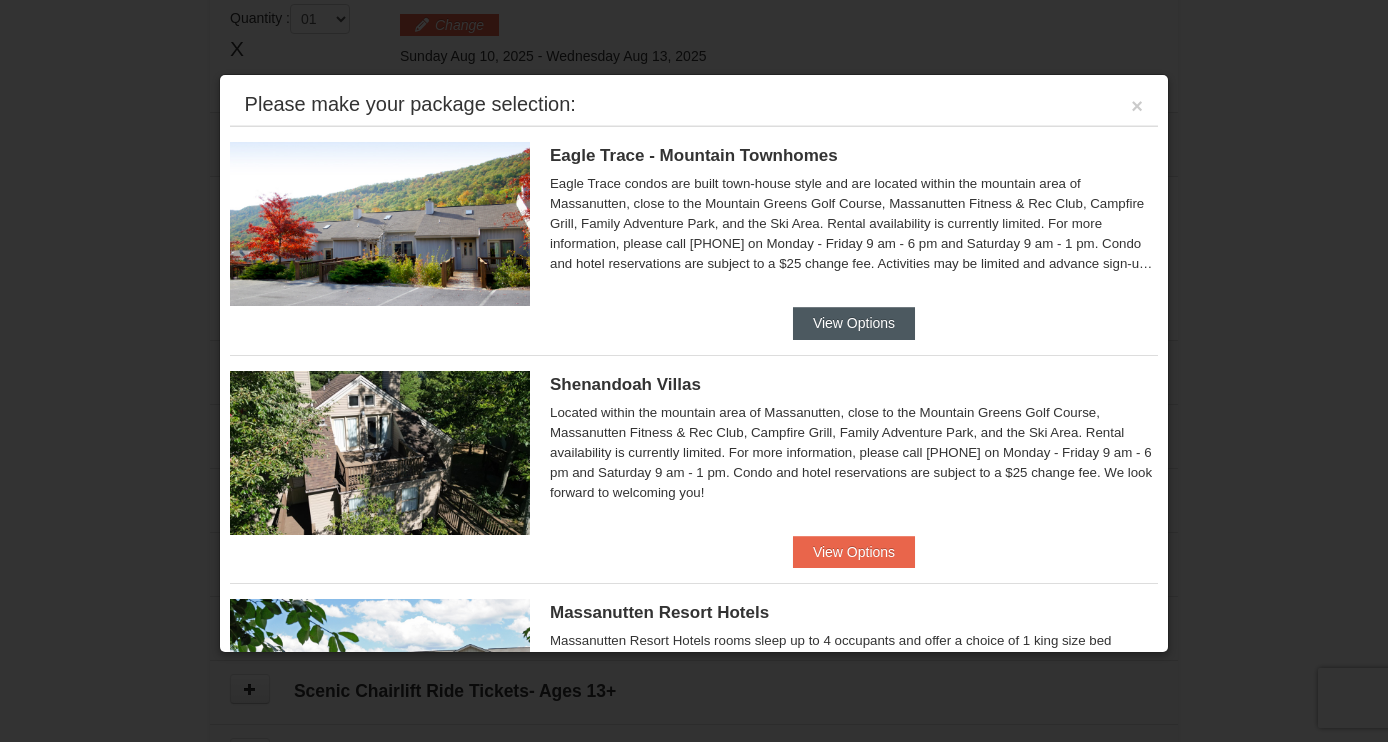 click on "View Options" at bounding box center (854, 323) 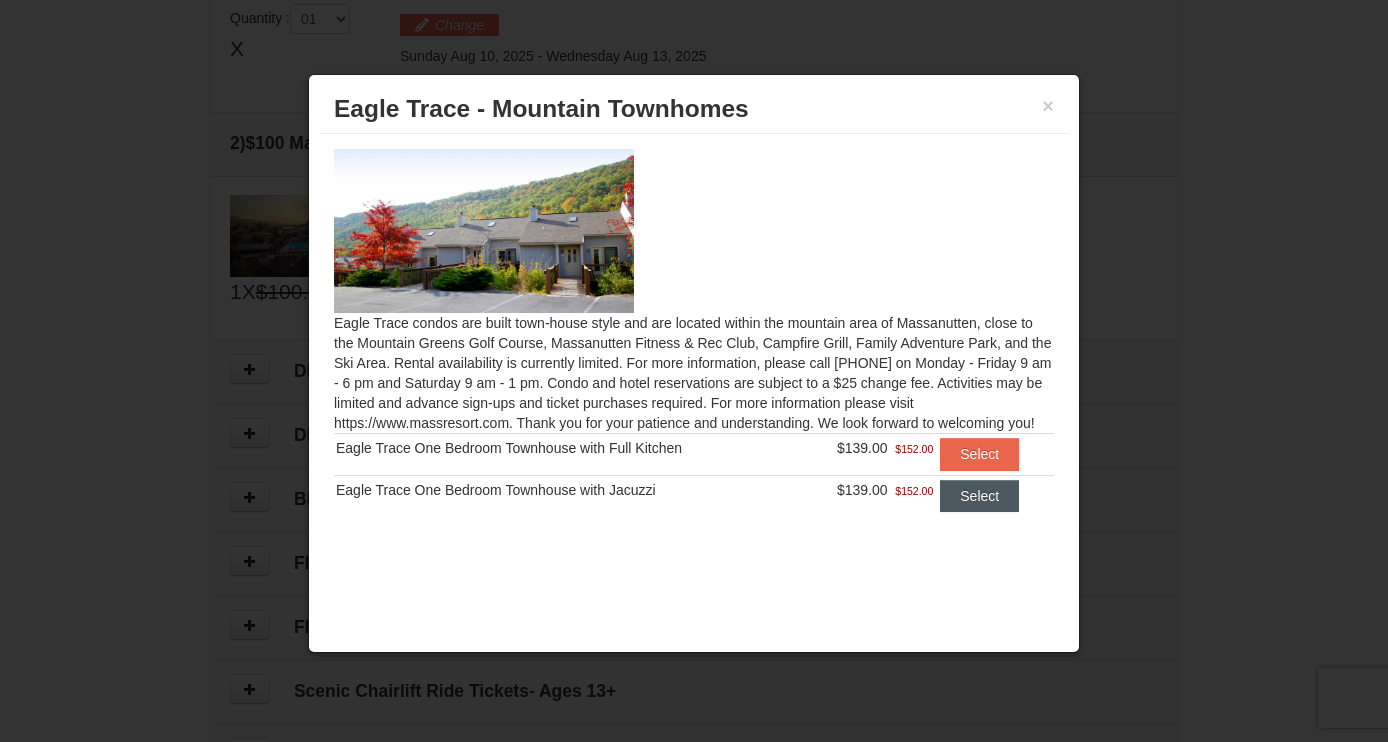 click on "Select" at bounding box center [979, 496] 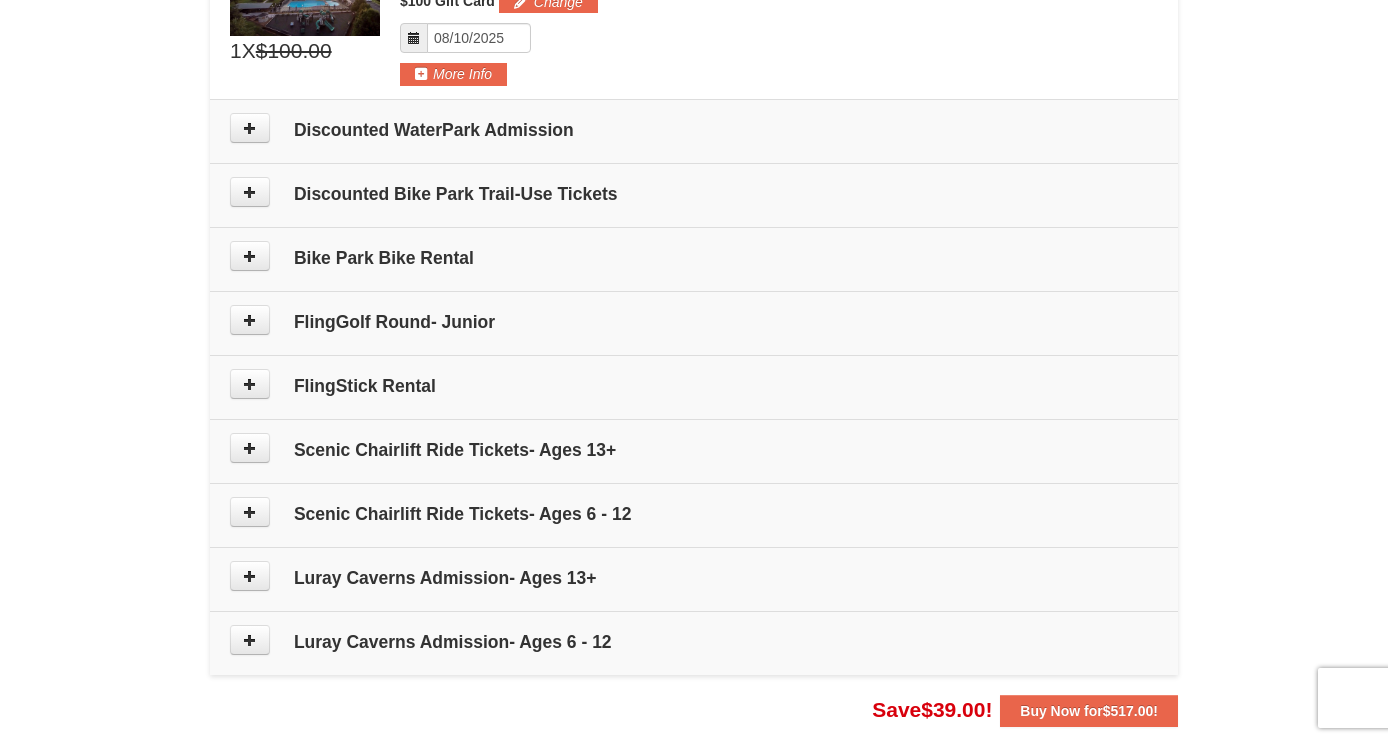 scroll, scrollTop: 942, scrollLeft: 0, axis: vertical 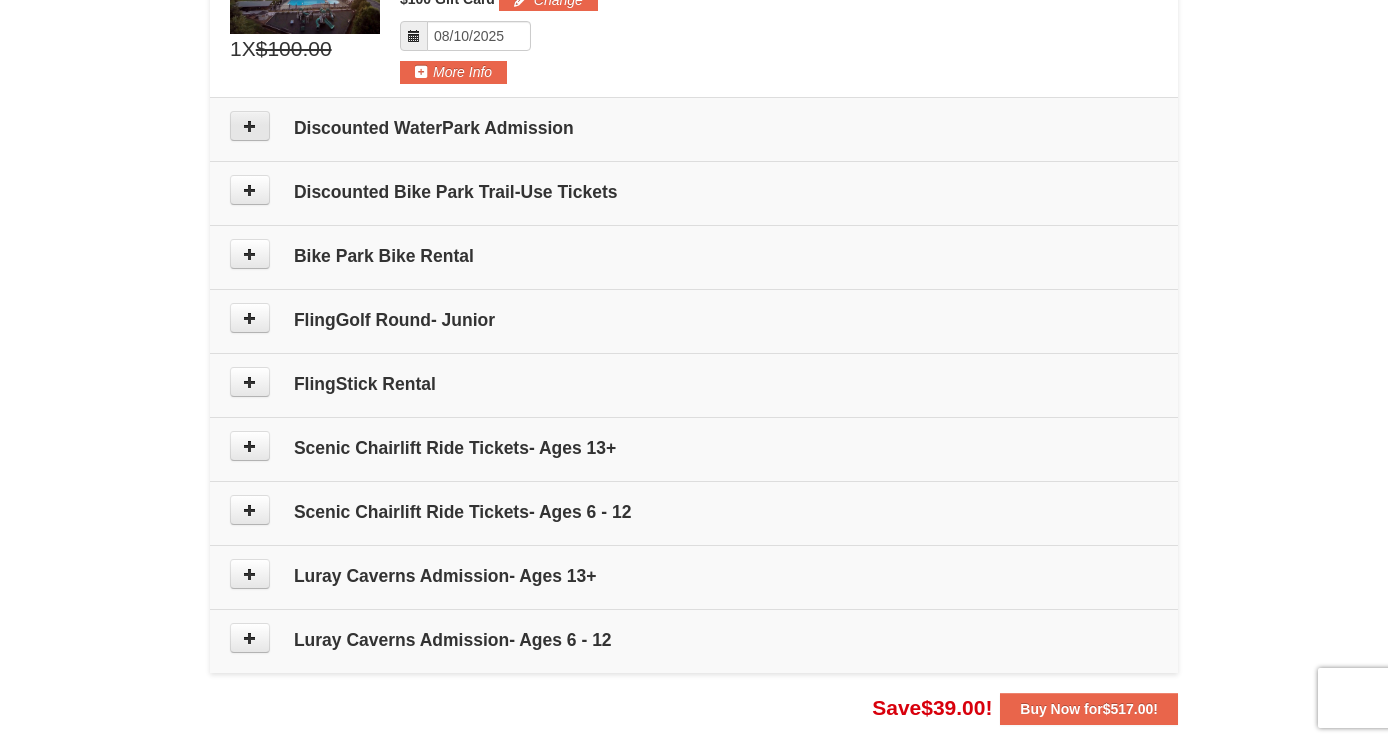 click at bounding box center [250, 126] 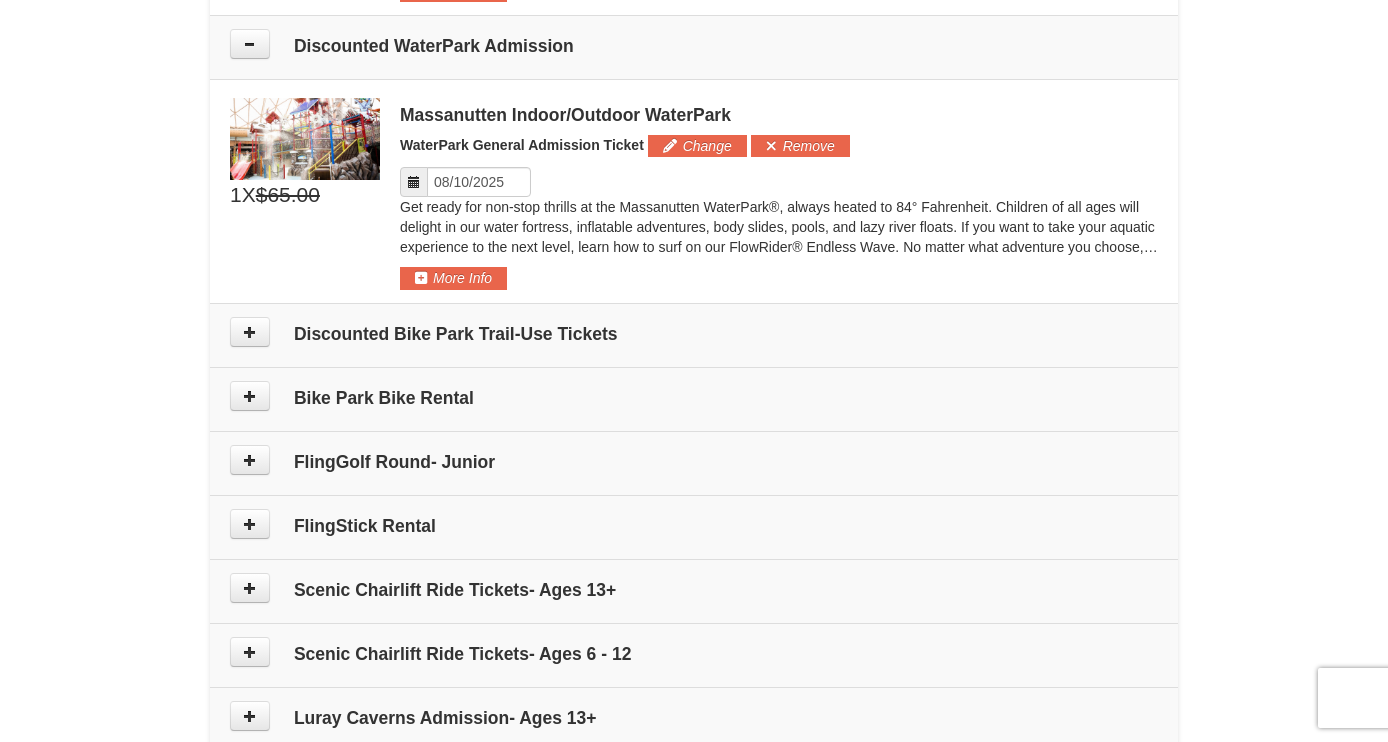 scroll, scrollTop: 1038, scrollLeft: 0, axis: vertical 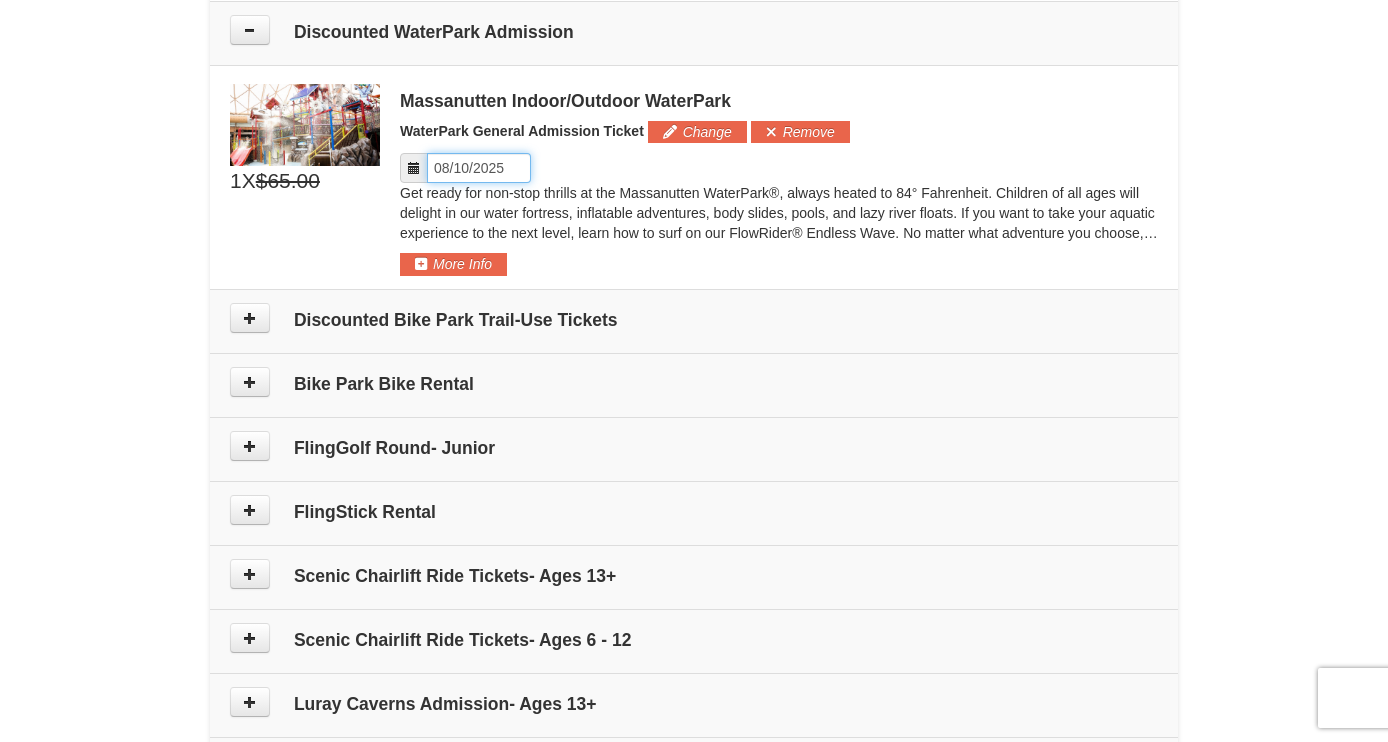 click on "Please format dates MM/DD/YYYY" at bounding box center (479, 168) 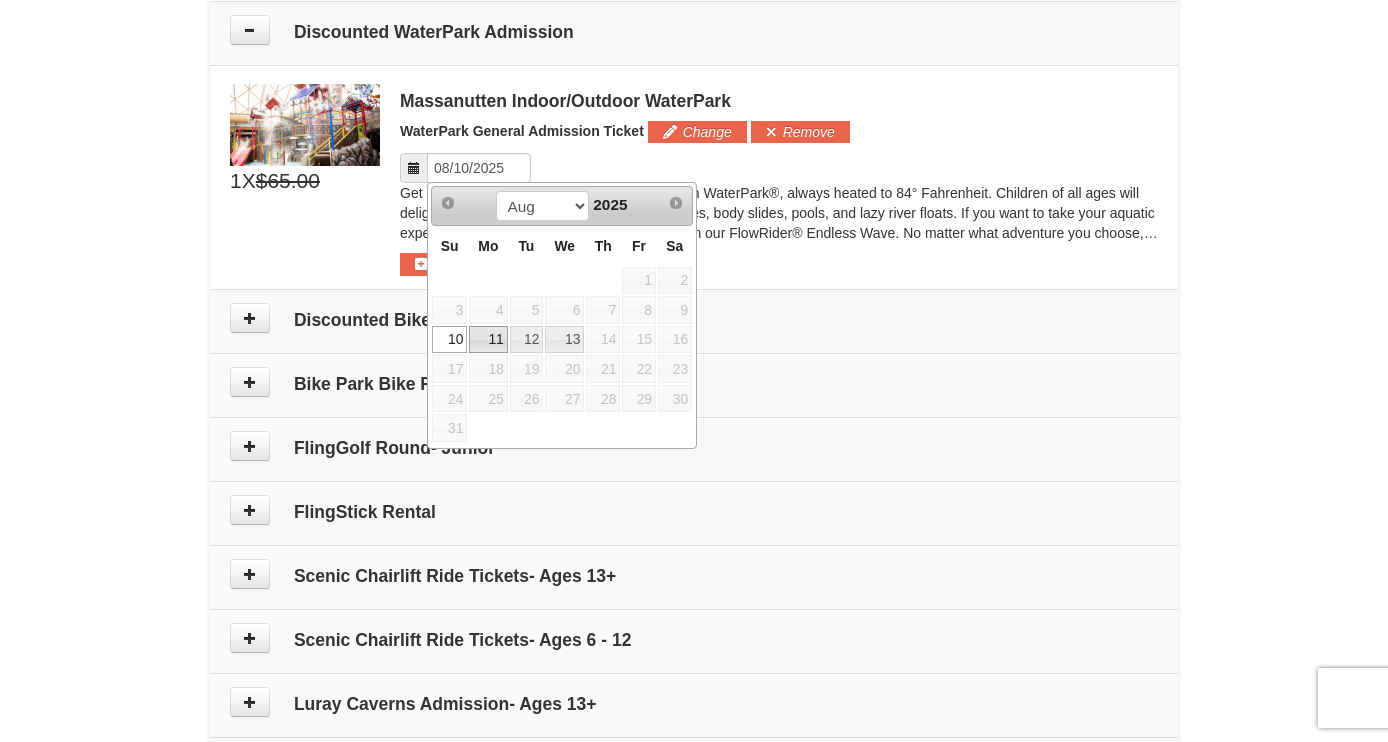 click on "11" at bounding box center [488, 340] 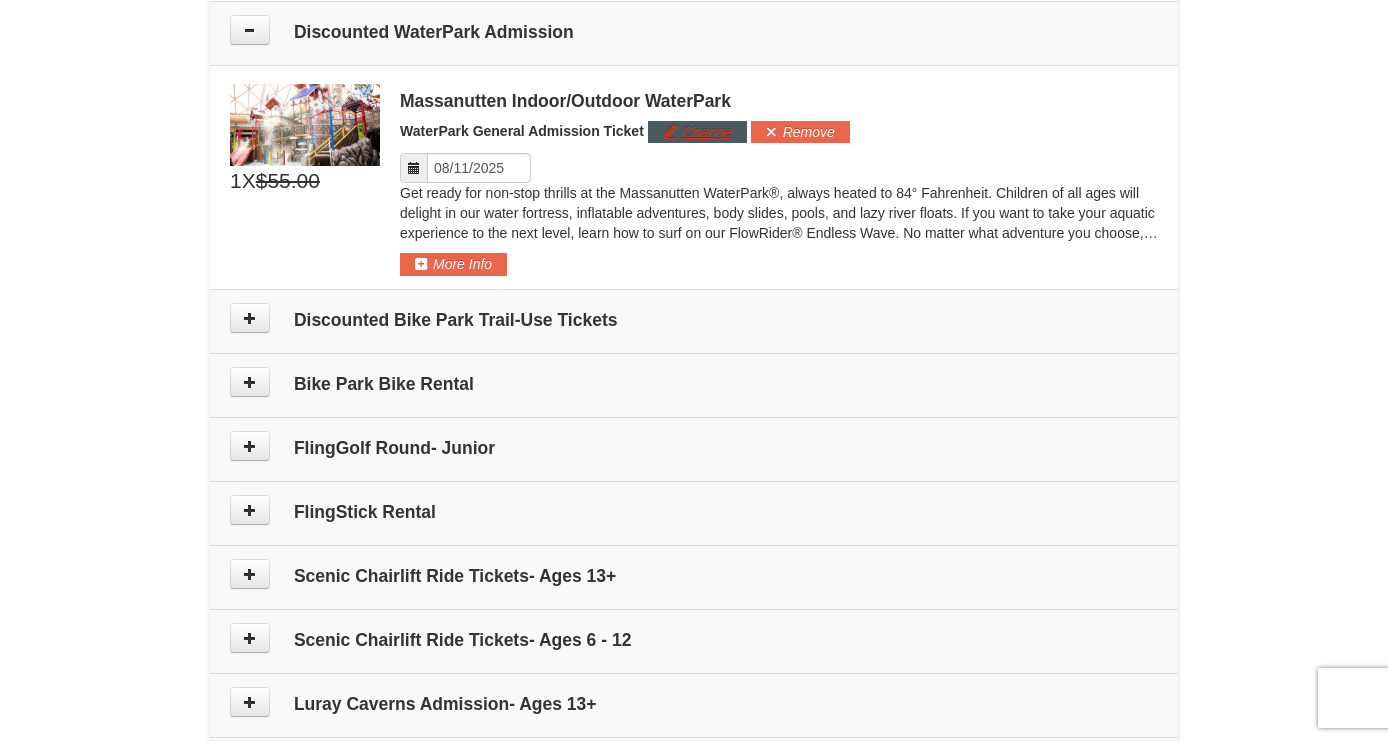 click on "Change" at bounding box center (697, 132) 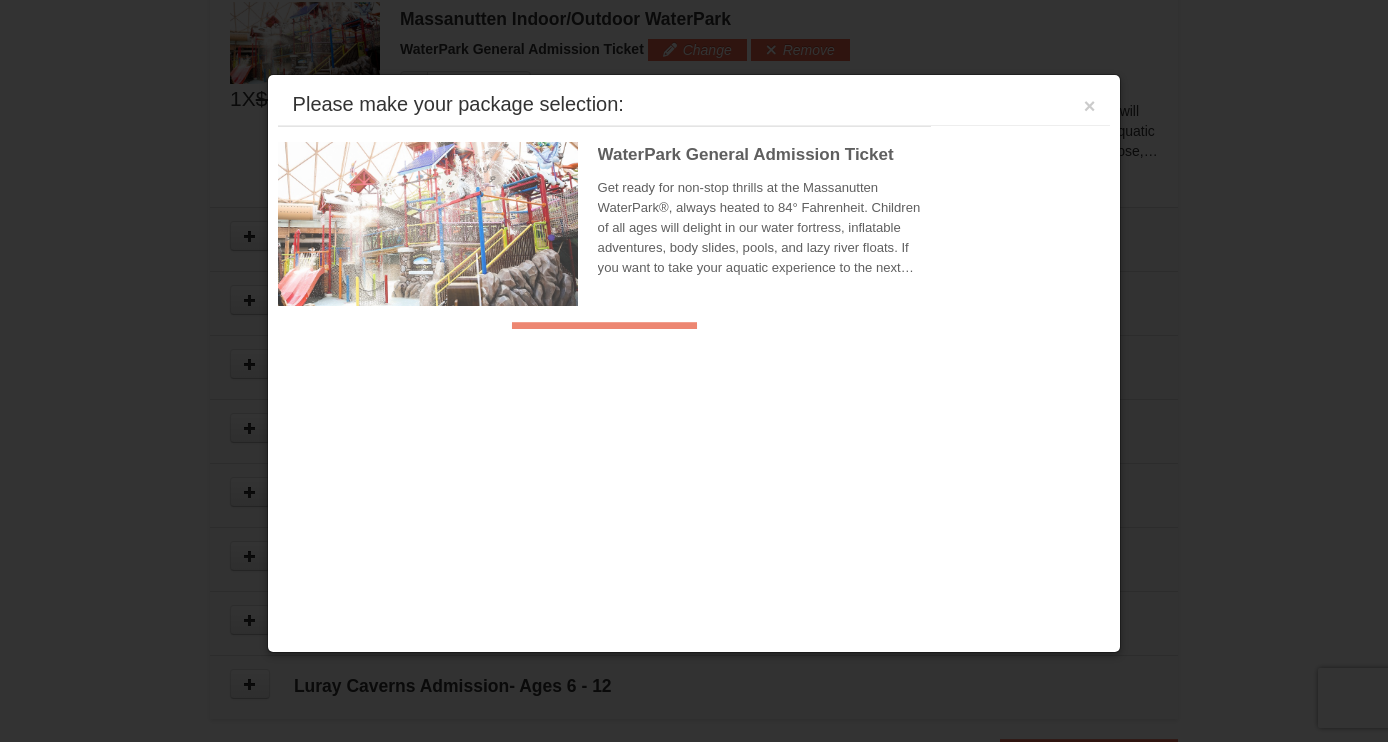 scroll, scrollTop: 1121, scrollLeft: 0, axis: vertical 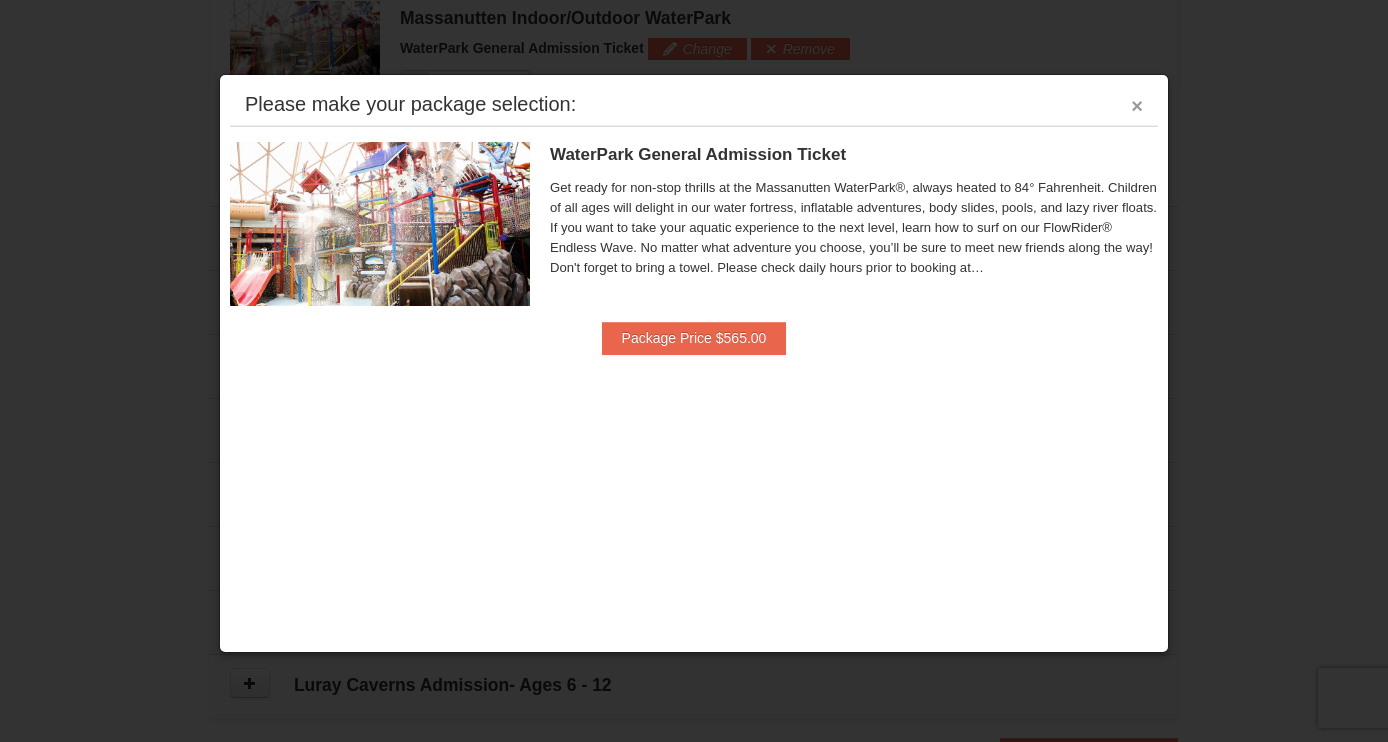click on "×" at bounding box center (1137, 106) 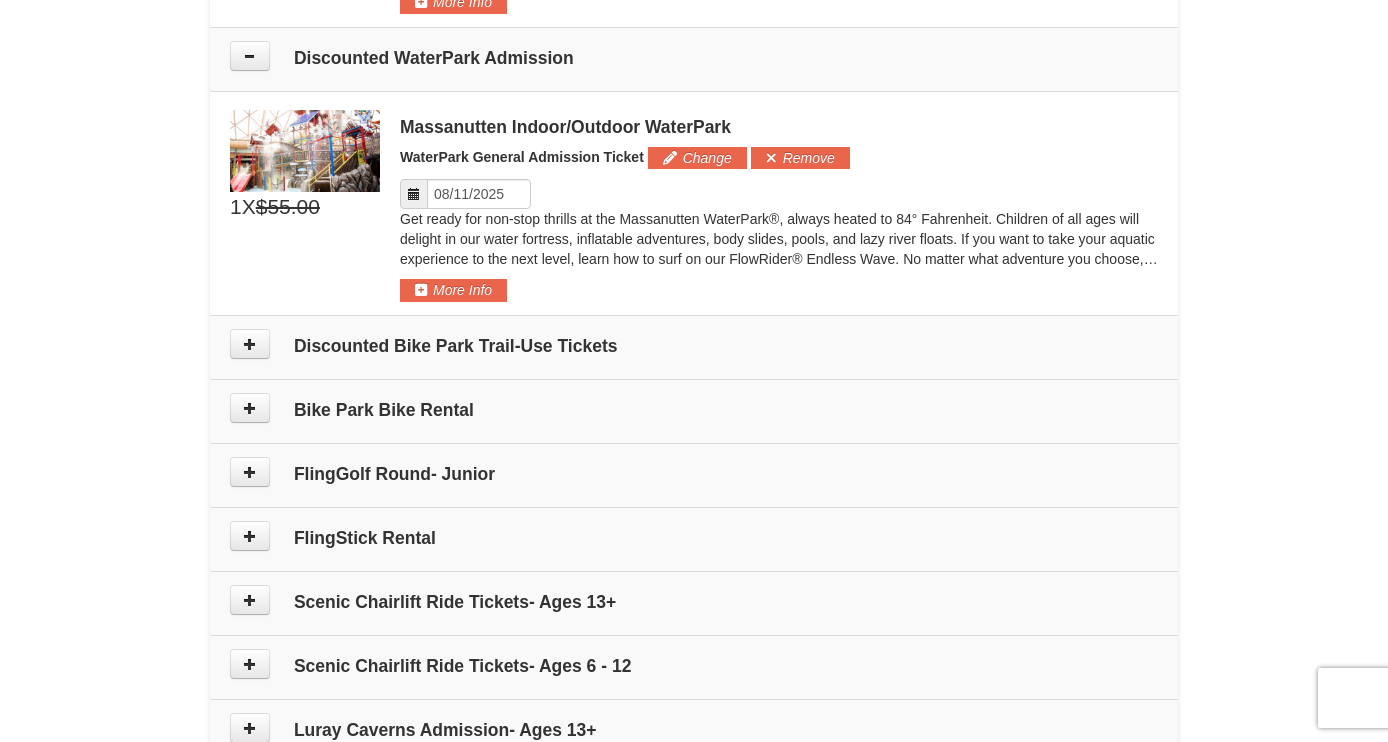 scroll, scrollTop: 1016, scrollLeft: 0, axis: vertical 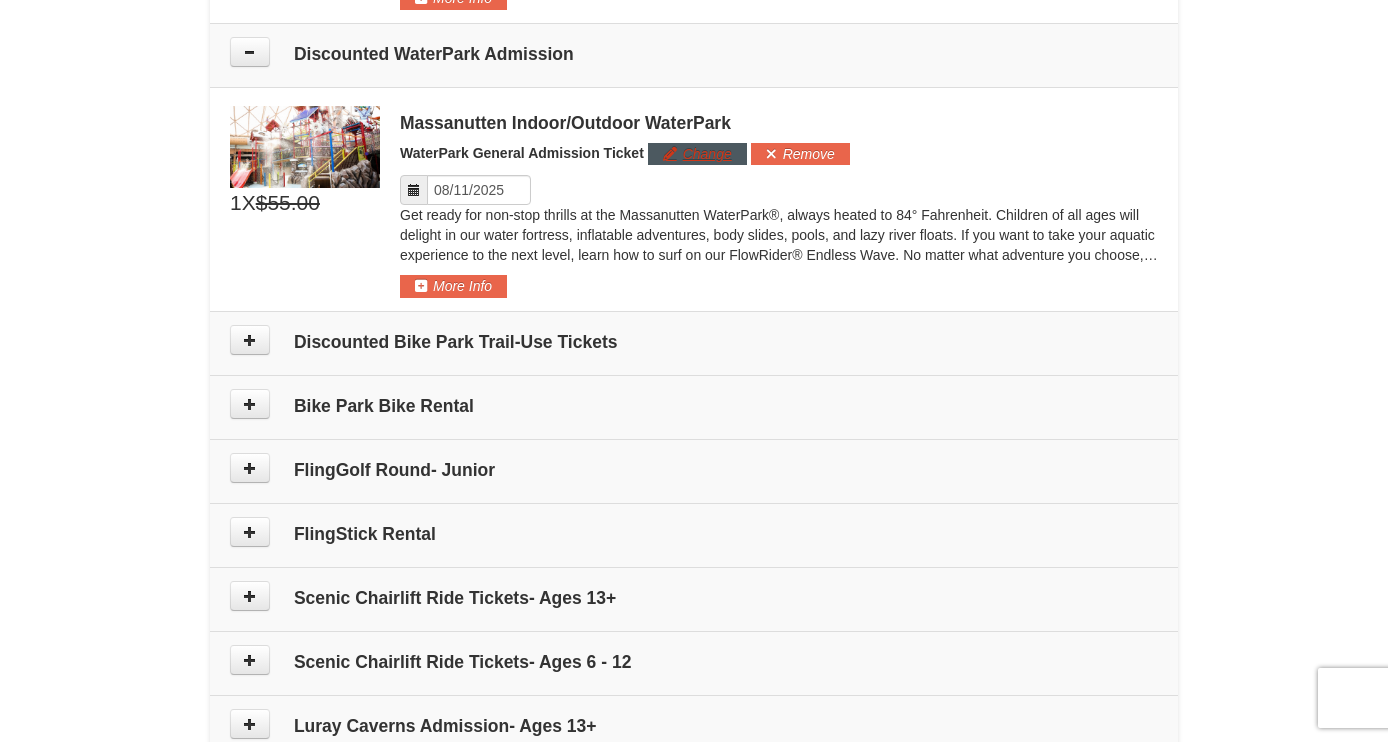 click on "Change" at bounding box center (697, 154) 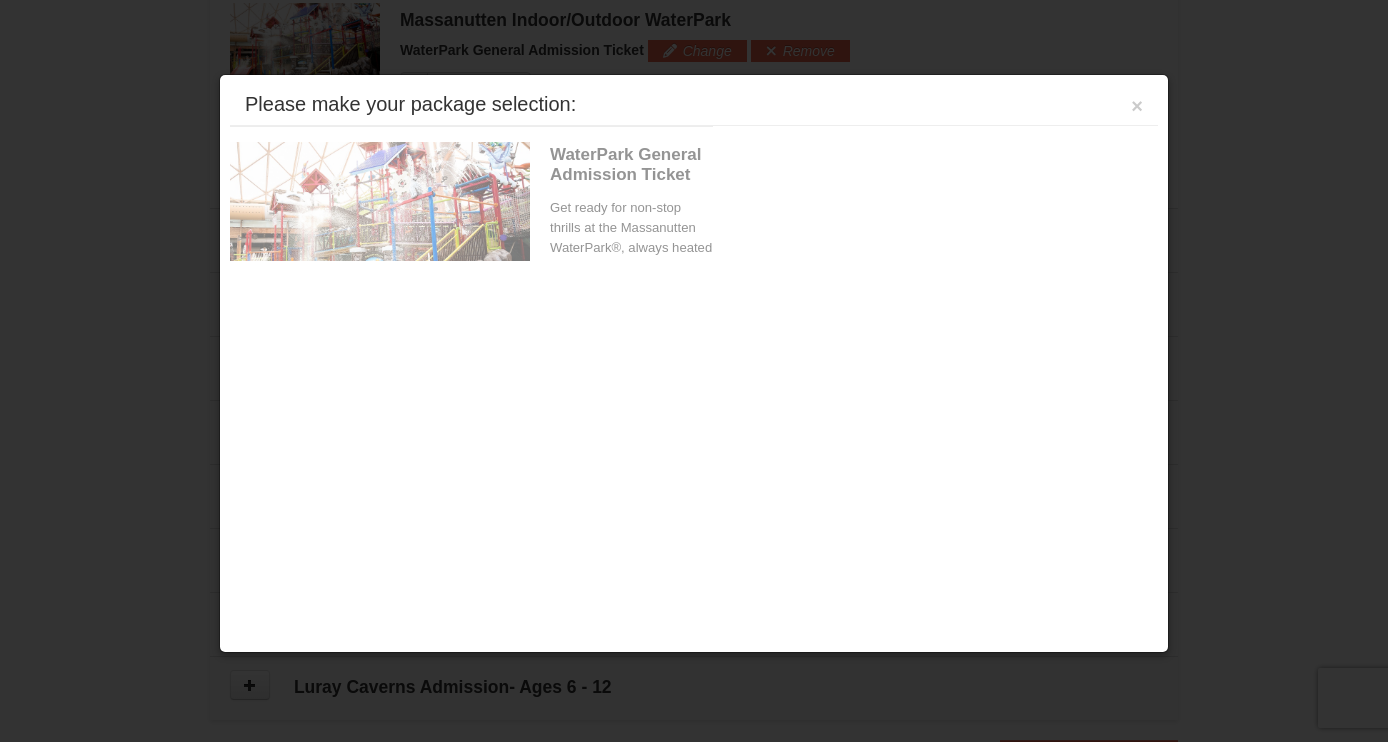 scroll, scrollTop: 1121, scrollLeft: 0, axis: vertical 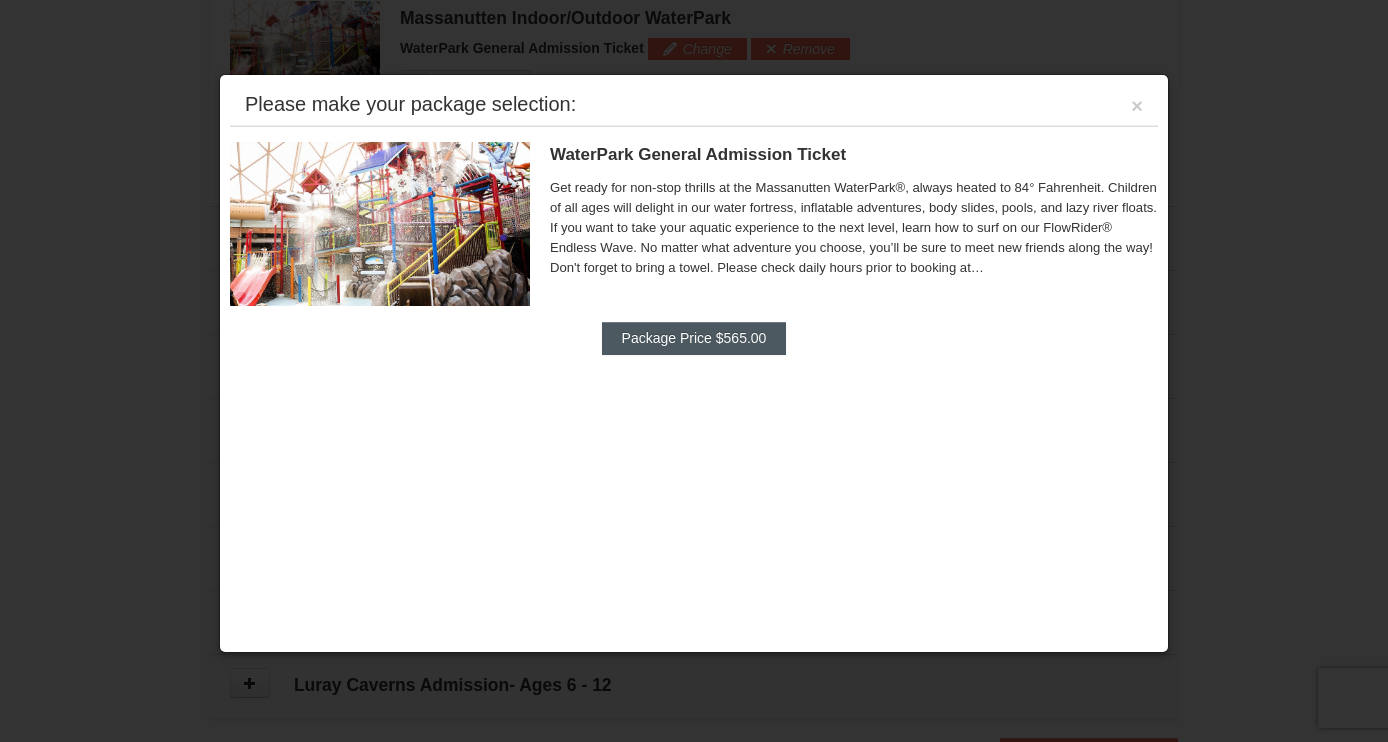 click on "Package Price $565.00" at bounding box center (694, 338) 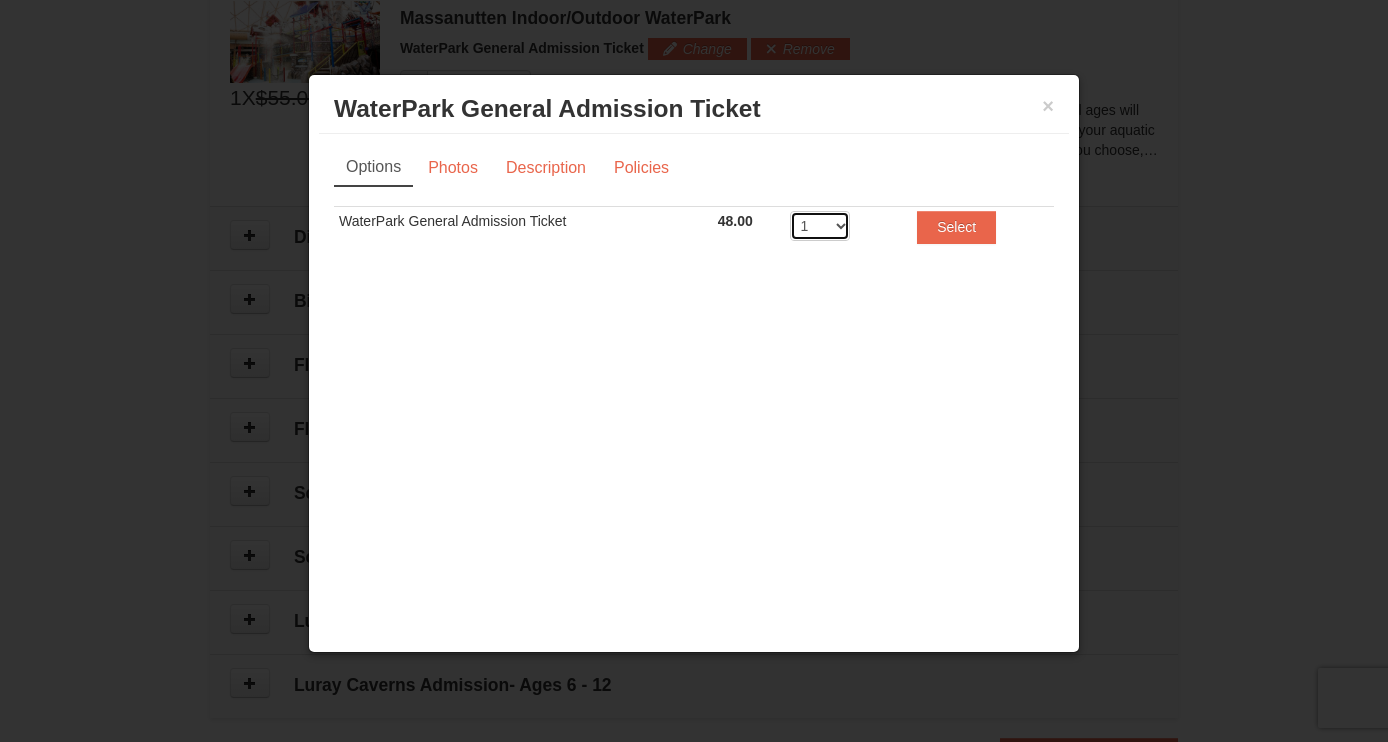 select on "4" 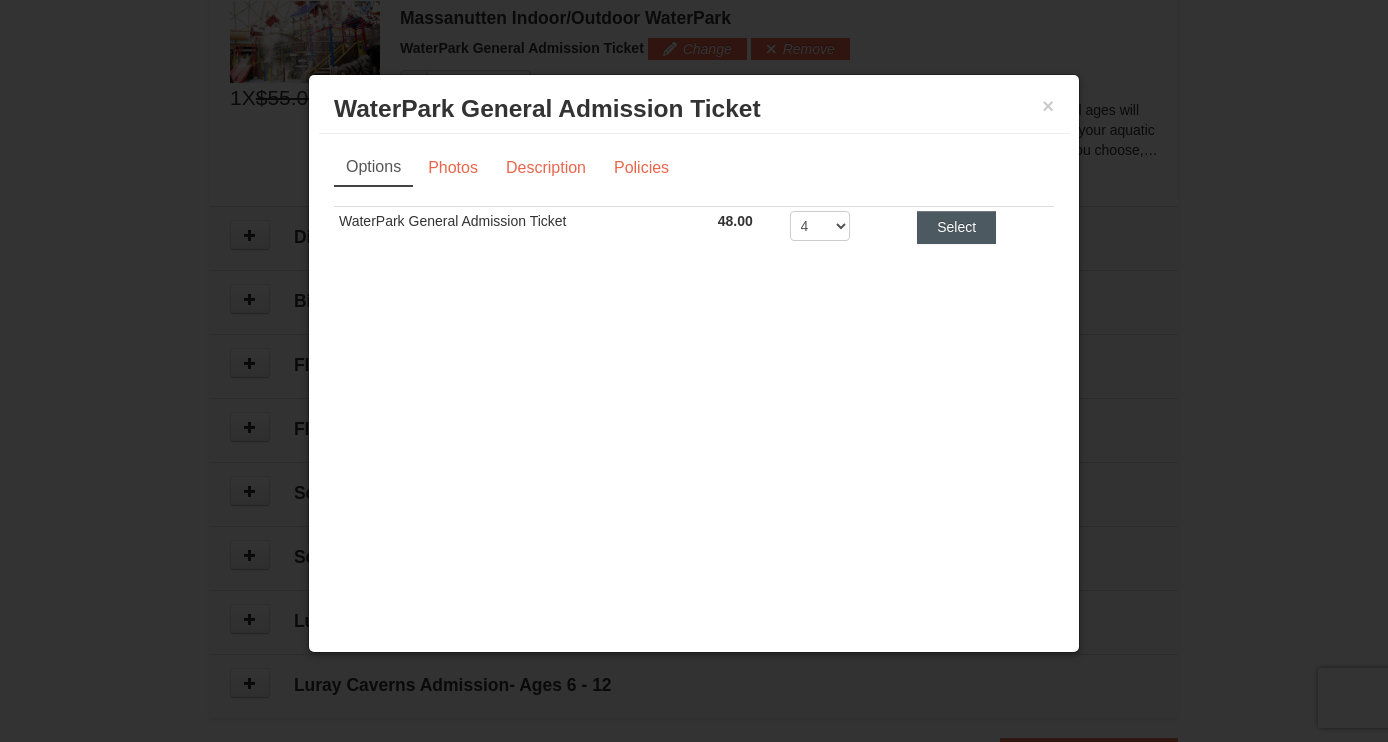 click on "Select" at bounding box center [956, 227] 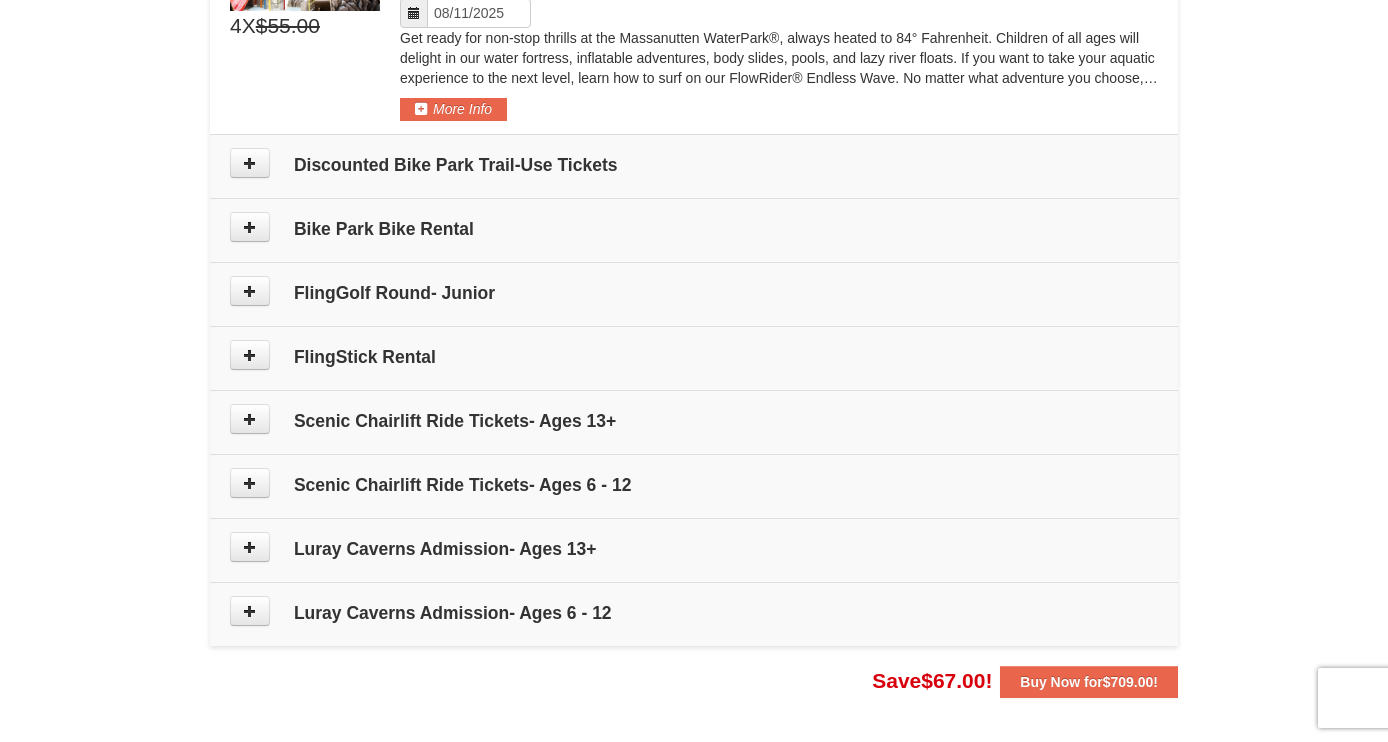 scroll, scrollTop: 1196, scrollLeft: 0, axis: vertical 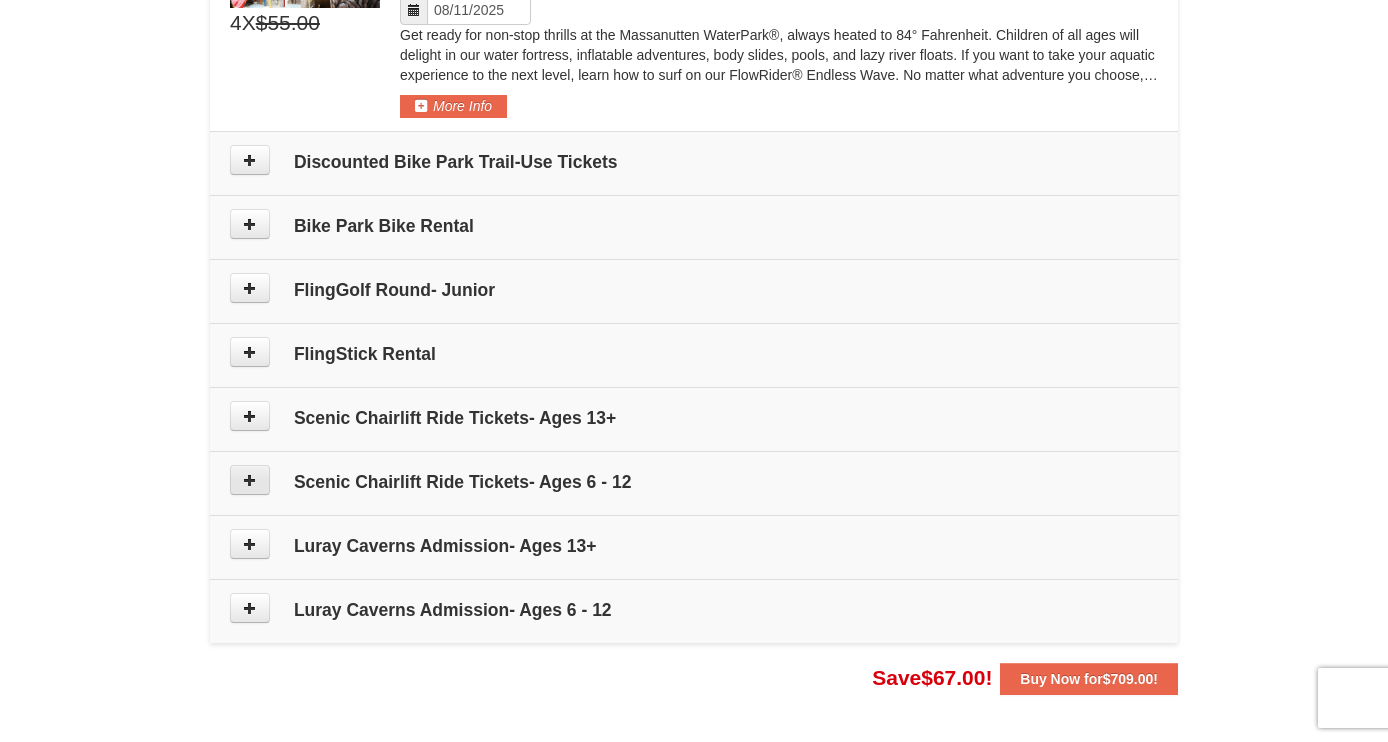 click at bounding box center (250, 480) 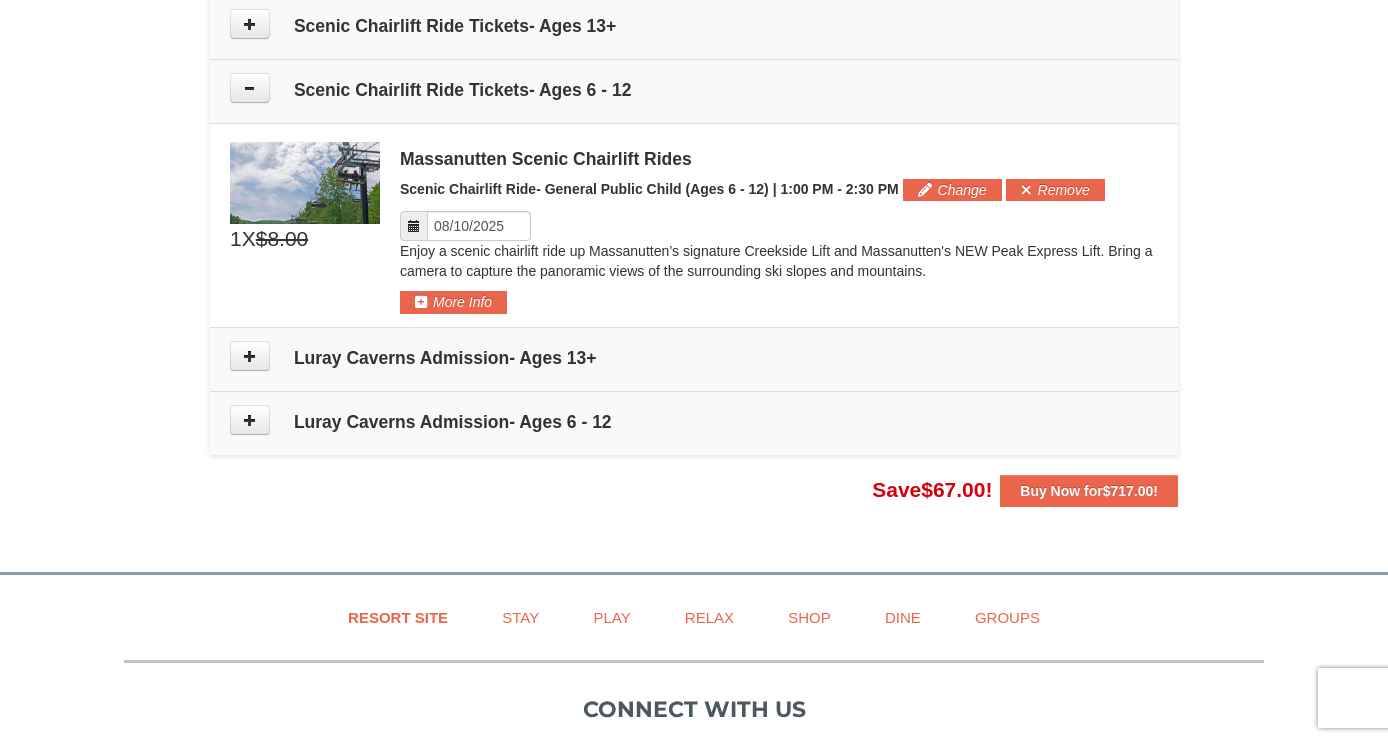 scroll, scrollTop: 1579, scrollLeft: 0, axis: vertical 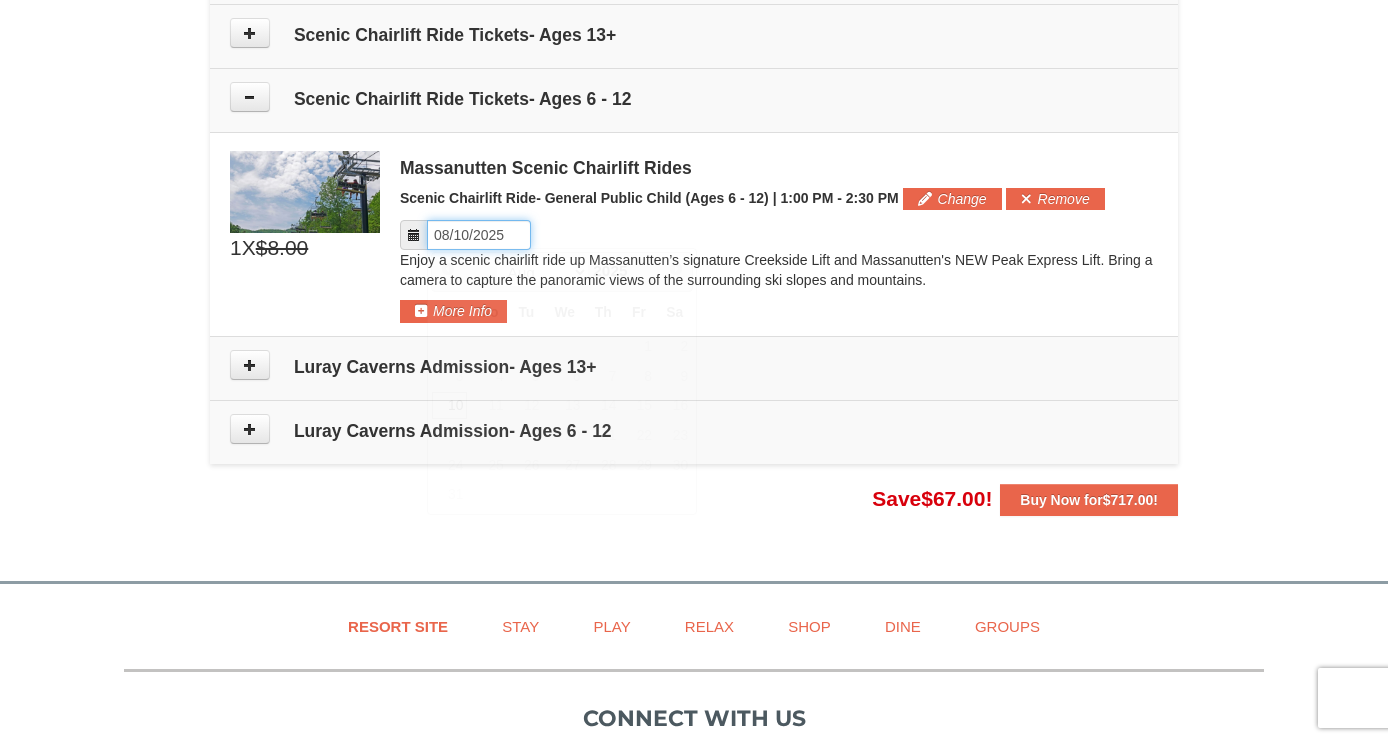 click on "Please format dates MM/DD/YYYY" at bounding box center [479, 235] 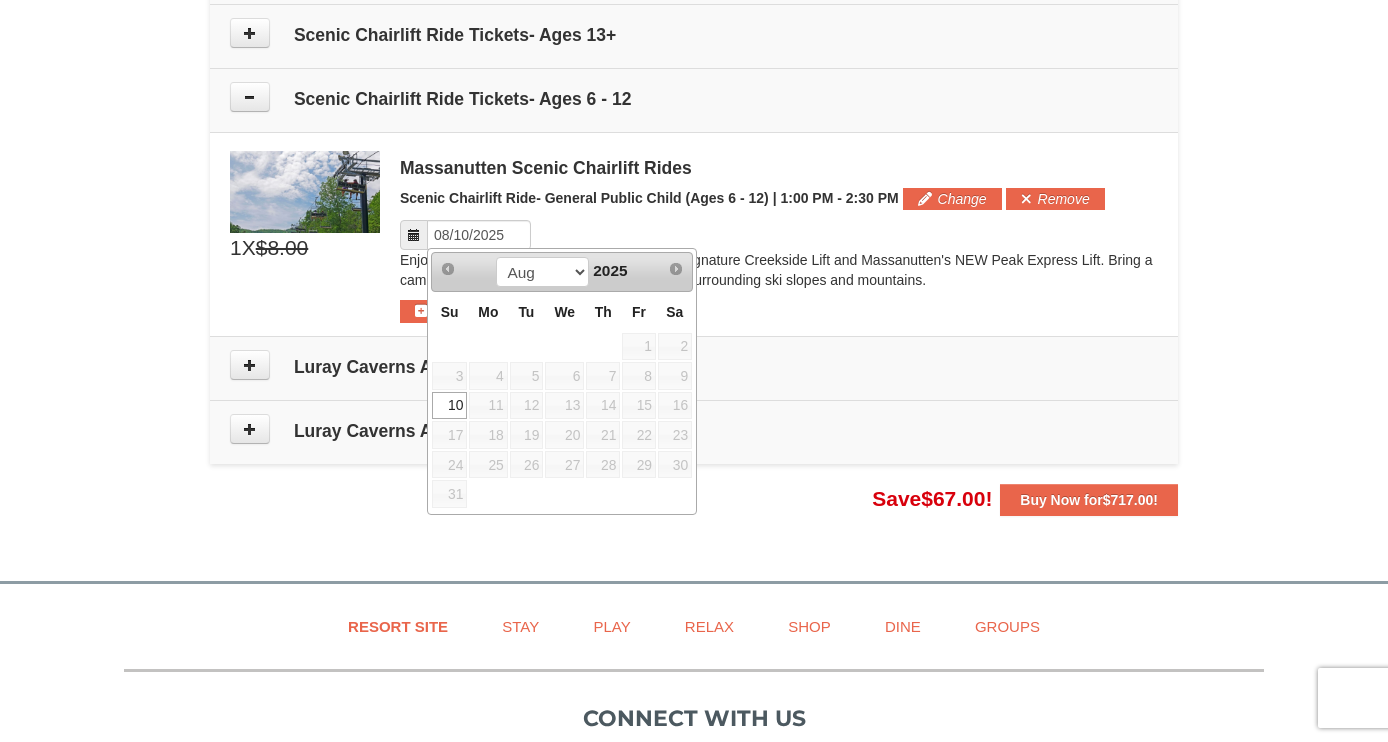 click on "12" at bounding box center [527, 406] 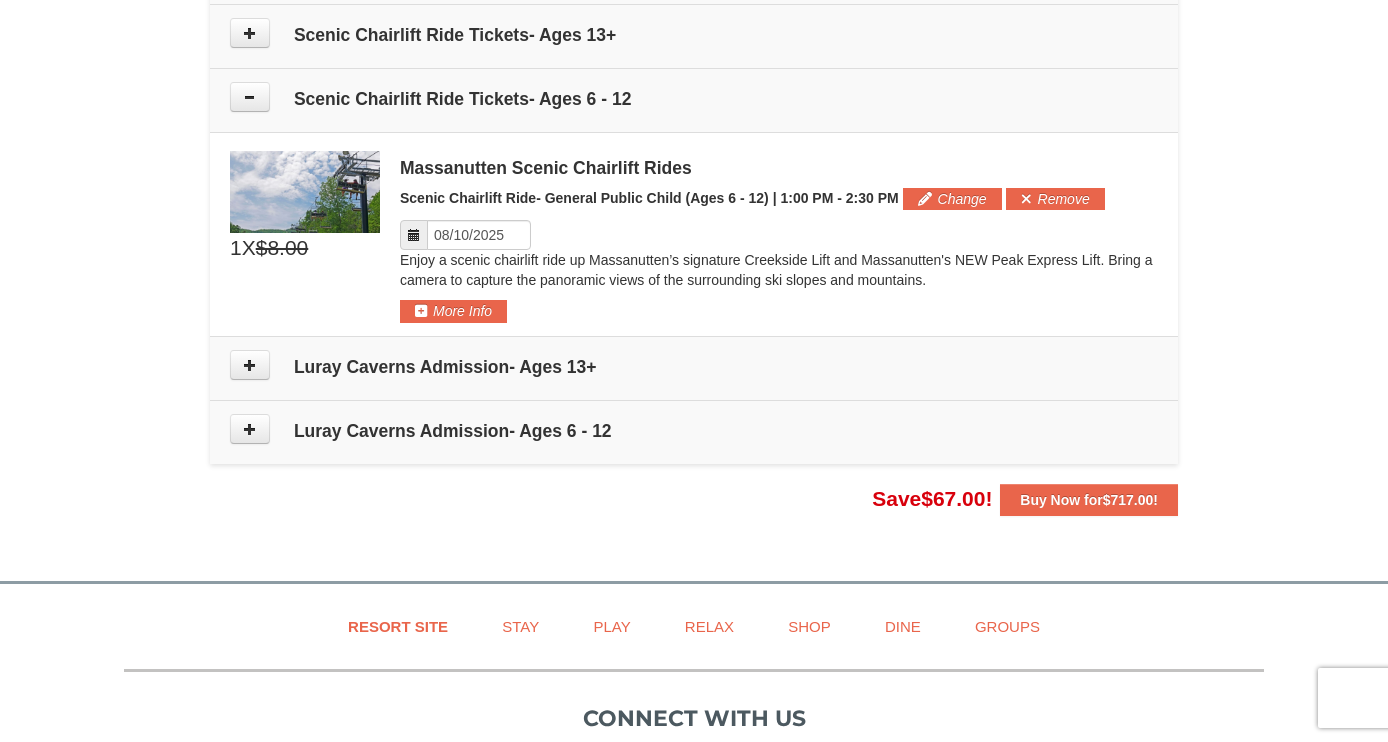 click on "Scenic Chairlift Ride Tickets- Ages 6 - 12" at bounding box center [694, 99] 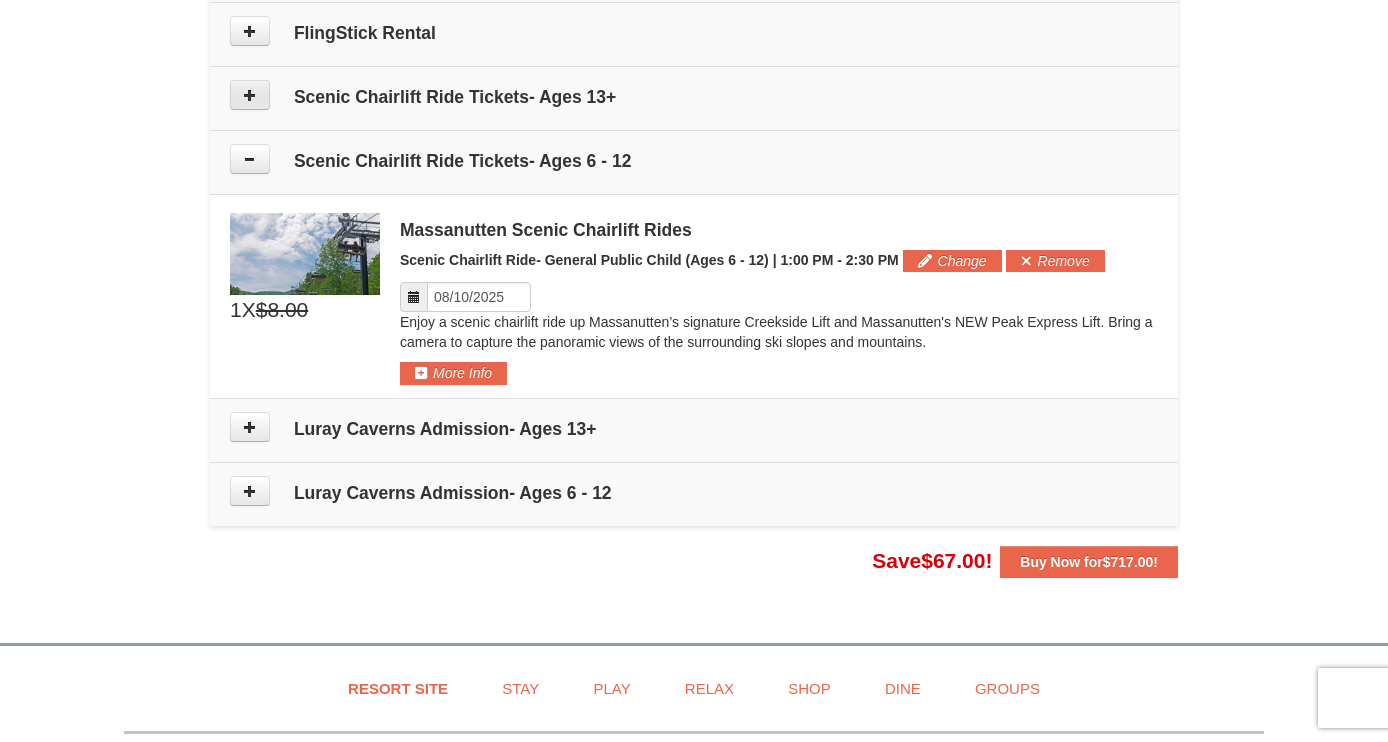 click at bounding box center (250, 95) 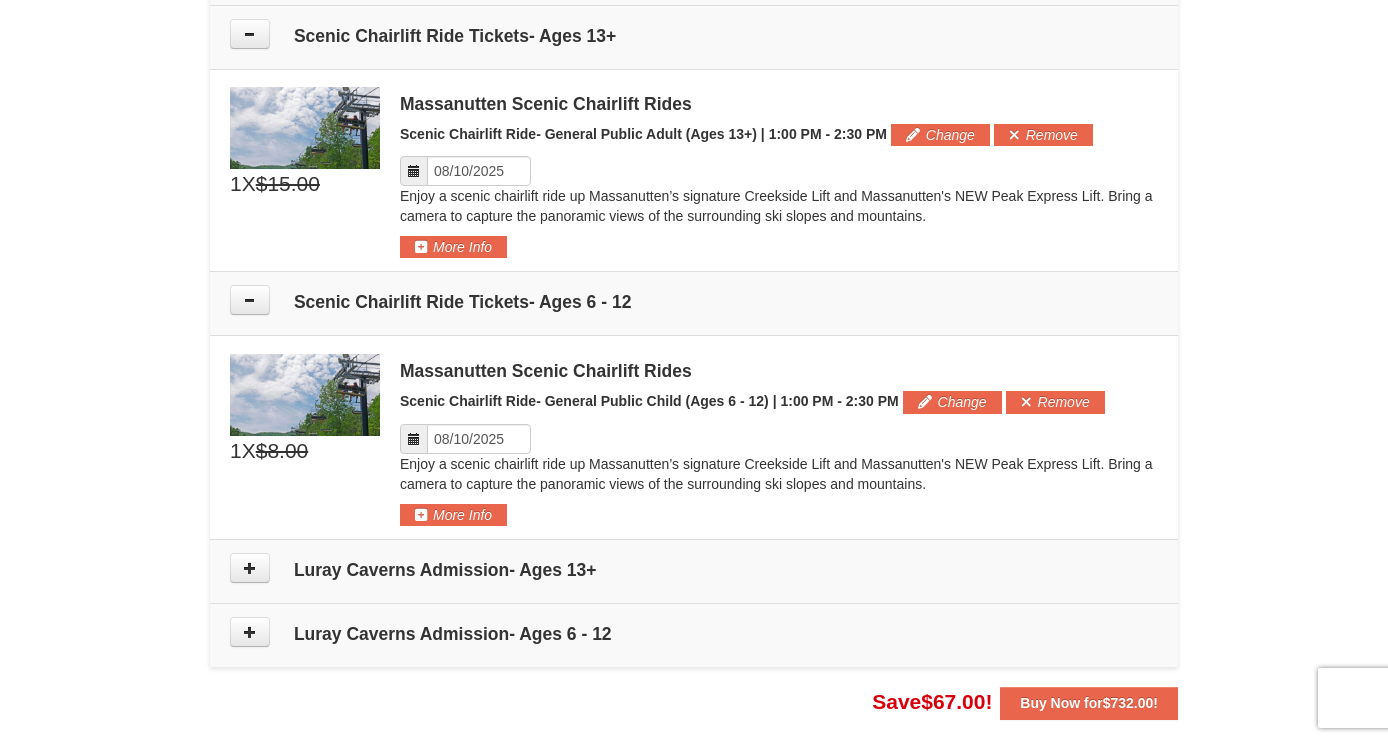 scroll, scrollTop: 1581, scrollLeft: 0, axis: vertical 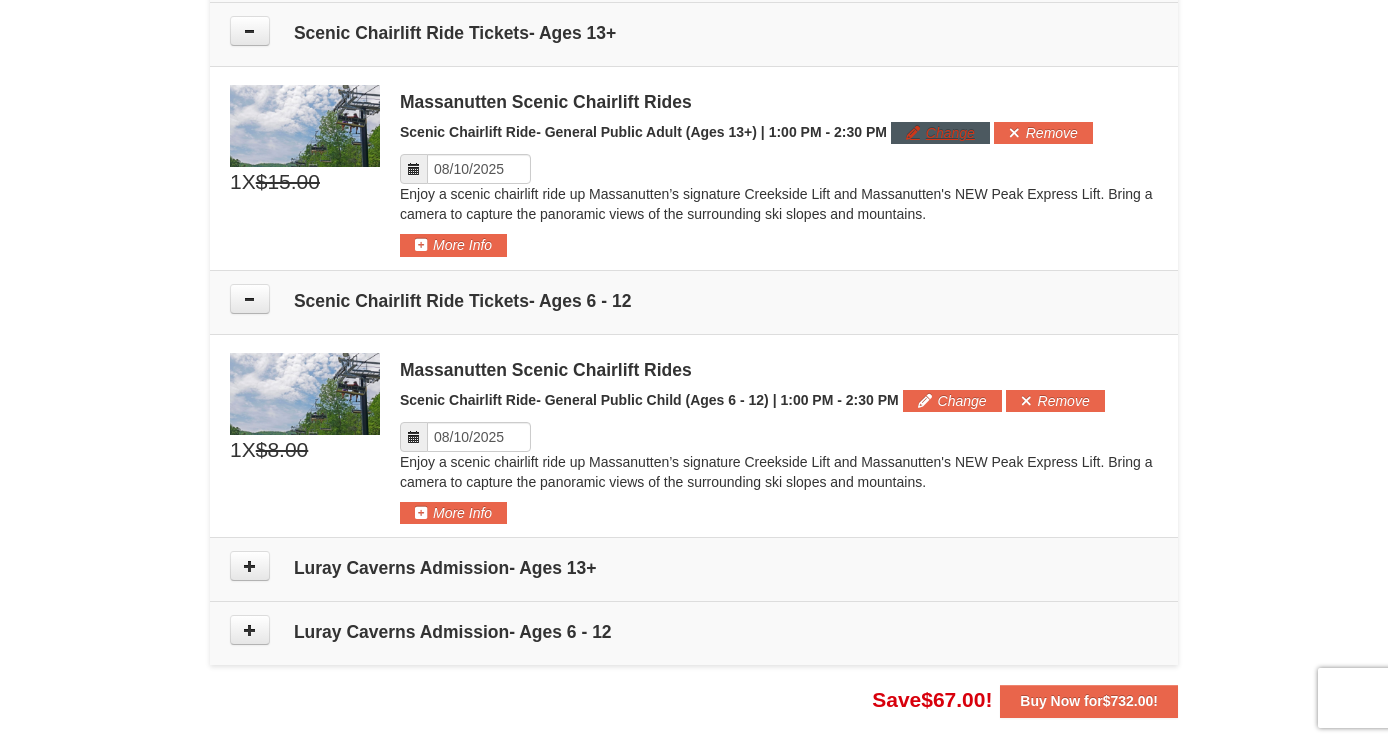 click on "Change" at bounding box center [940, 133] 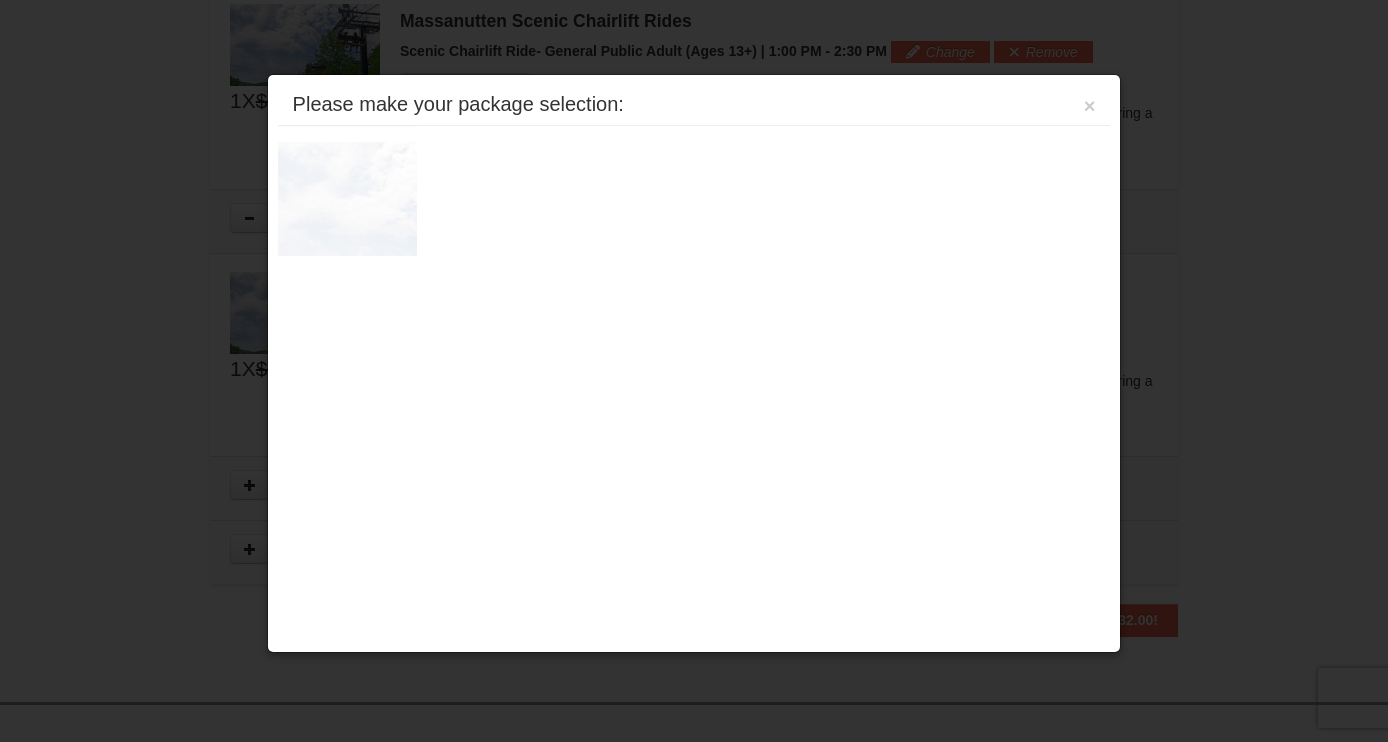 scroll, scrollTop: 1664, scrollLeft: 0, axis: vertical 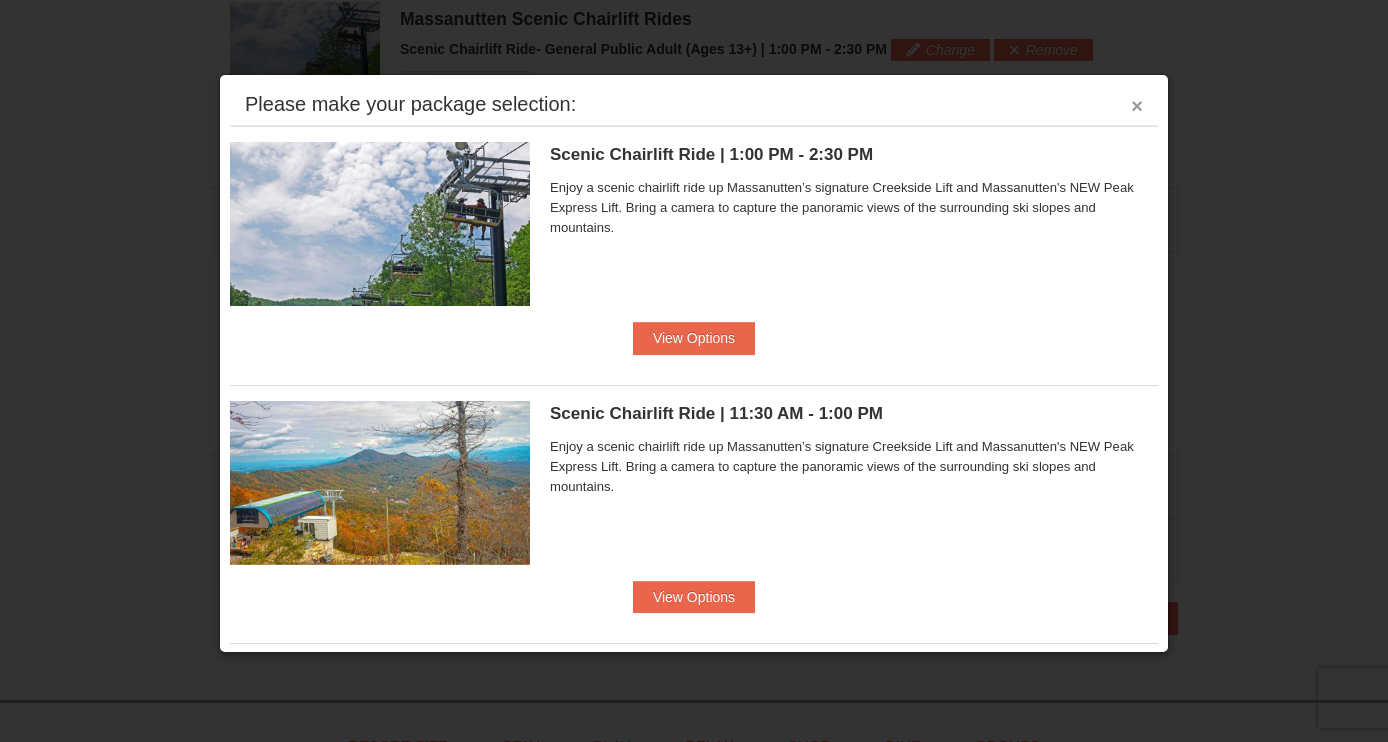 click on "×" at bounding box center (1137, 106) 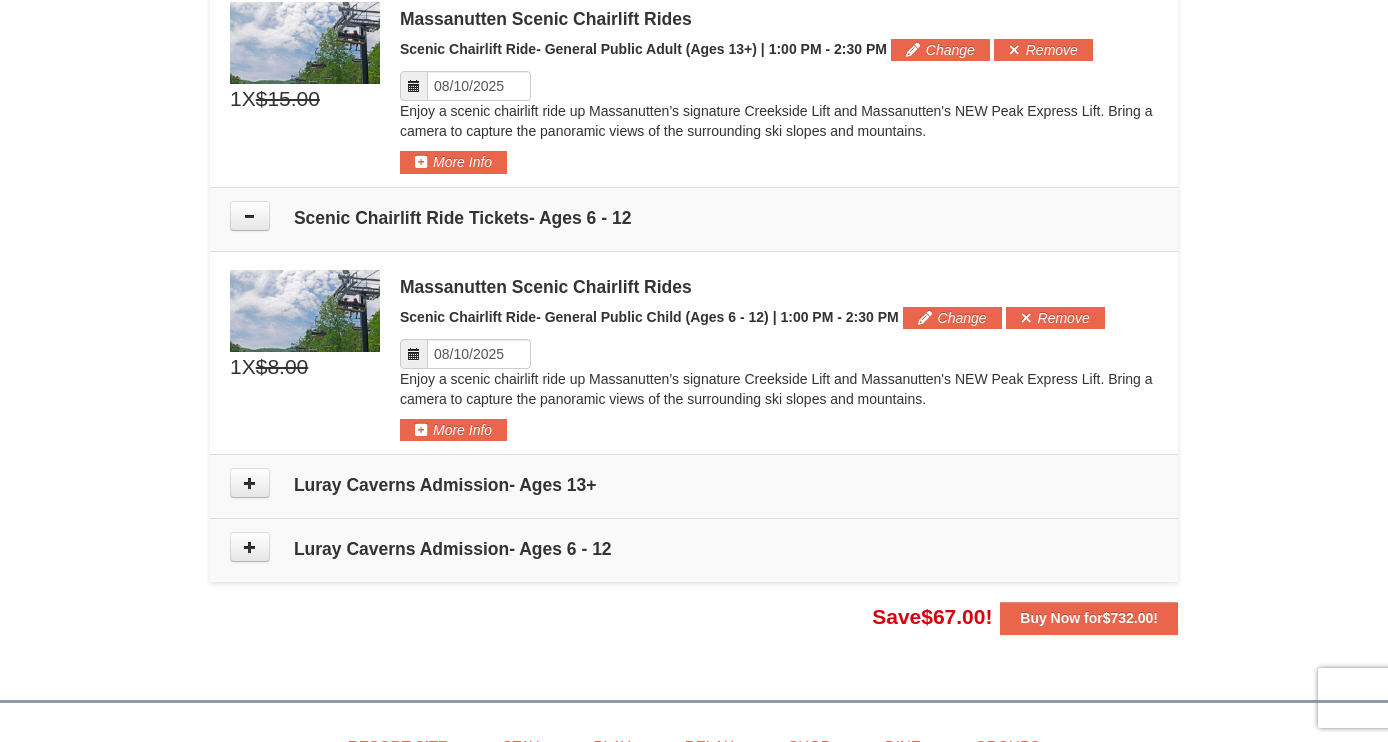 click on "Luray Caverns Admission- Ages 13+" at bounding box center (694, 485) 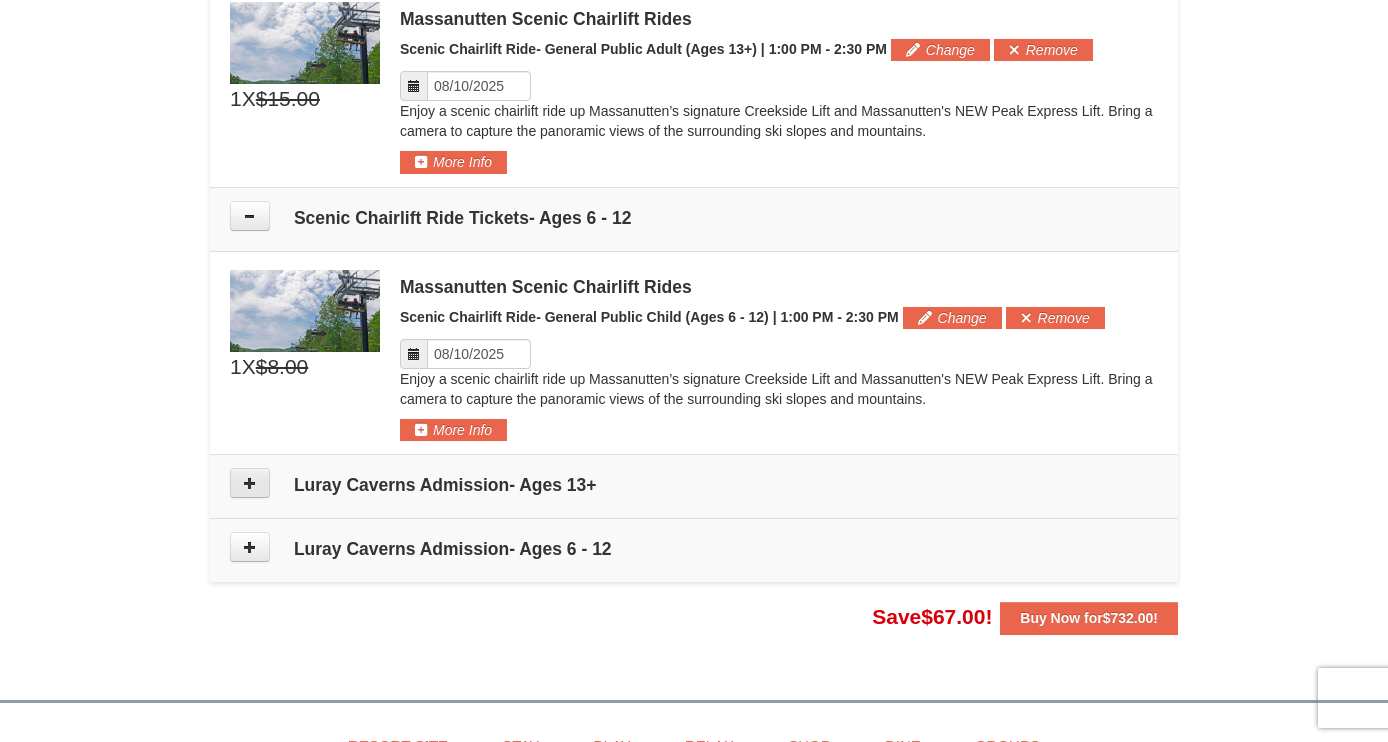 click at bounding box center [250, 483] 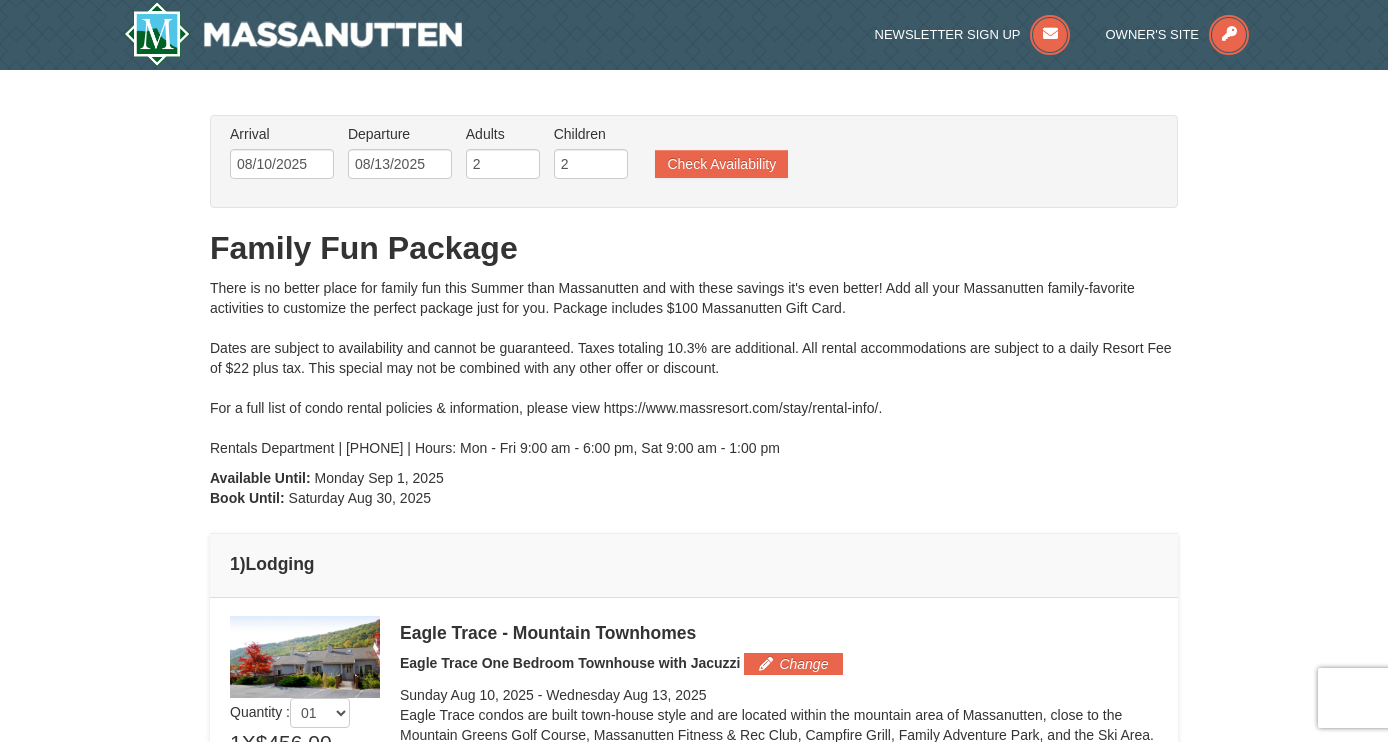 scroll, scrollTop: 0, scrollLeft: 0, axis: both 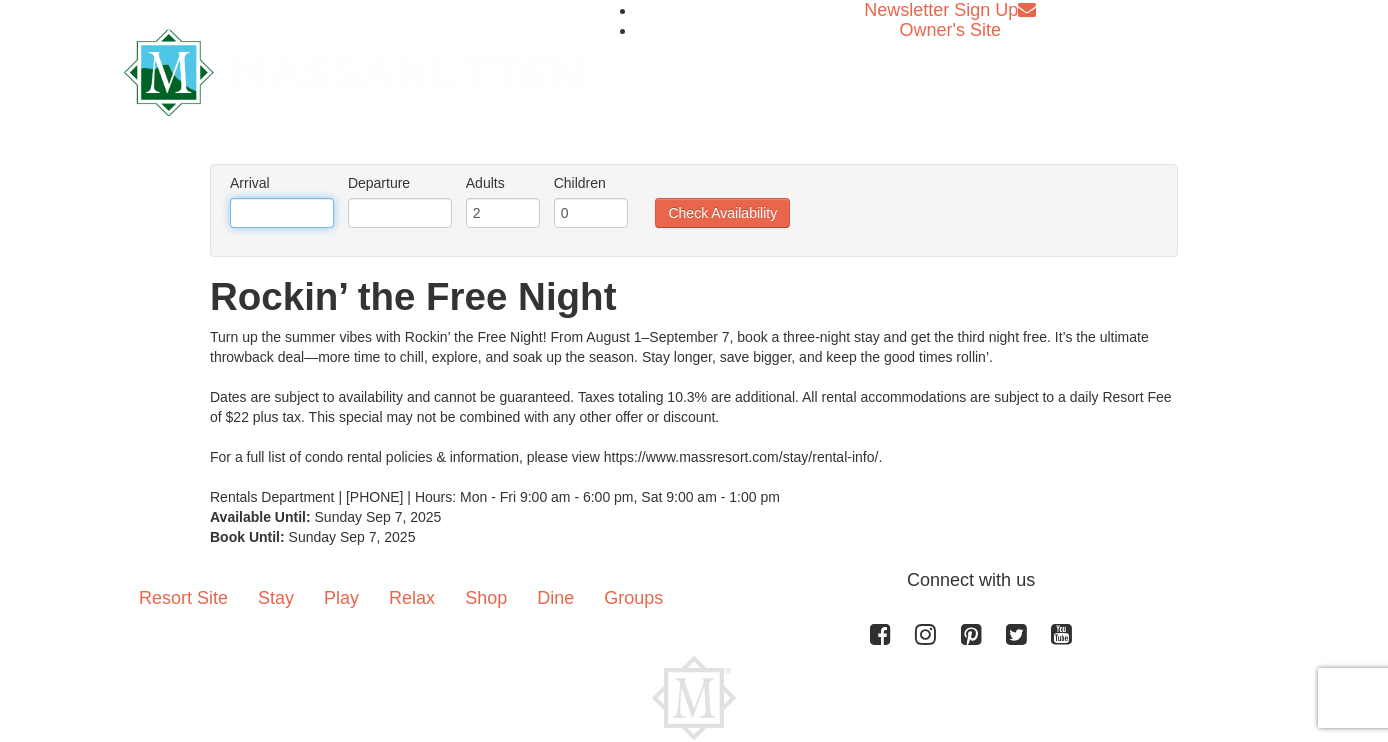 click at bounding box center [282, 213] 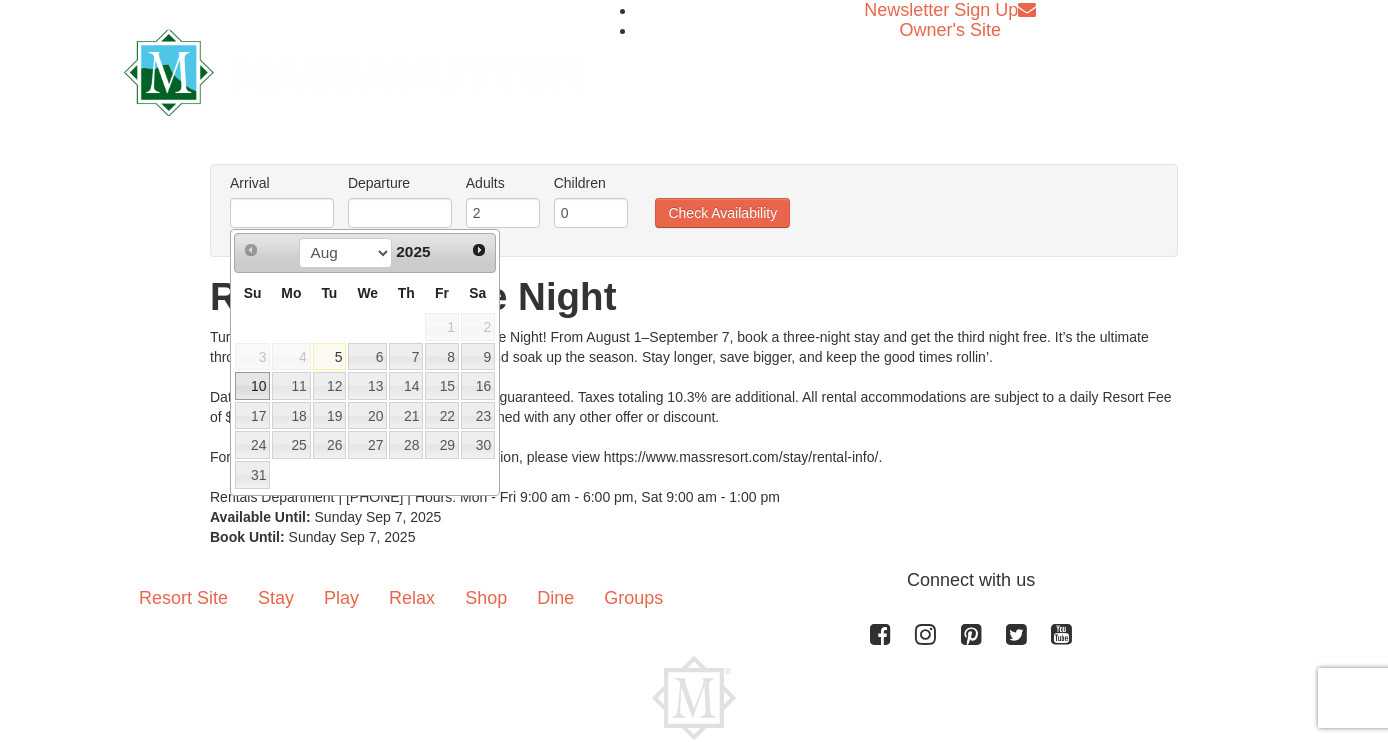click on "10" at bounding box center [252, 386] 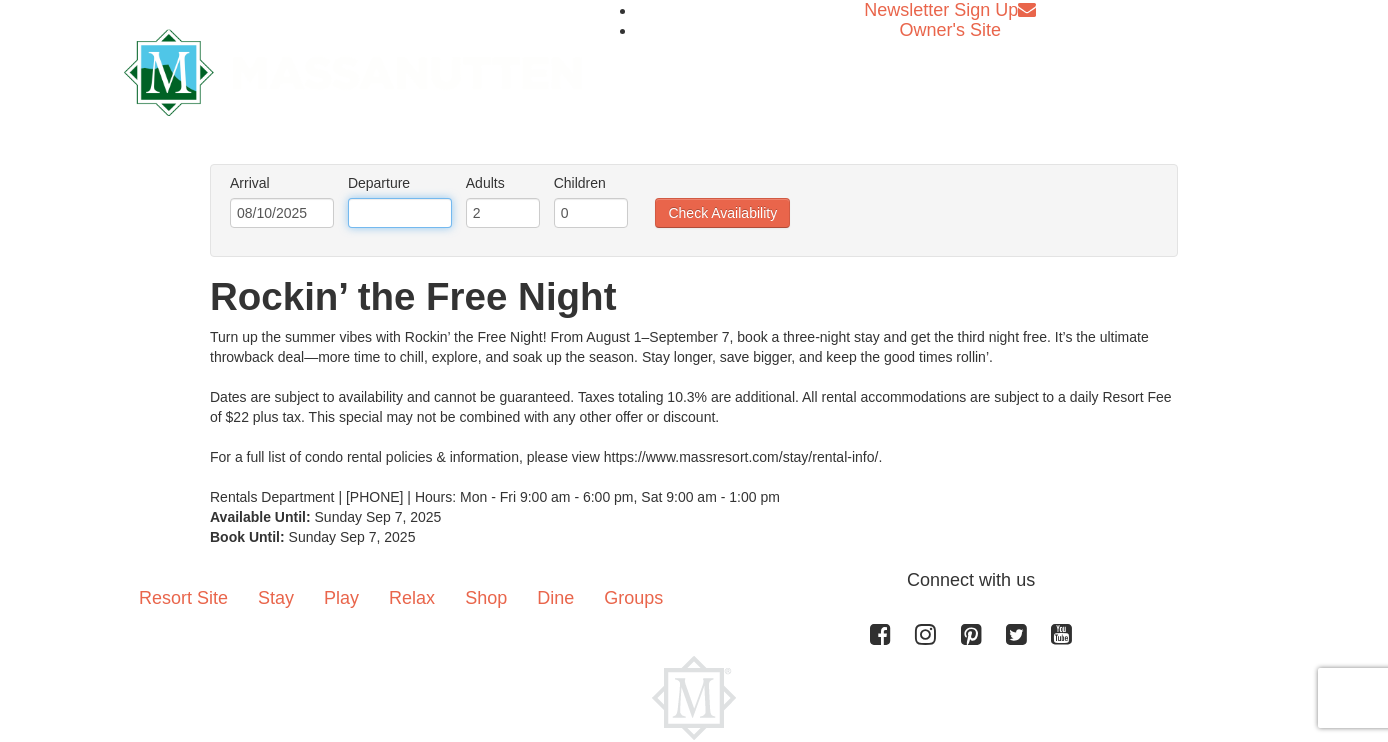 click at bounding box center [400, 213] 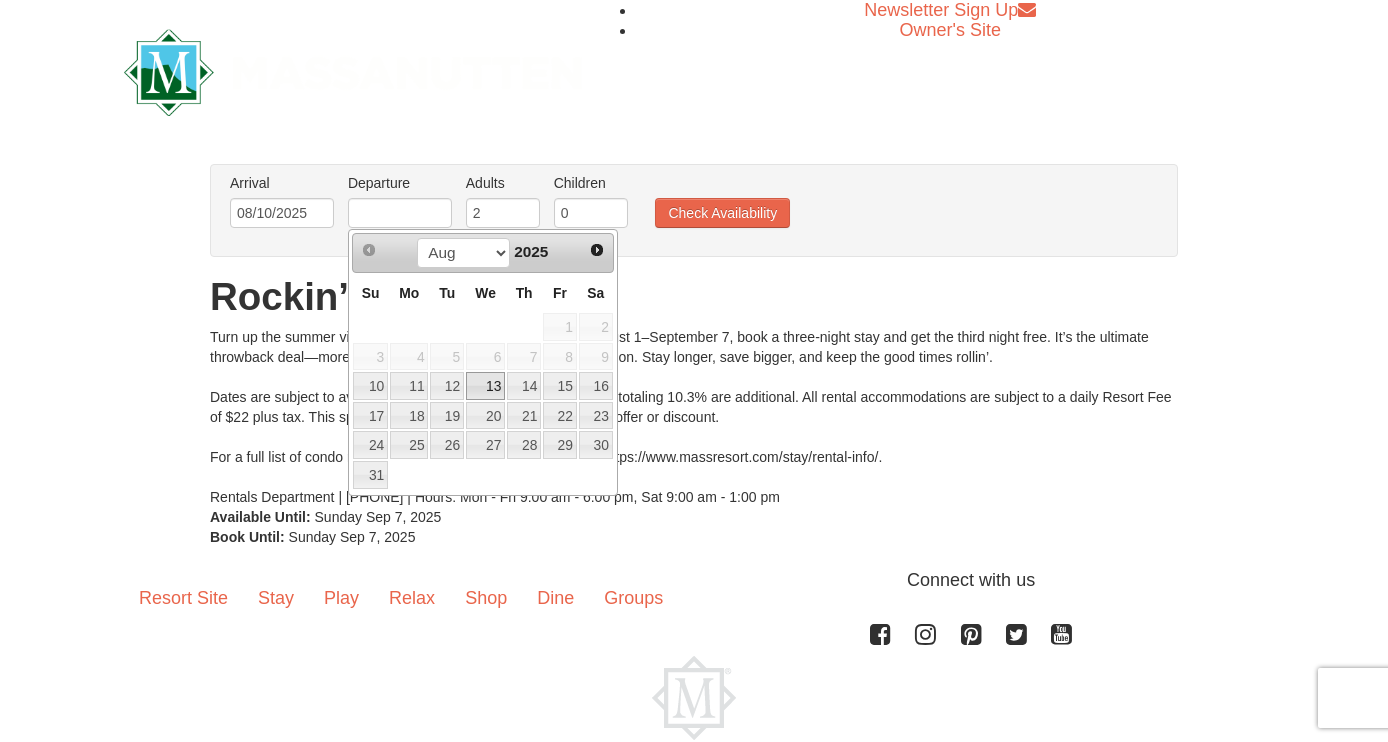 click on "13" at bounding box center [485, 386] 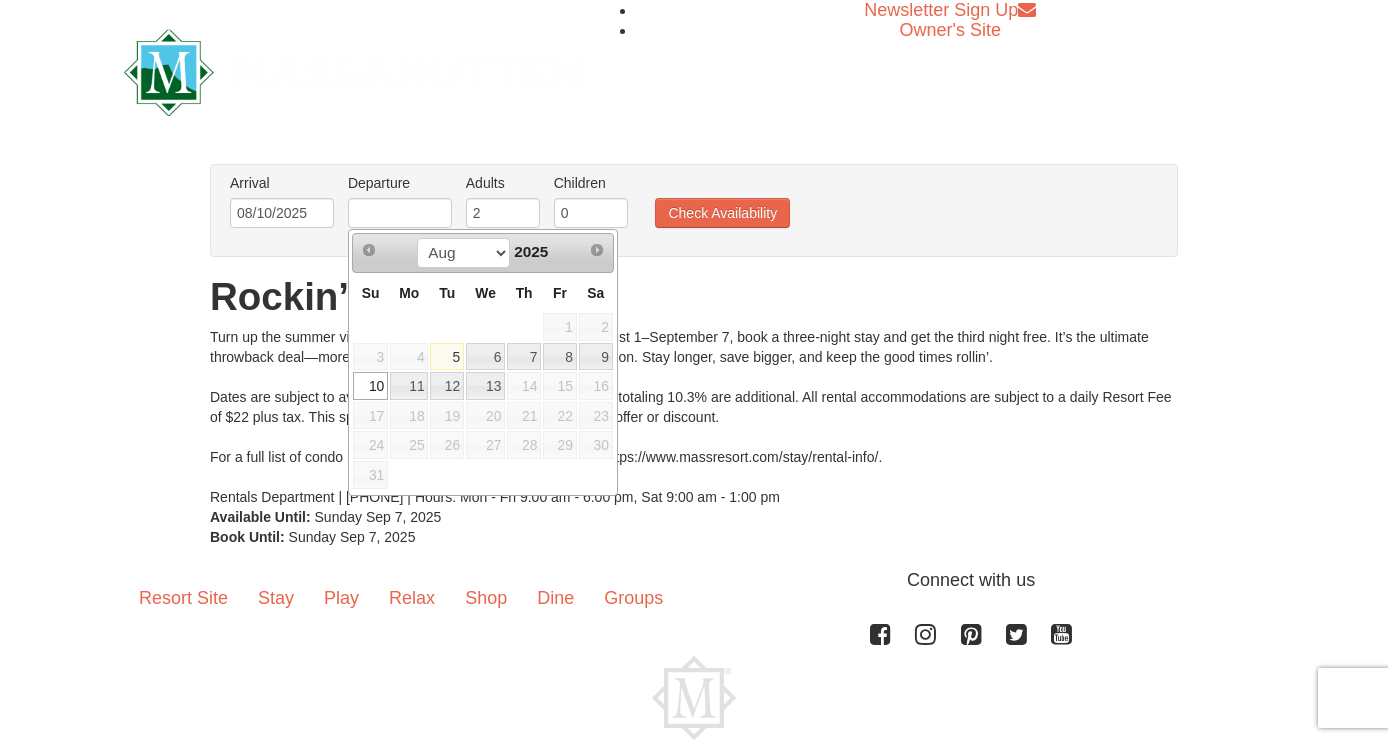 type on "08/13/2025" 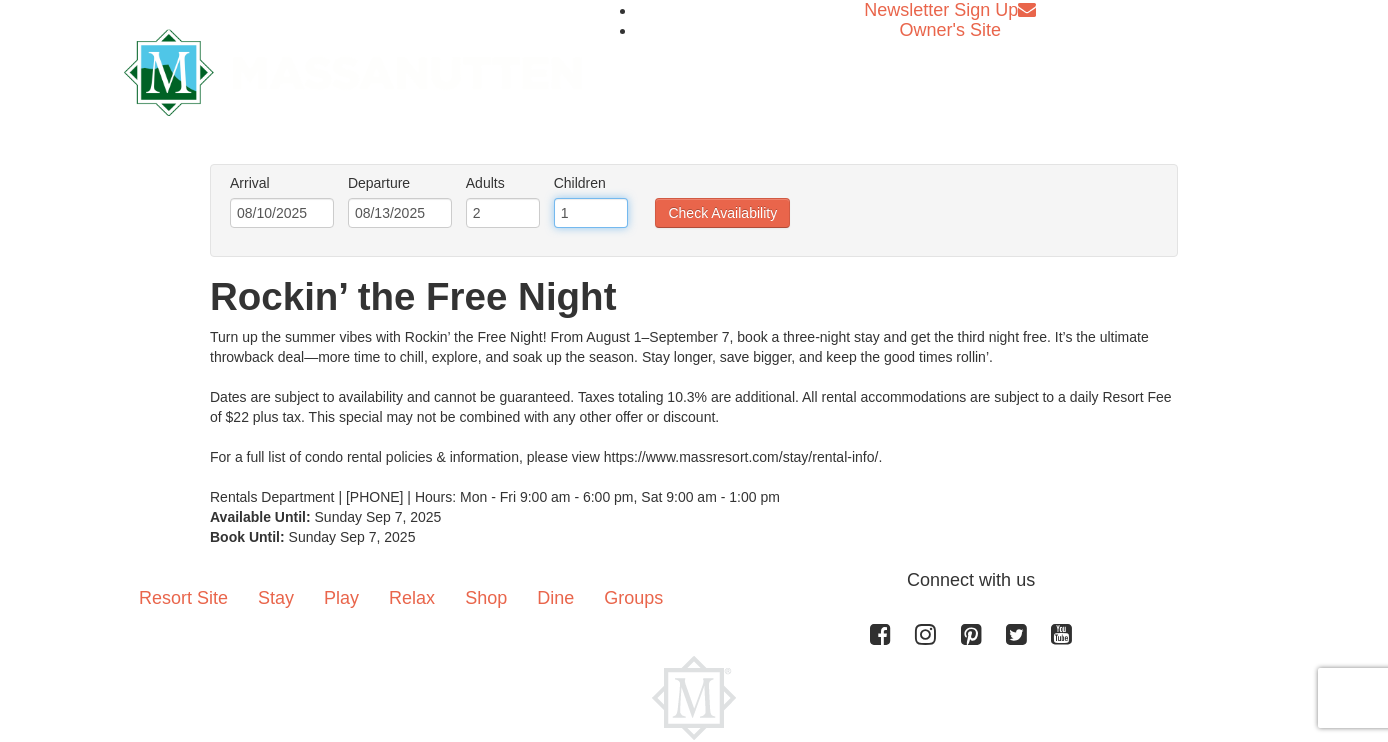 click on "1" at bounding box center (591, 213) 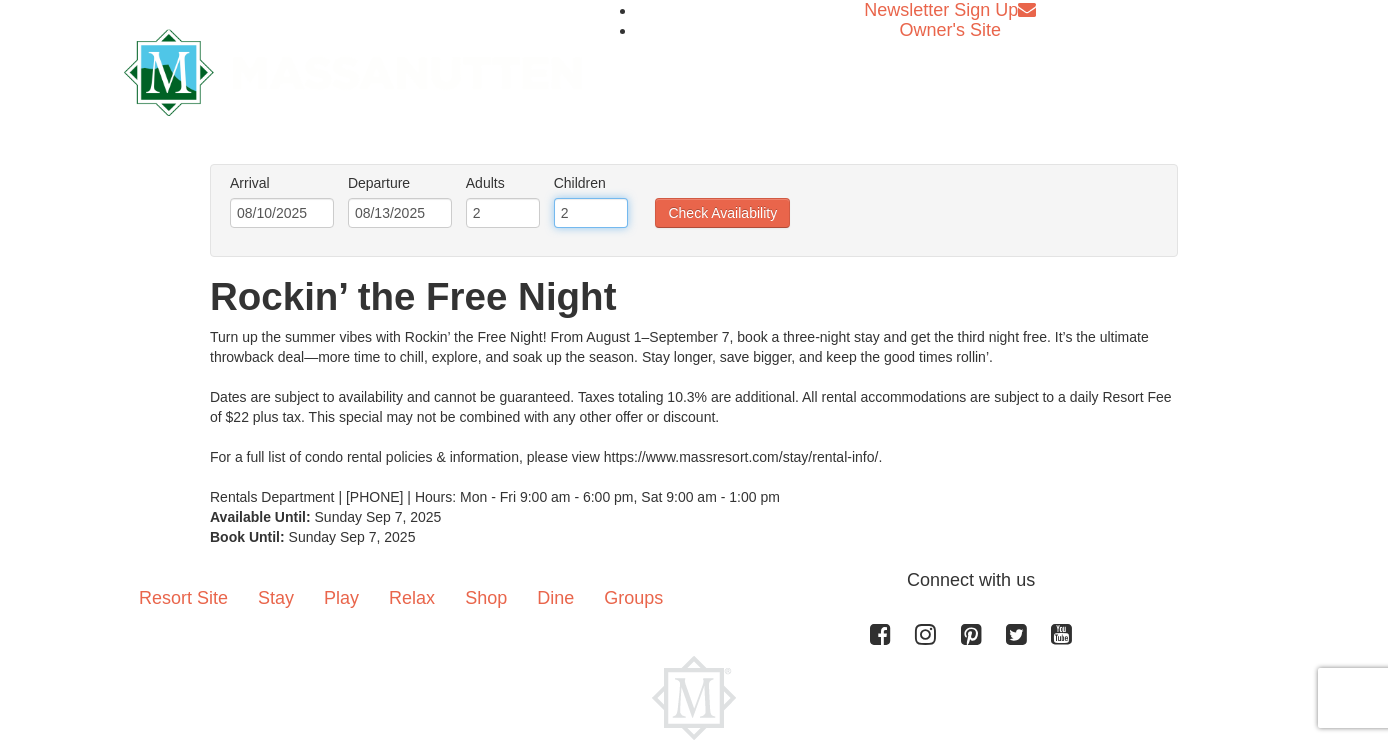 click on "2" at bounding box center (591, 213) 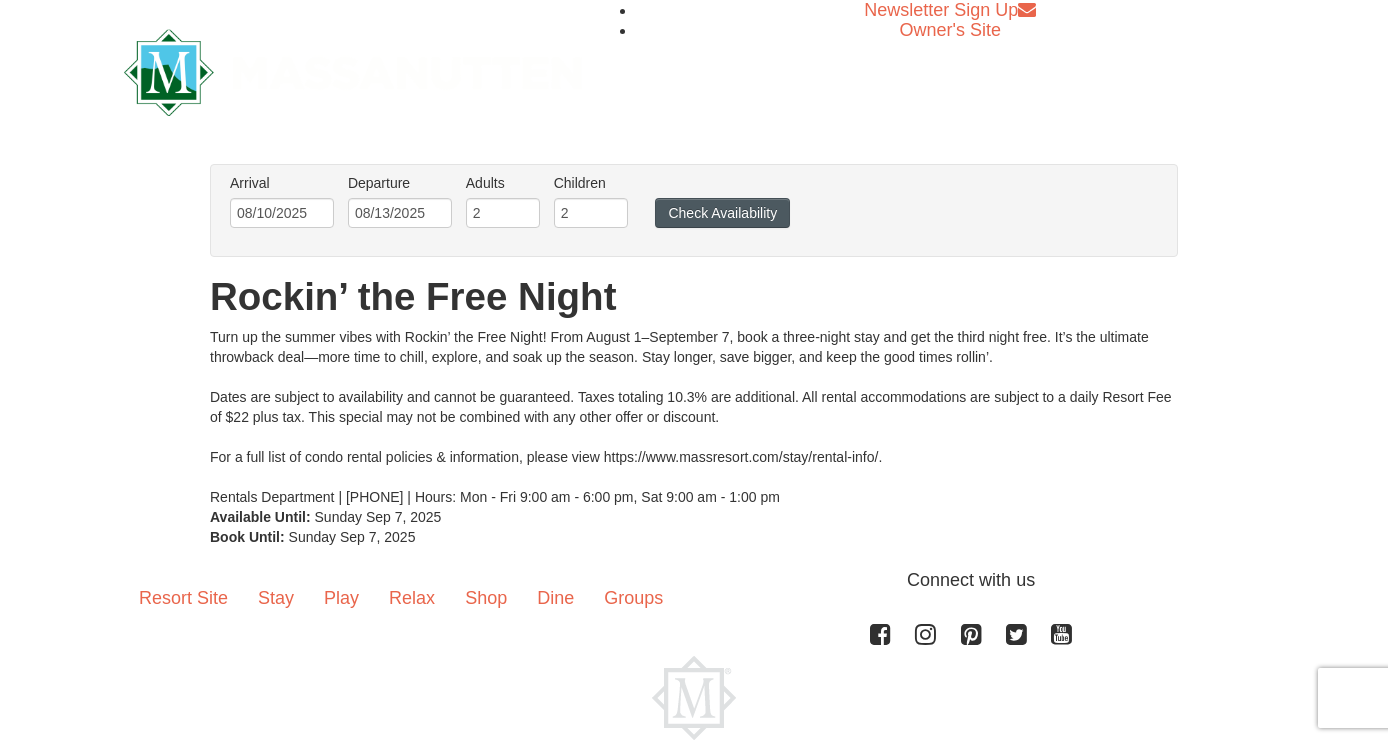 click on "Check Availability" at bounding box center (722, 213) 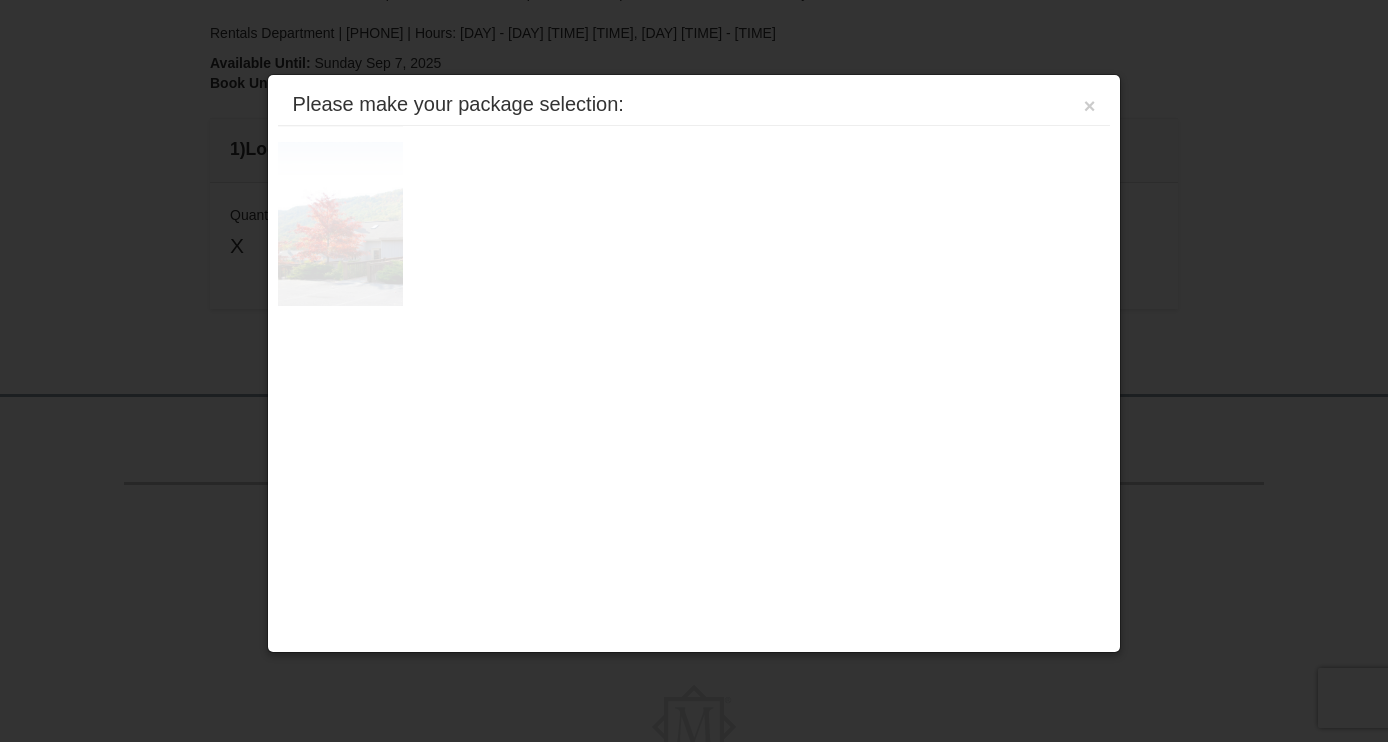 scroll, scrollTop: 546, scrollLeft: 0, axis: vertical 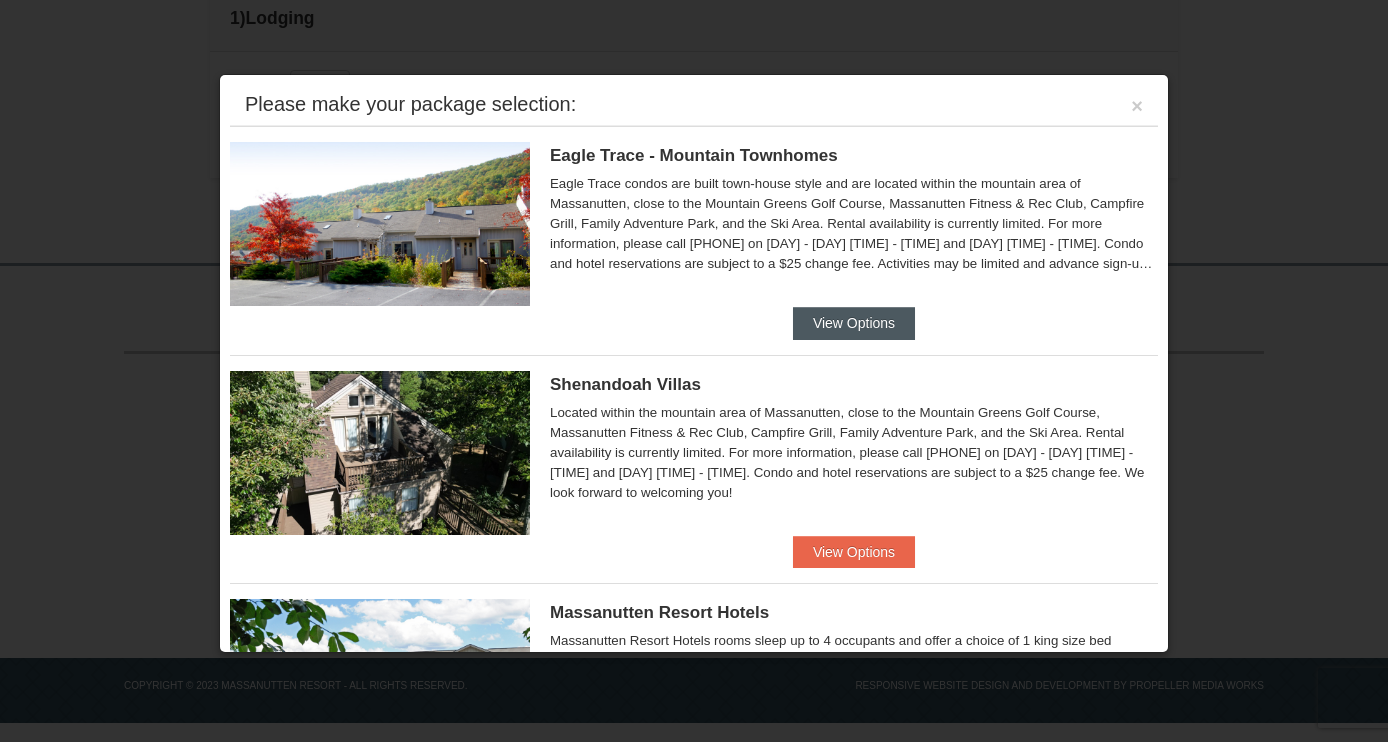 click on "View Options" at bounding box center (854, 323) 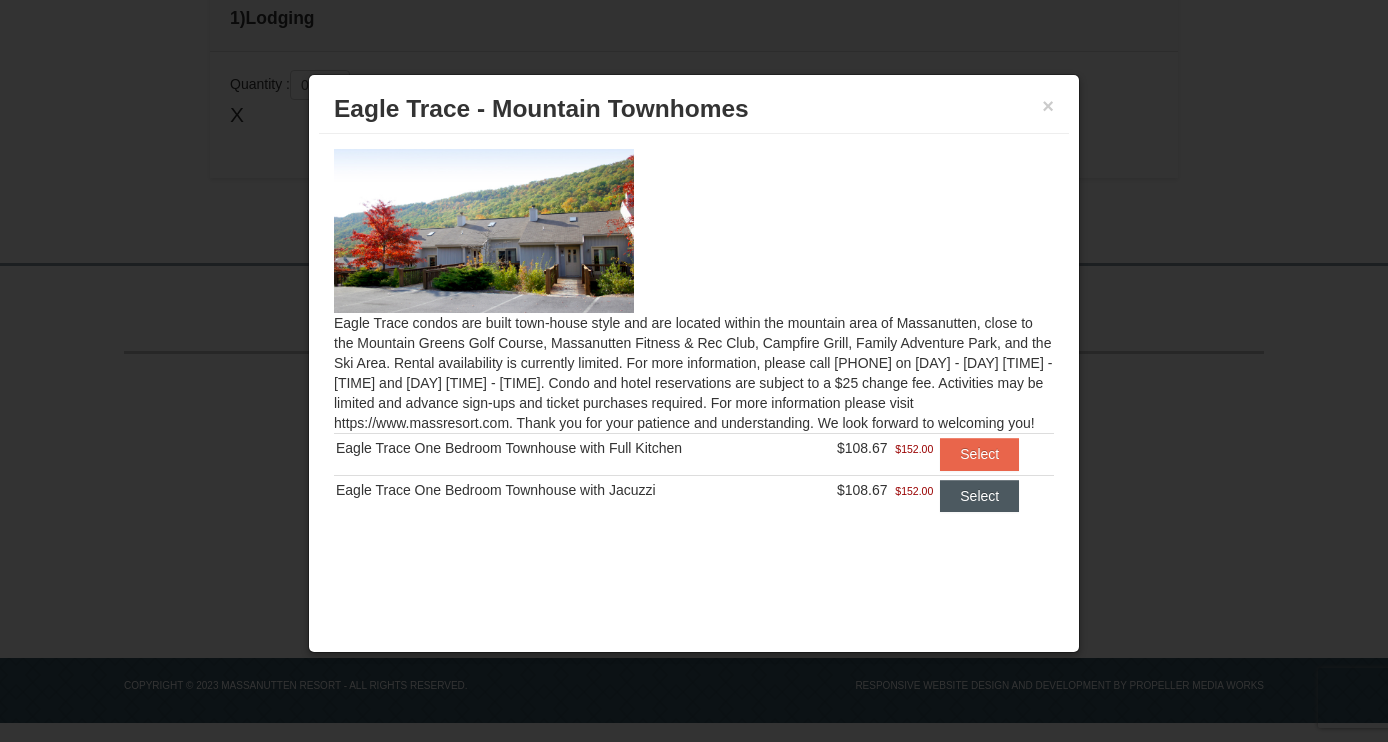 click on "Select" at bounding box center (979, 496) 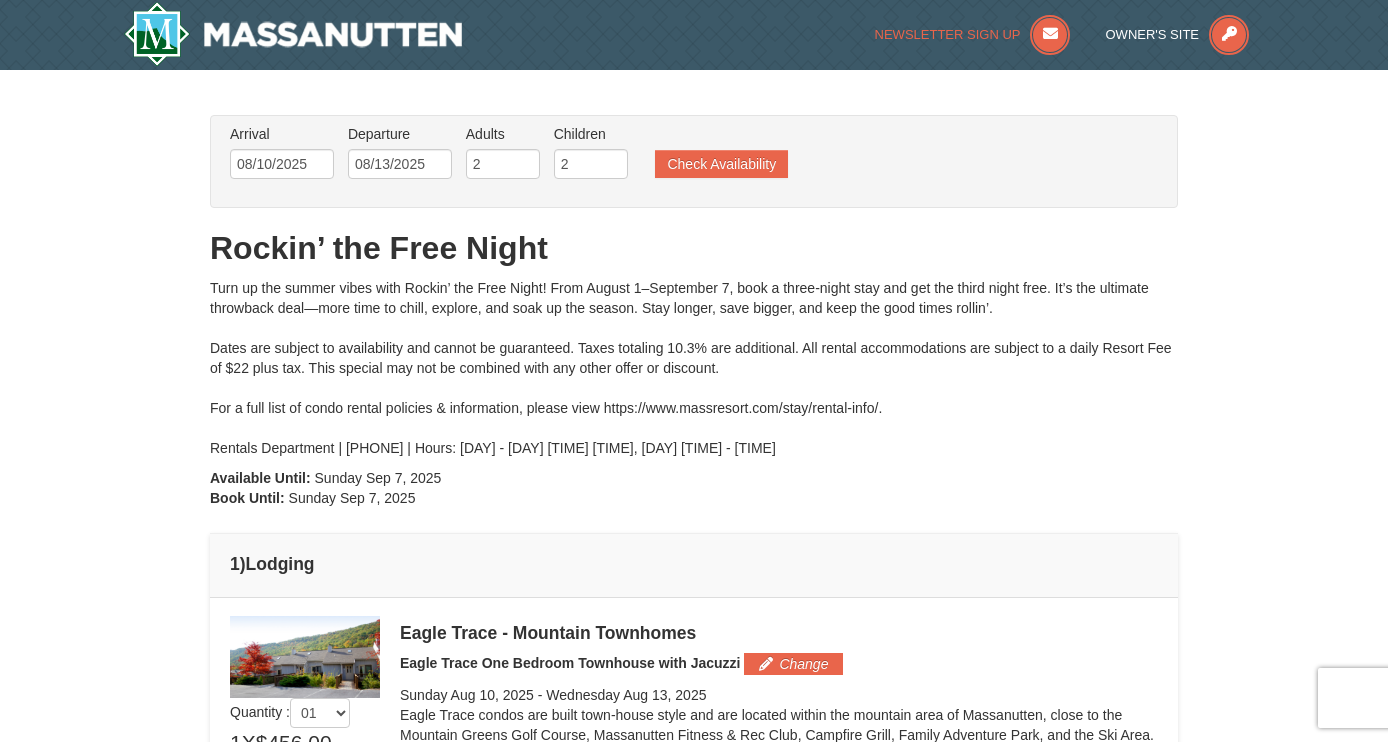 scroll, scrollTop: 0, scrollLeft: 0, axis: both 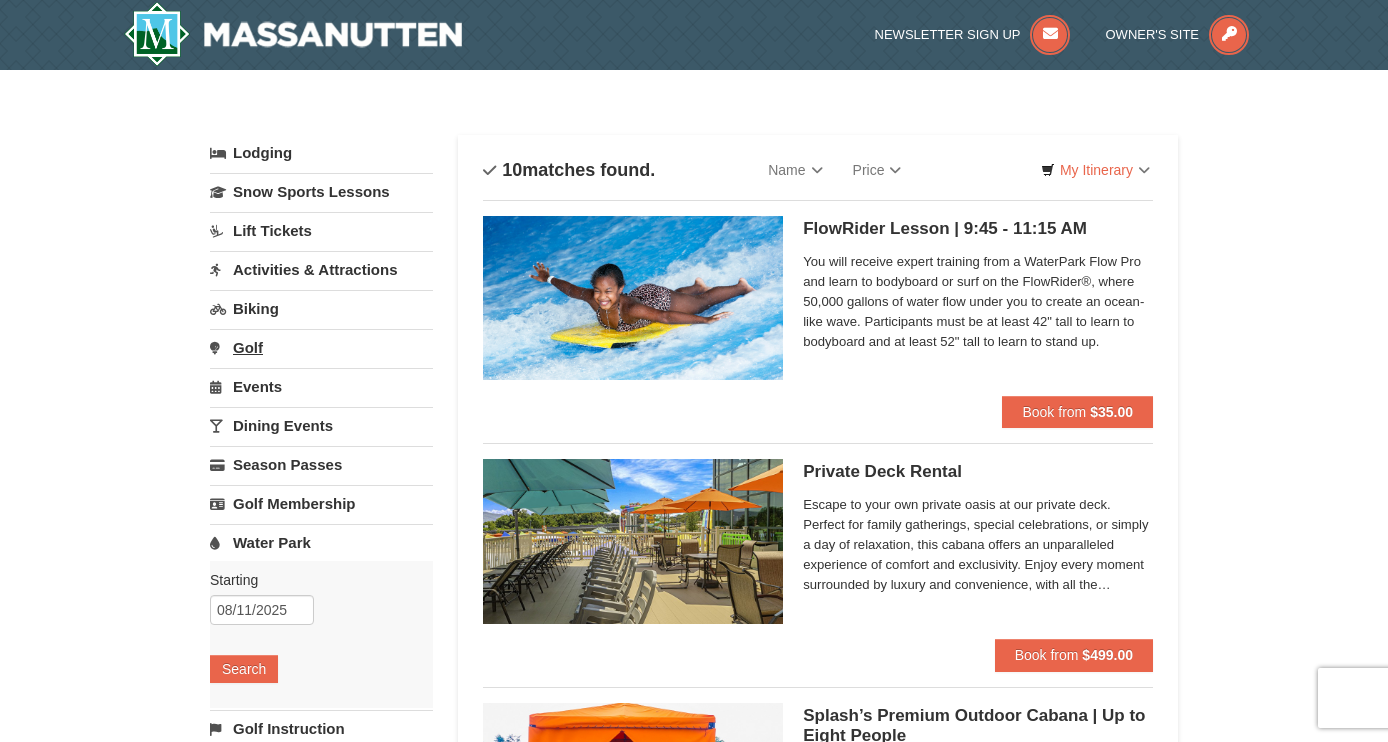 click on "Golf" at bounding box center [321, 347] 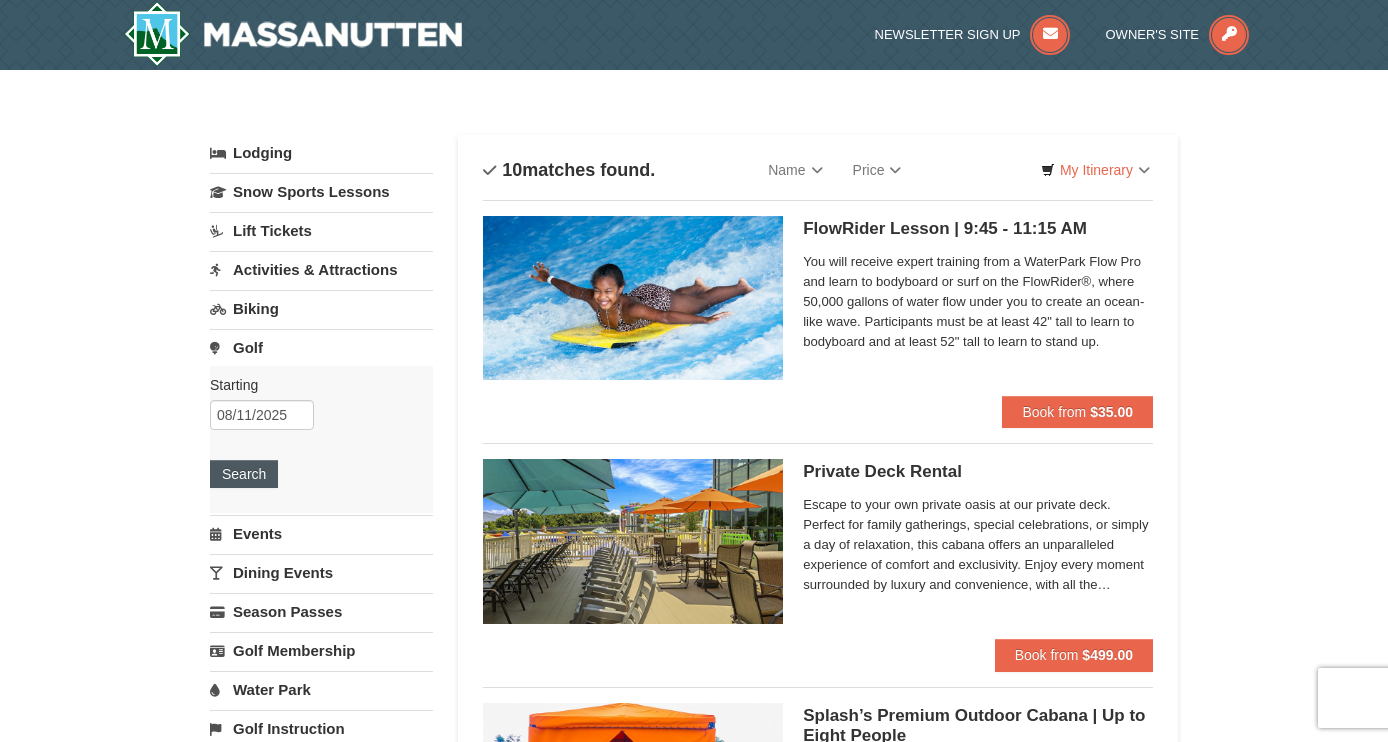 click on "Search" at bounding box center [244, 474] 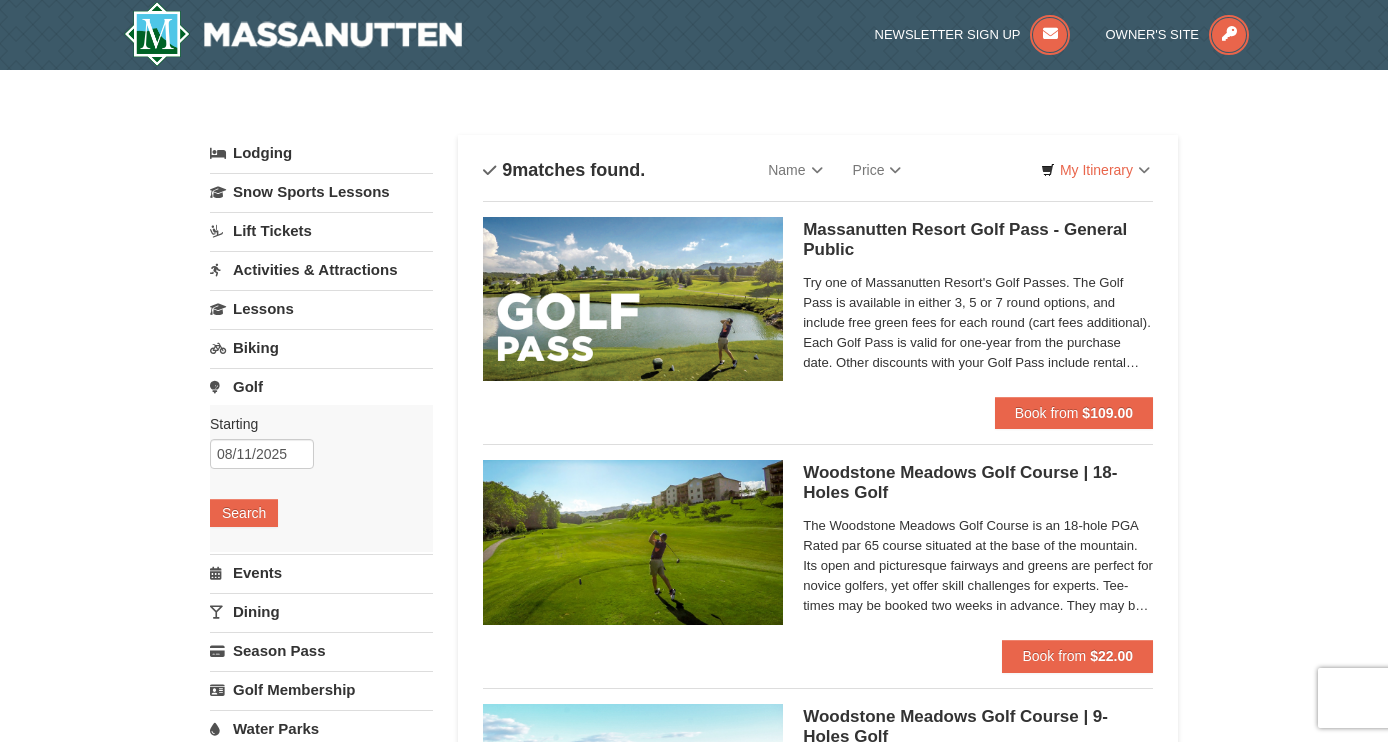 scroll, scrollTop: 0, scrollLeft: 0, axis: both 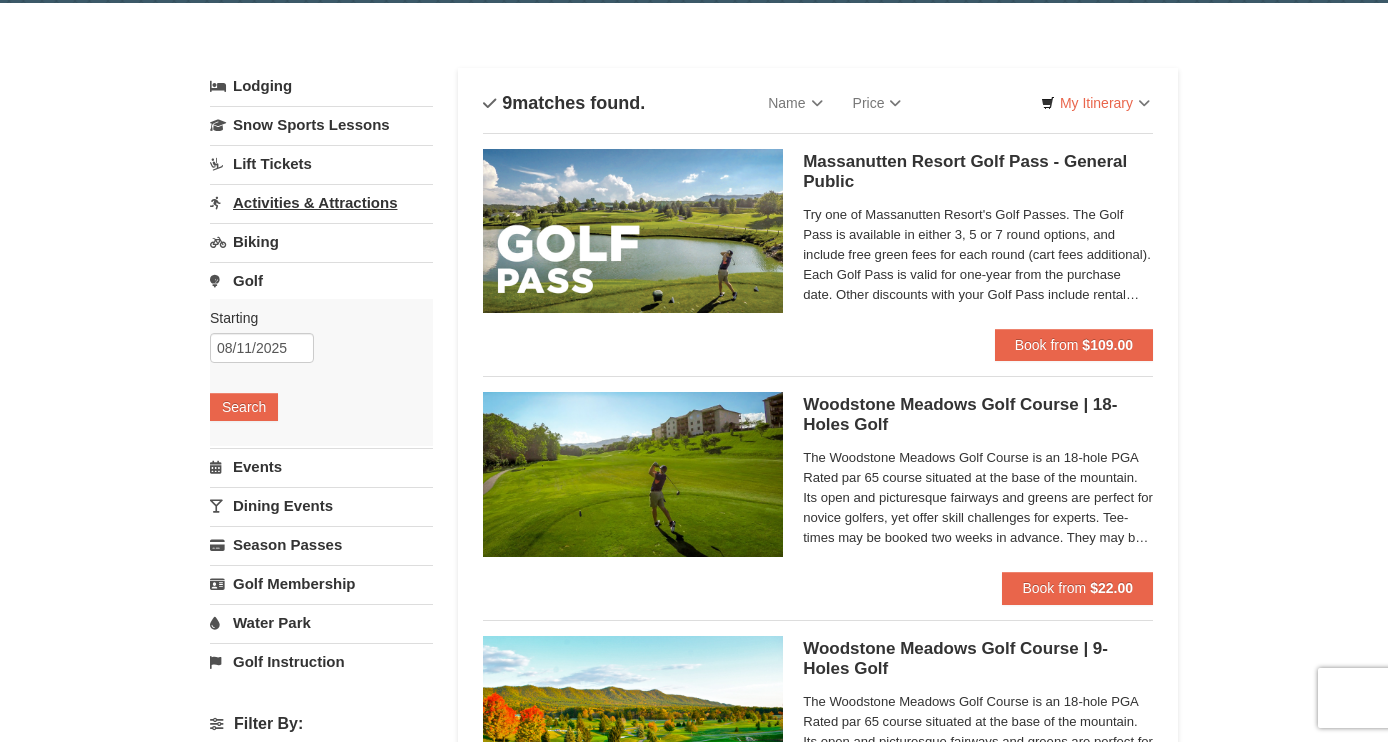 click on "Activities & Attractions" at bounding box center [321, 202] 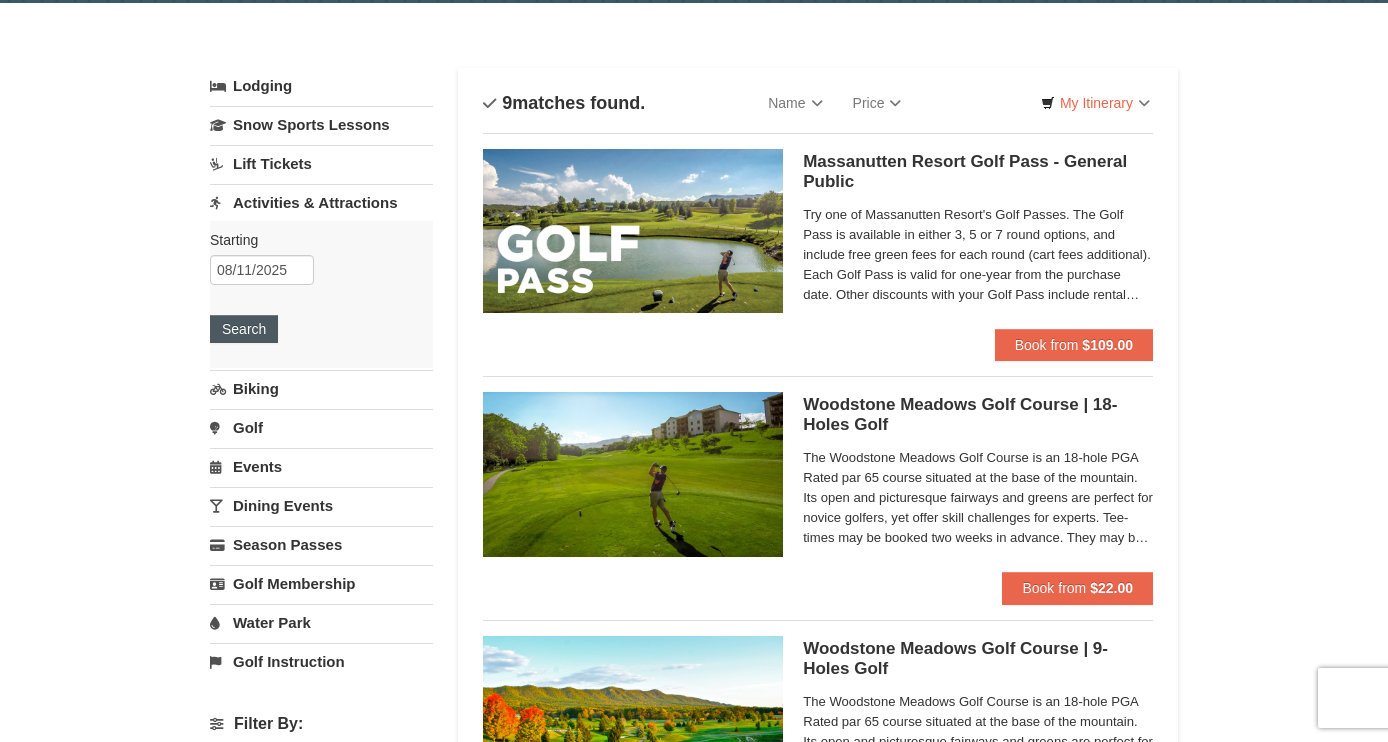 click on "Search" at bounding box center (244, 329) 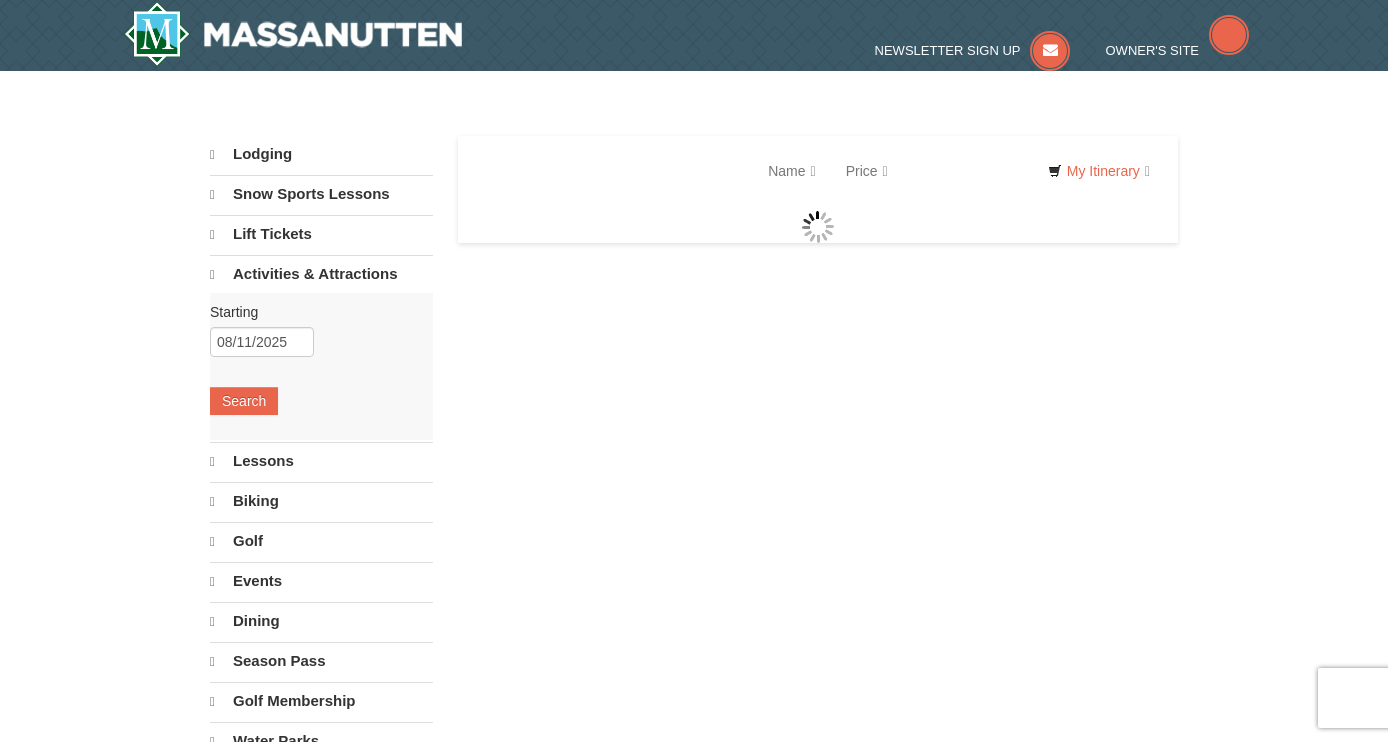 scroll, scrollTop: 0, scrollLeft: 0, axis: both 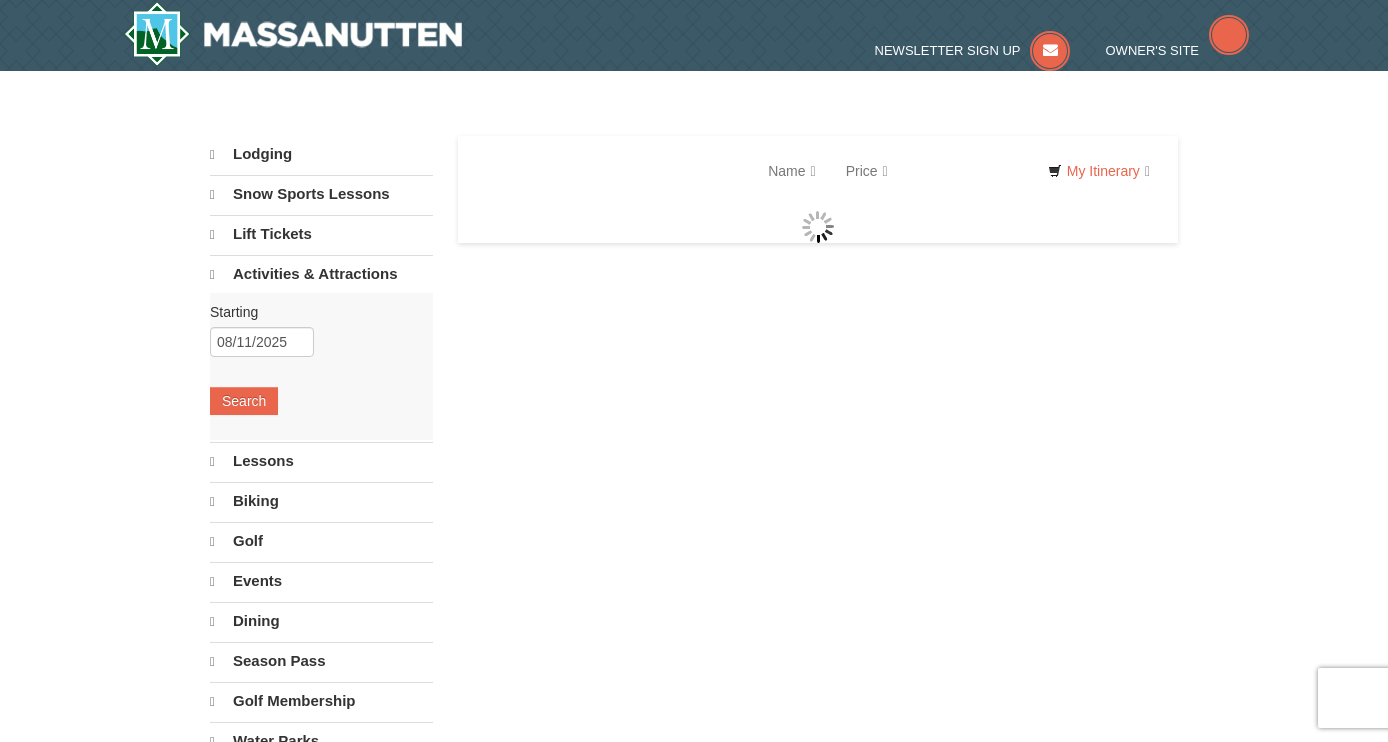 select on "8" 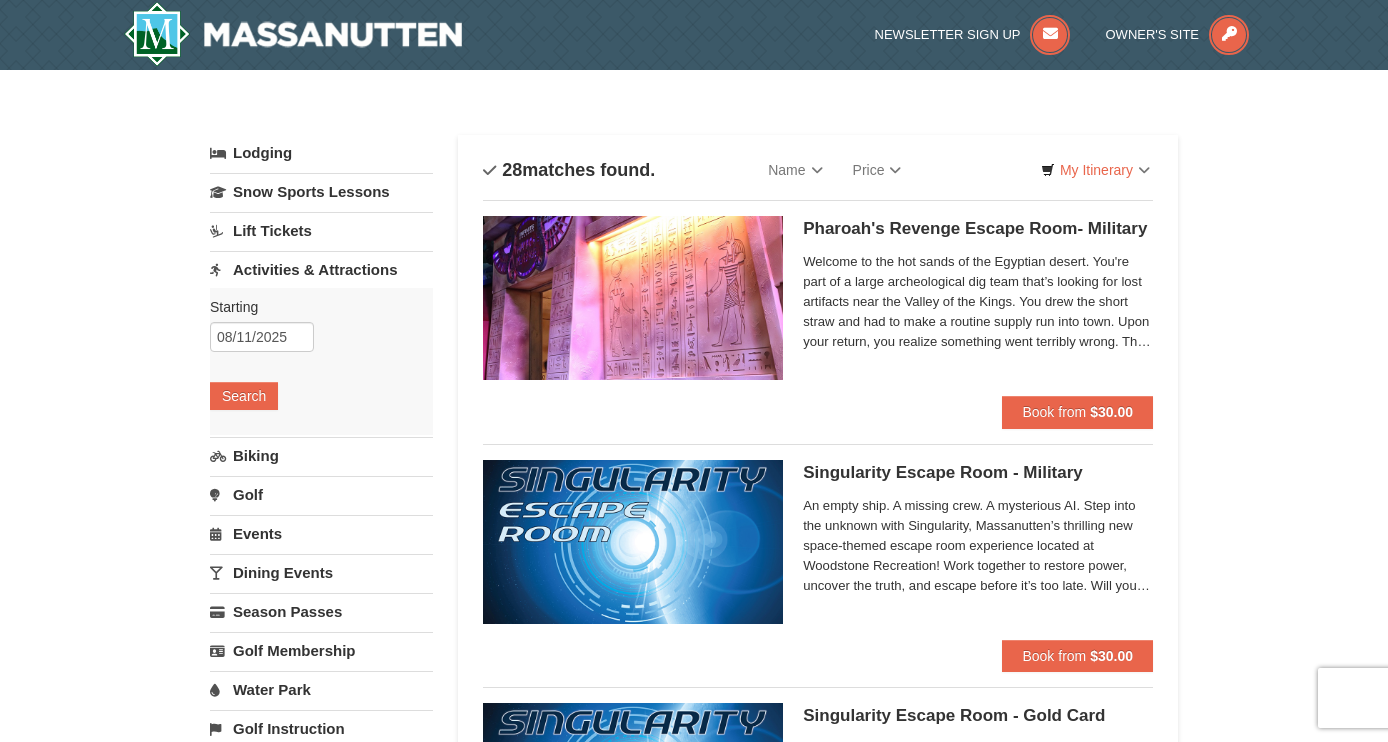 scroll, scrollTop: 0, scrollLeft: 0, axis: both 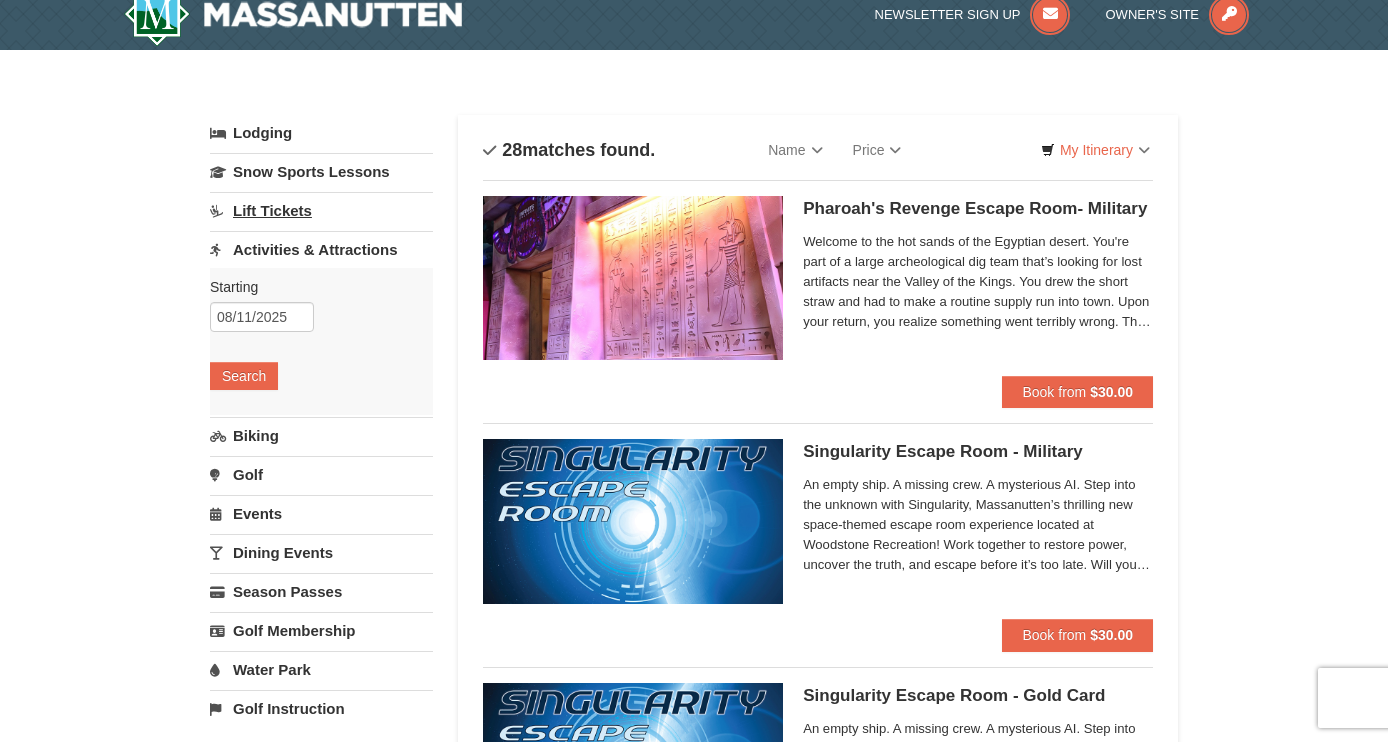 click on "Lift Tickets" at bounding box center [321, 210] 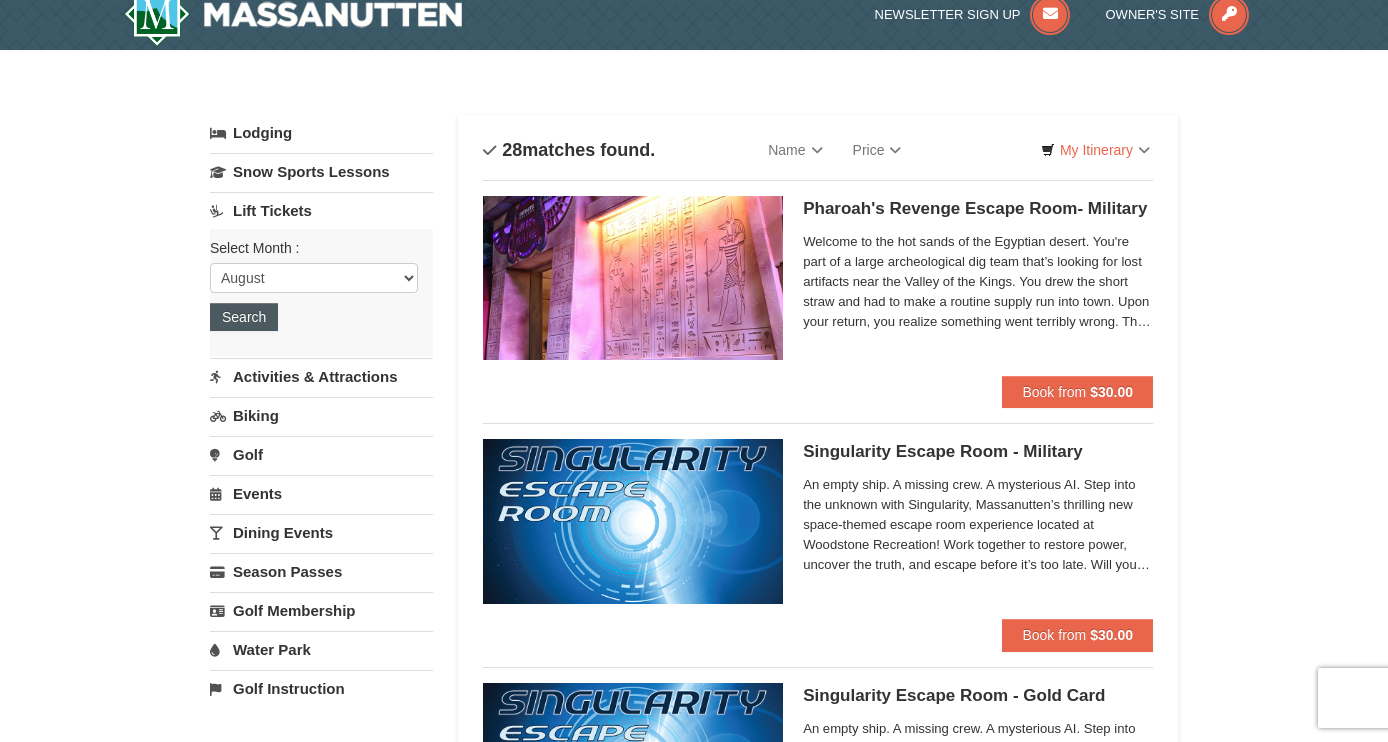 click on "Search" at bounding box center (244, 317) 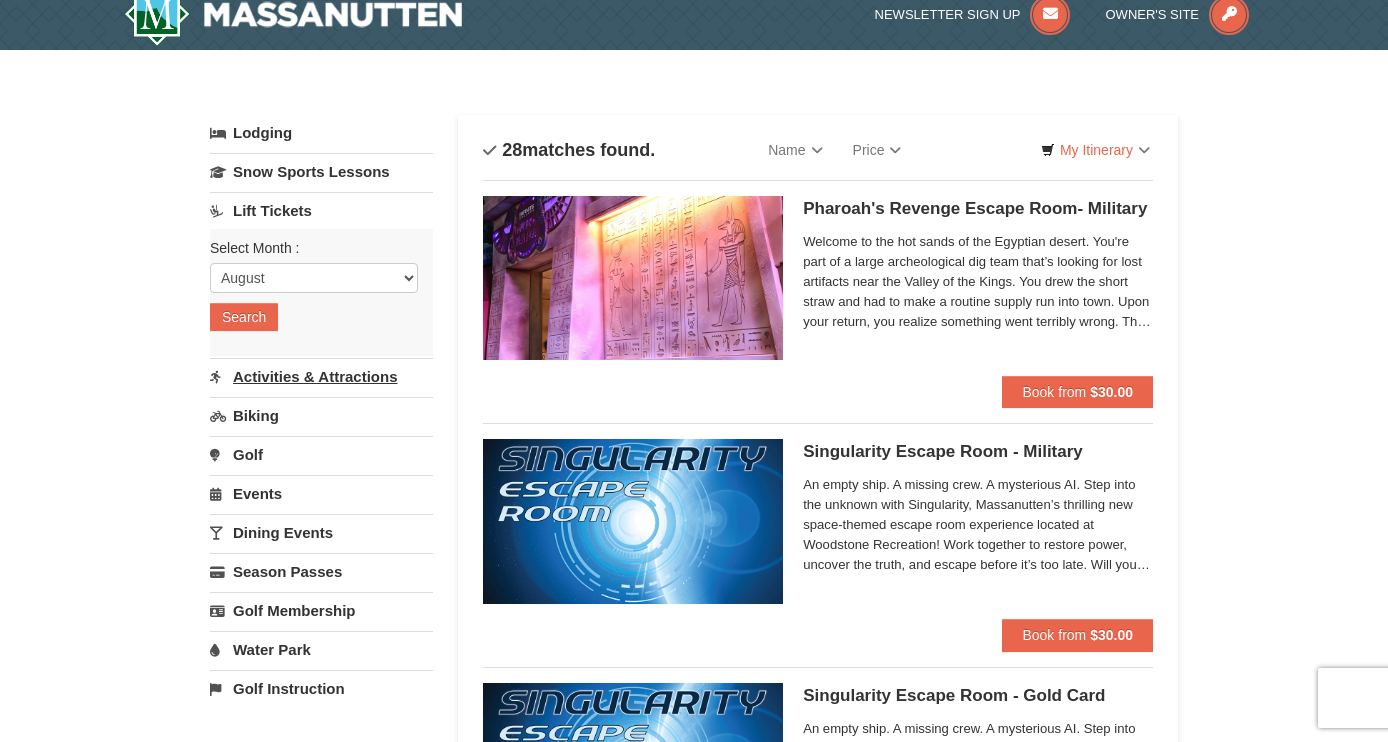 click on "Activities & Attractions" at bounding box center [321, 376] 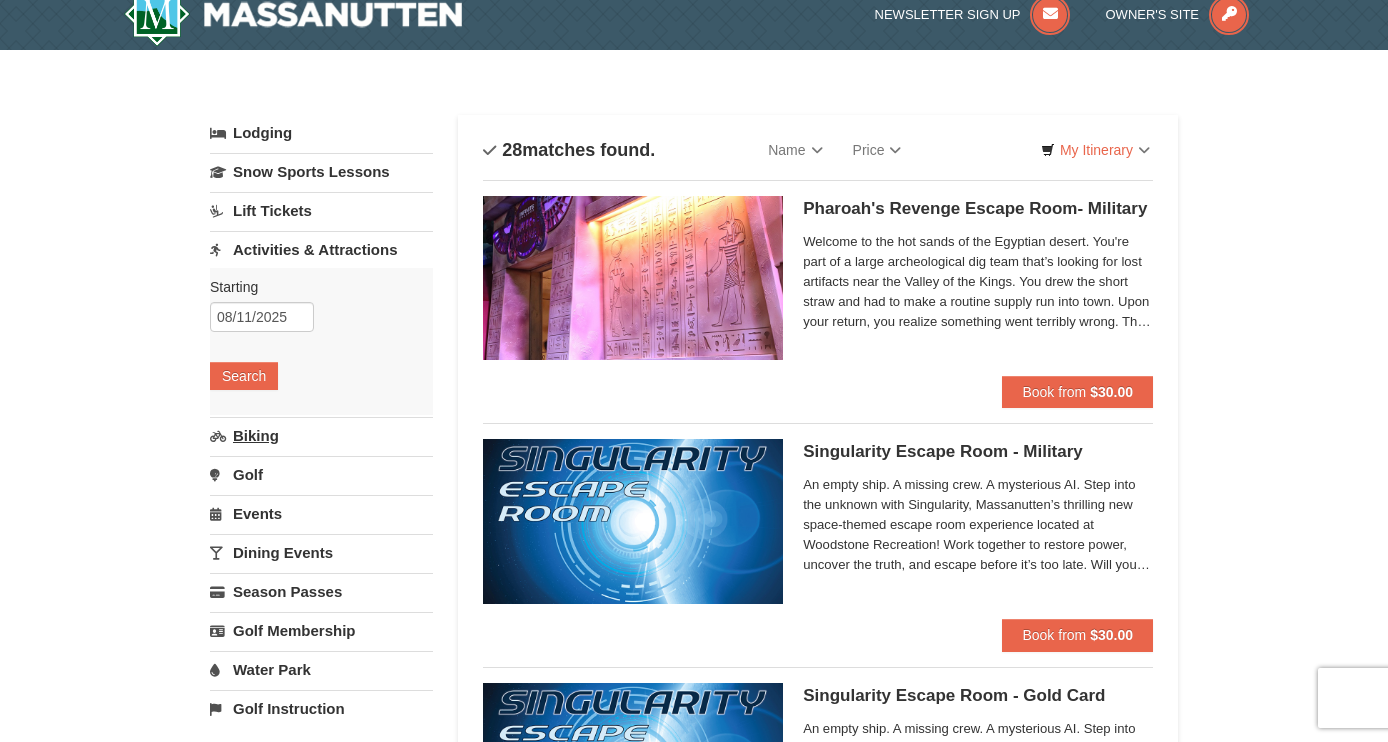 click on "Biking" at bounding box center [321, 435] 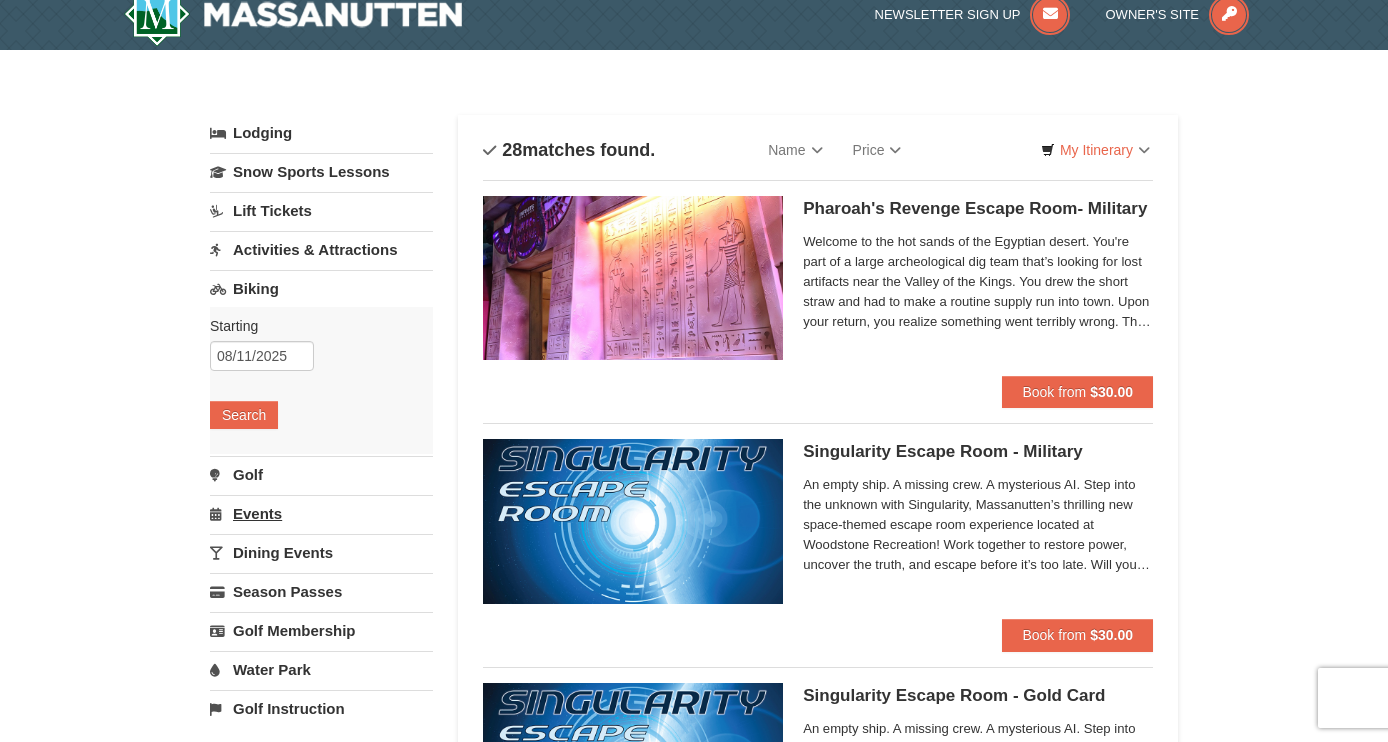 click on "Events" at bounding box center (321, 513) 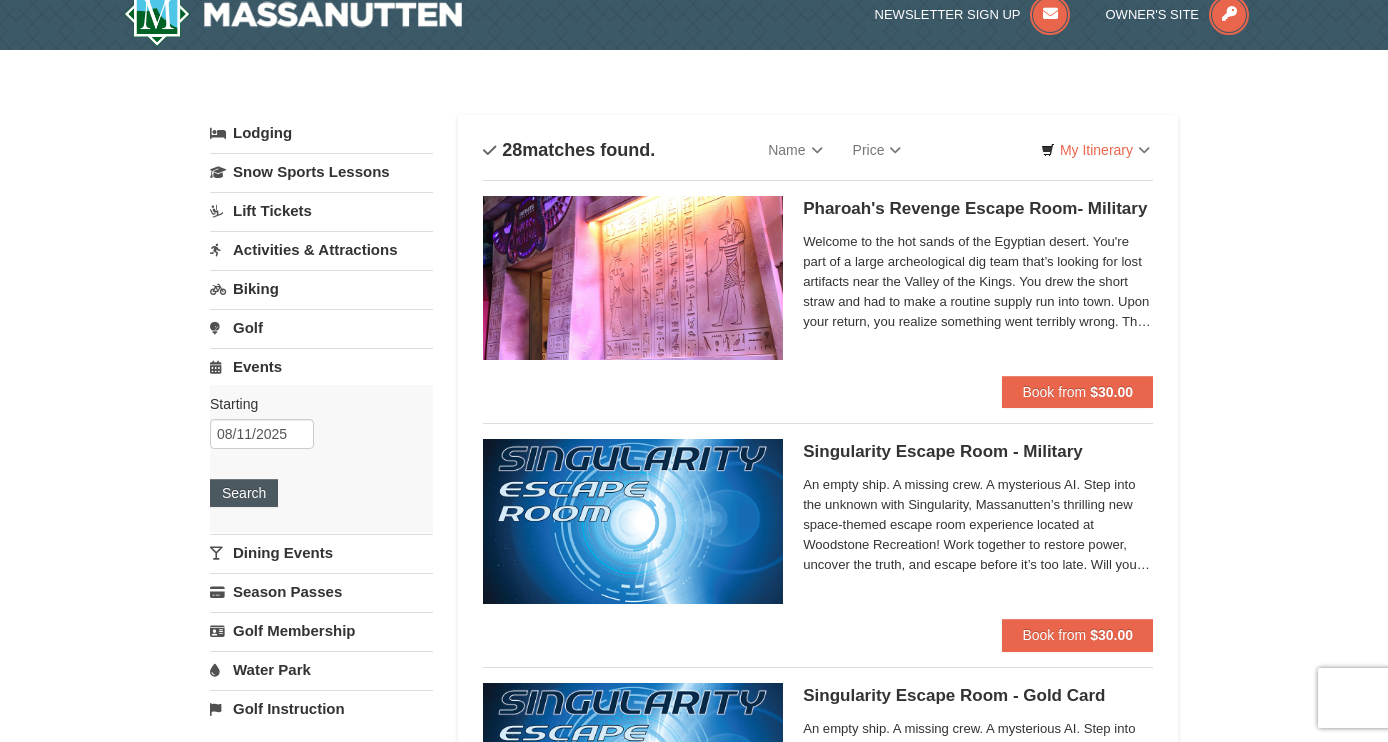 click on "Search" at bounding box center [244, 493] 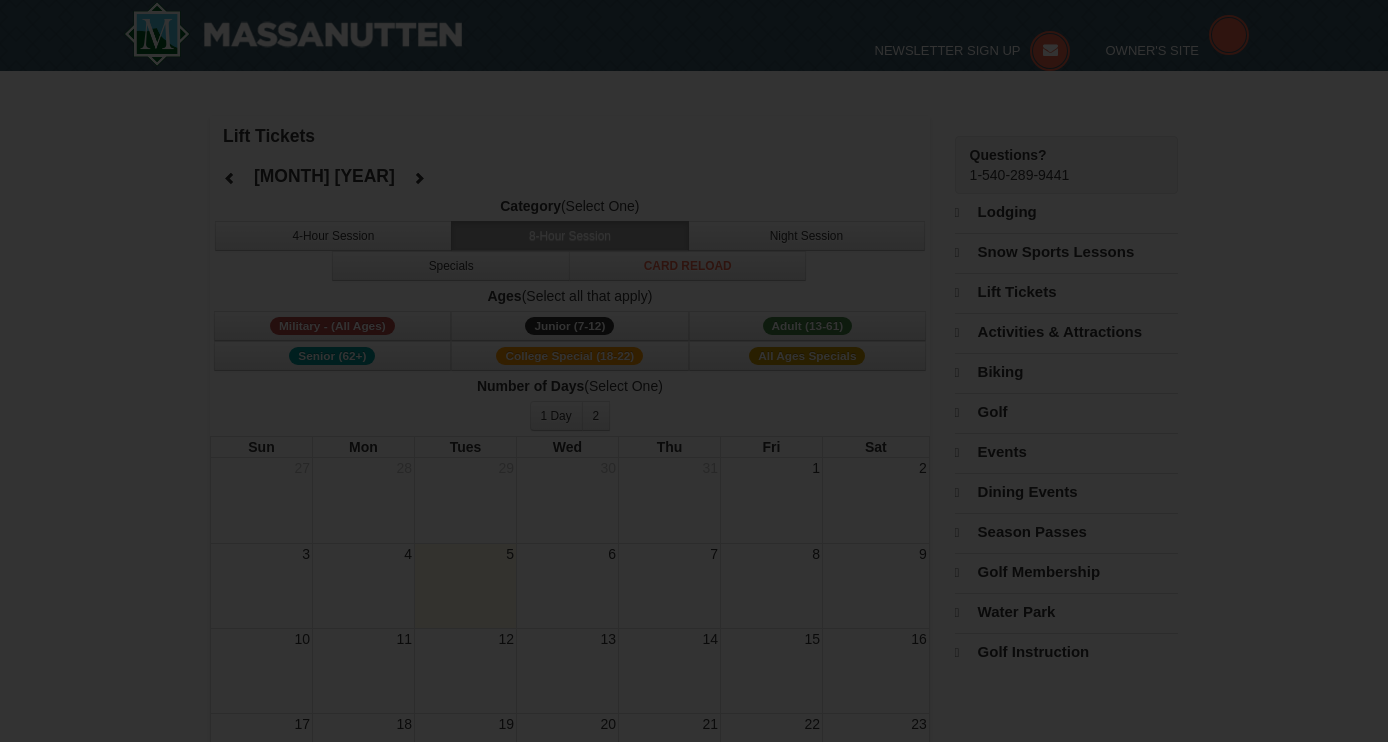 select on "8" 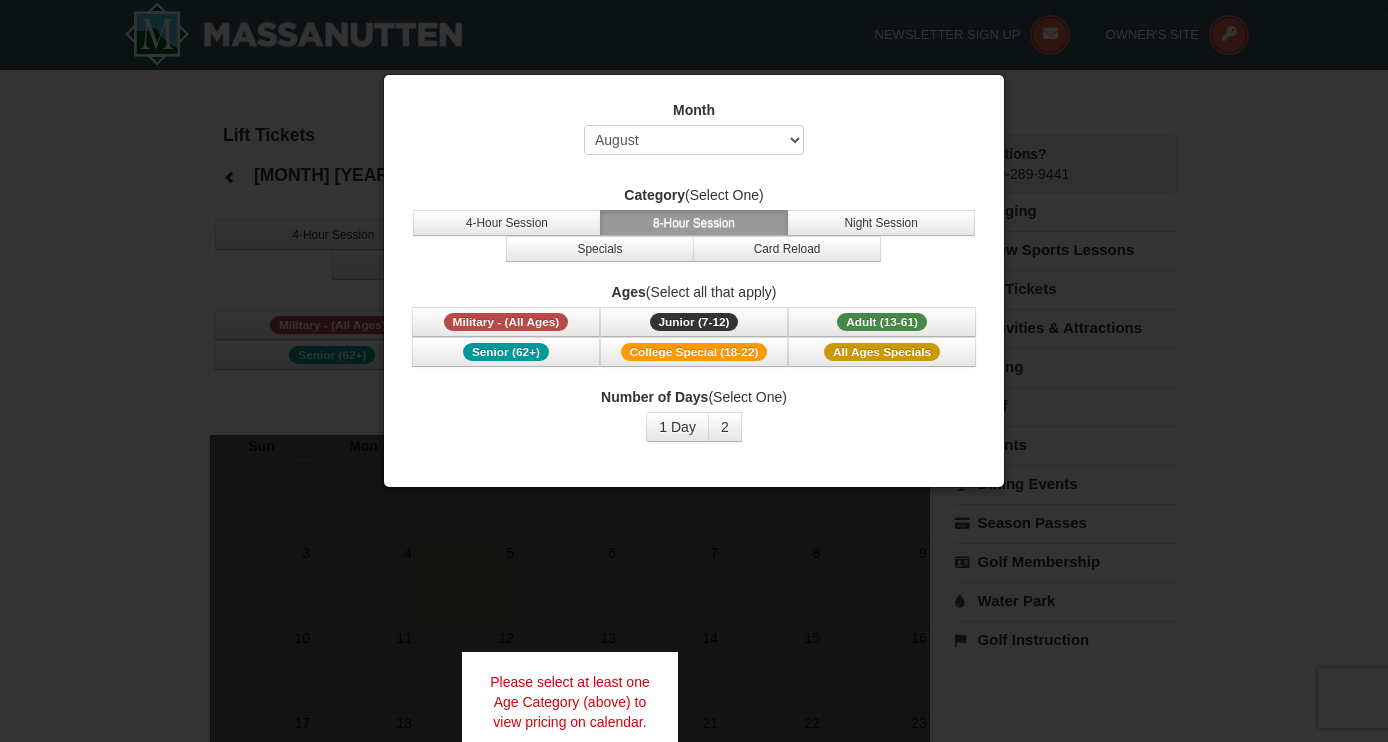 scroll, scrollTop: 0, scrollLeft: 0, axis: both 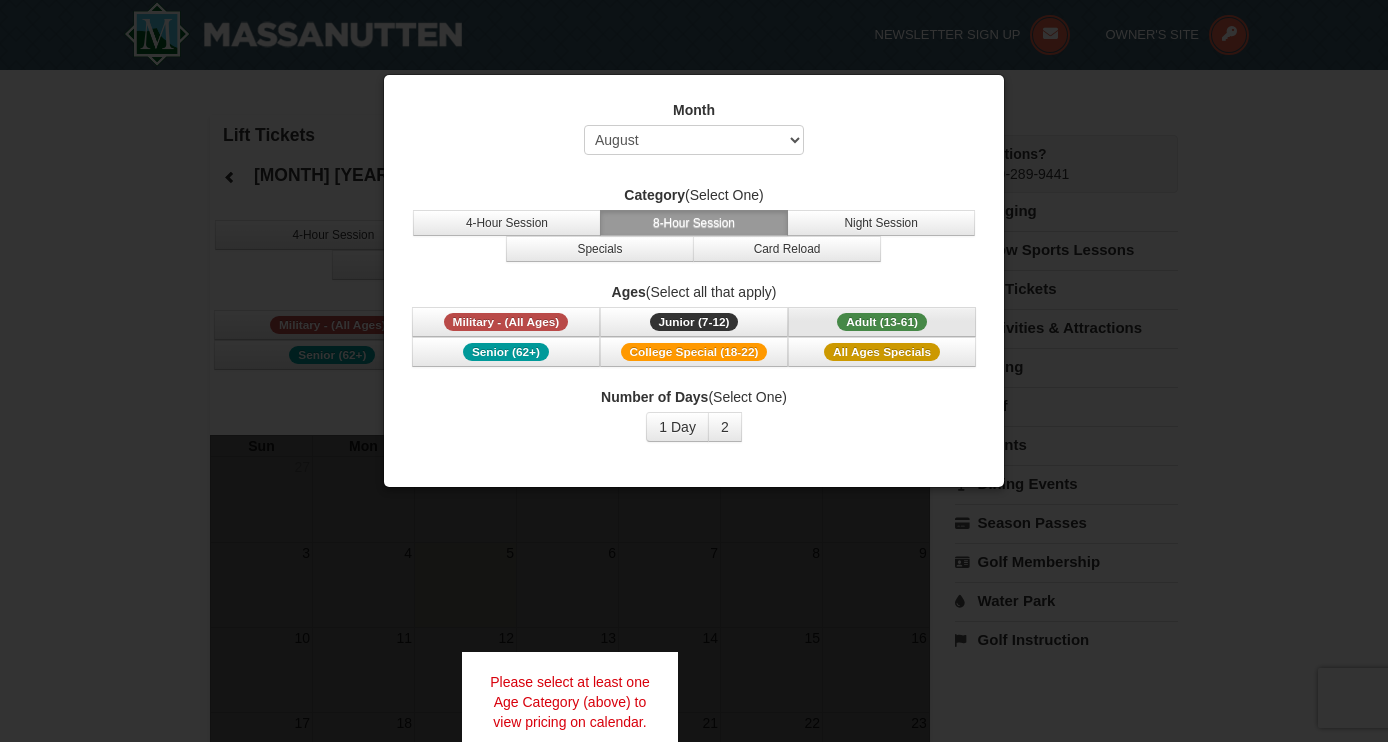 click on "Adult (13-61)" at bounding box center [882, 322] 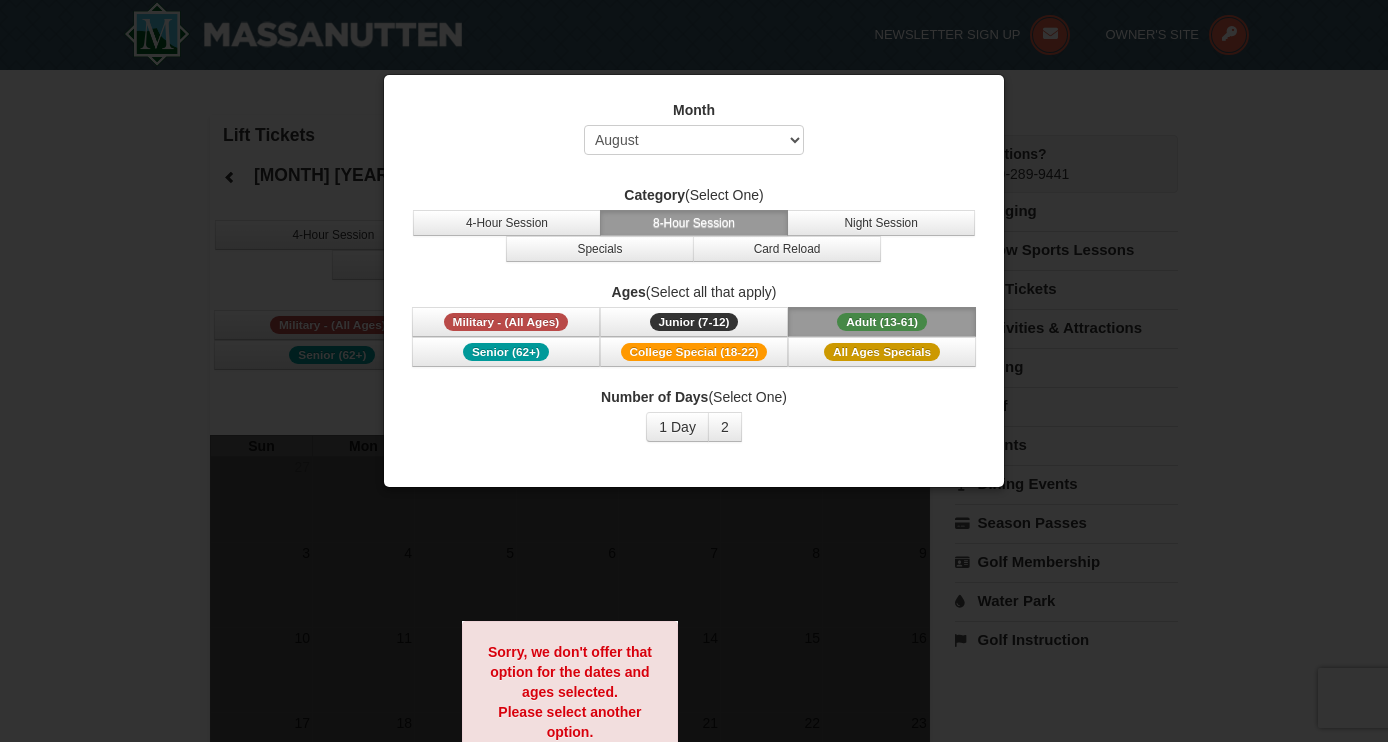 click at bounding box center (694, 371) 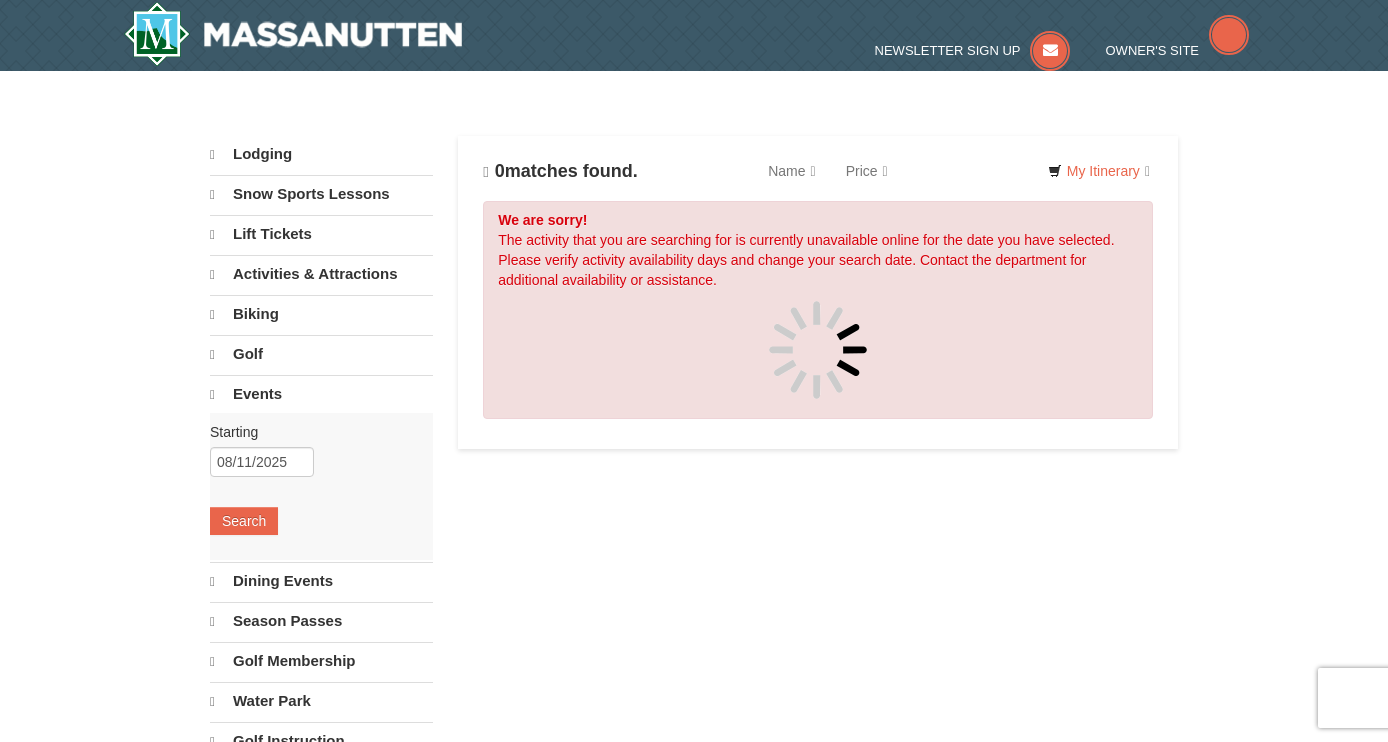 scroll, scrollTop: 0, scrollLeft: 0, axis: both 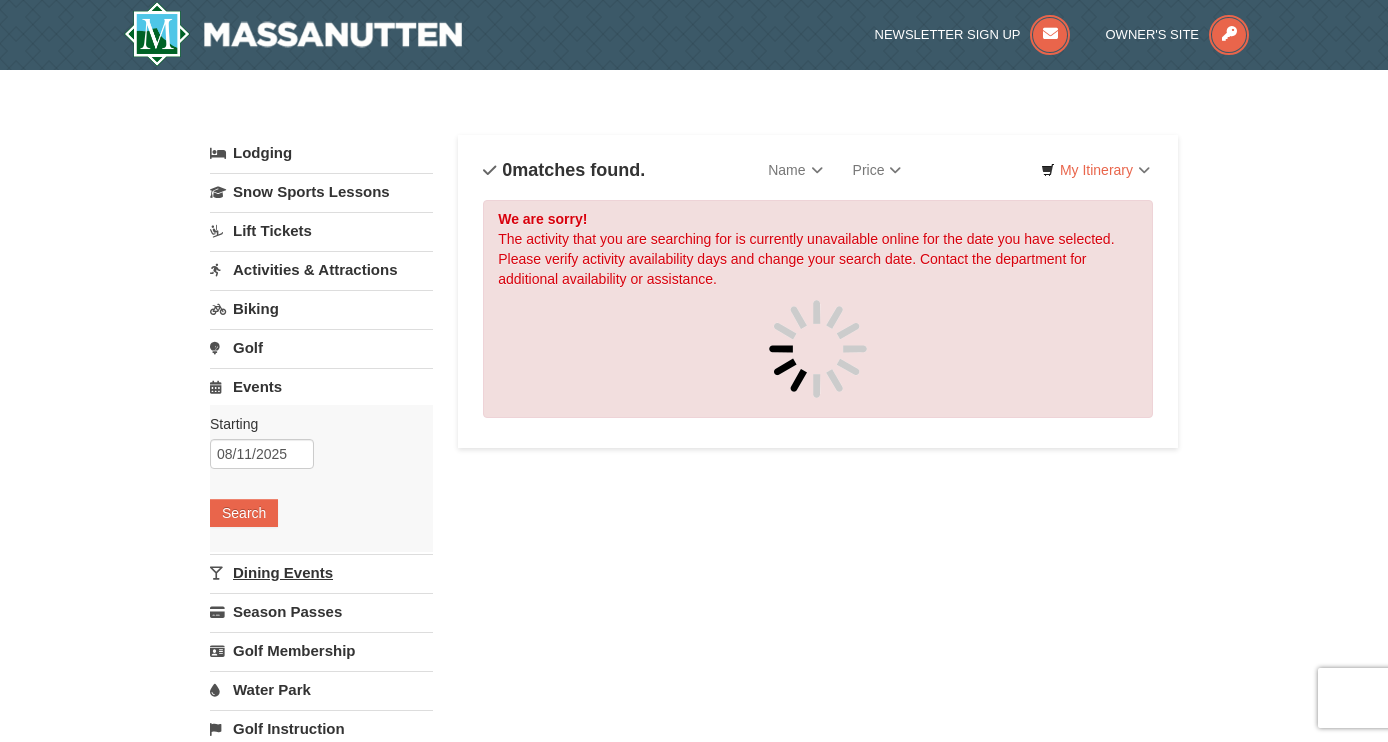 click on "Dining Events" at bounding box center (321, 572) 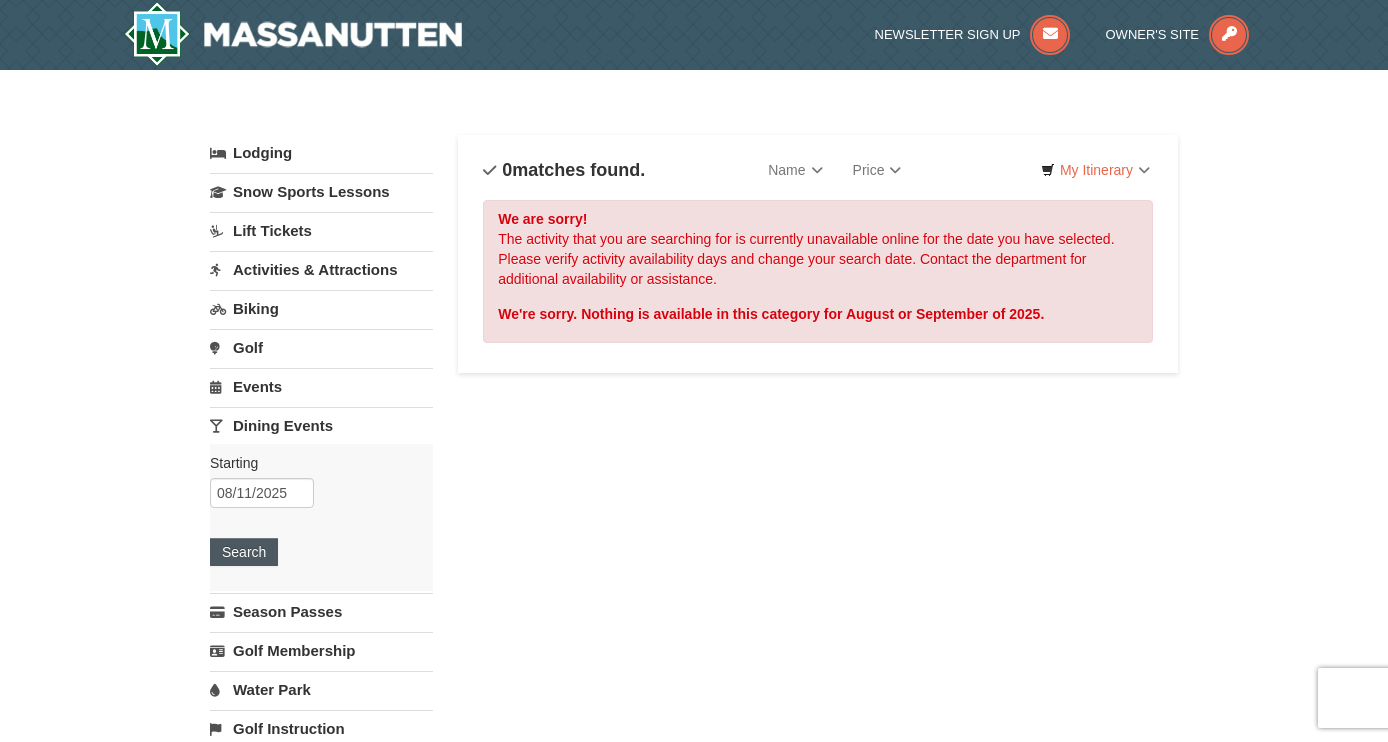 click on "Search" at bounding box center [244, 552] 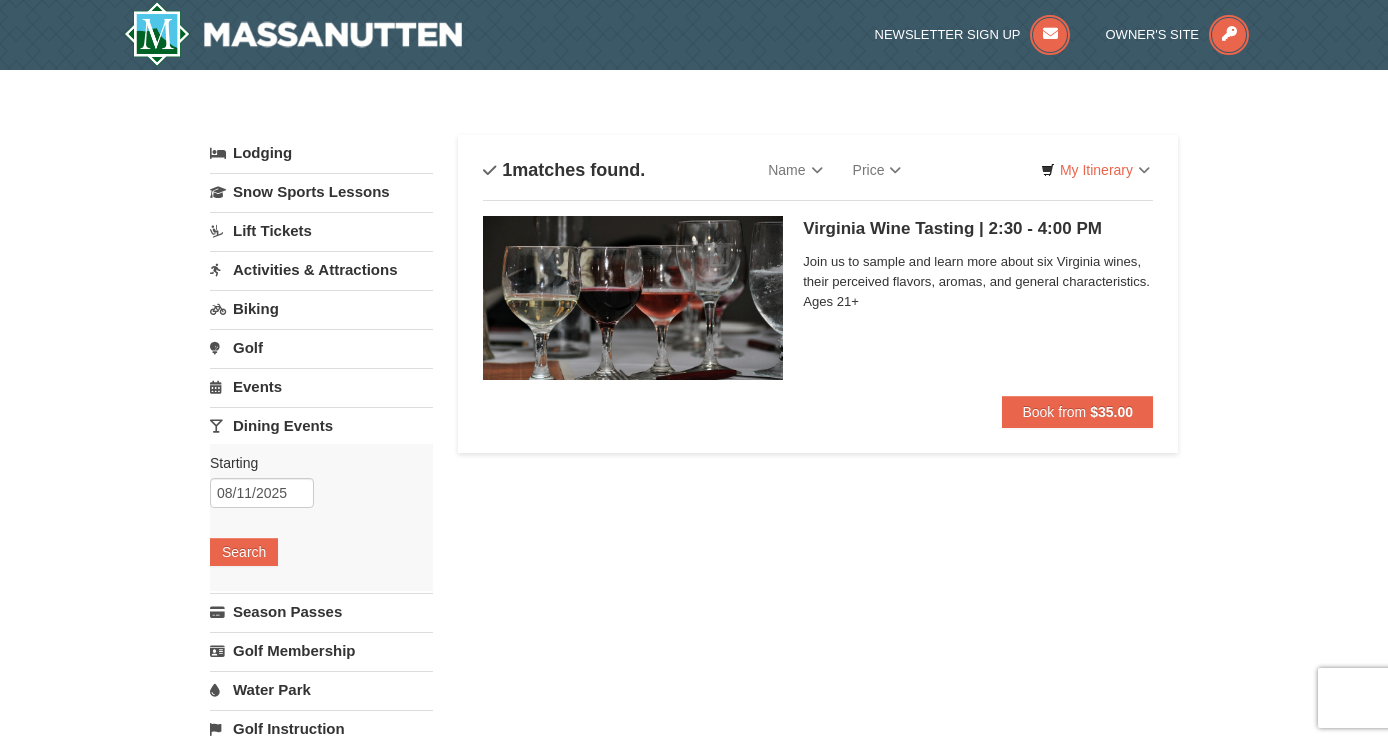 scroll, scrollTop: 0, scrollLeft: 0, axis: both 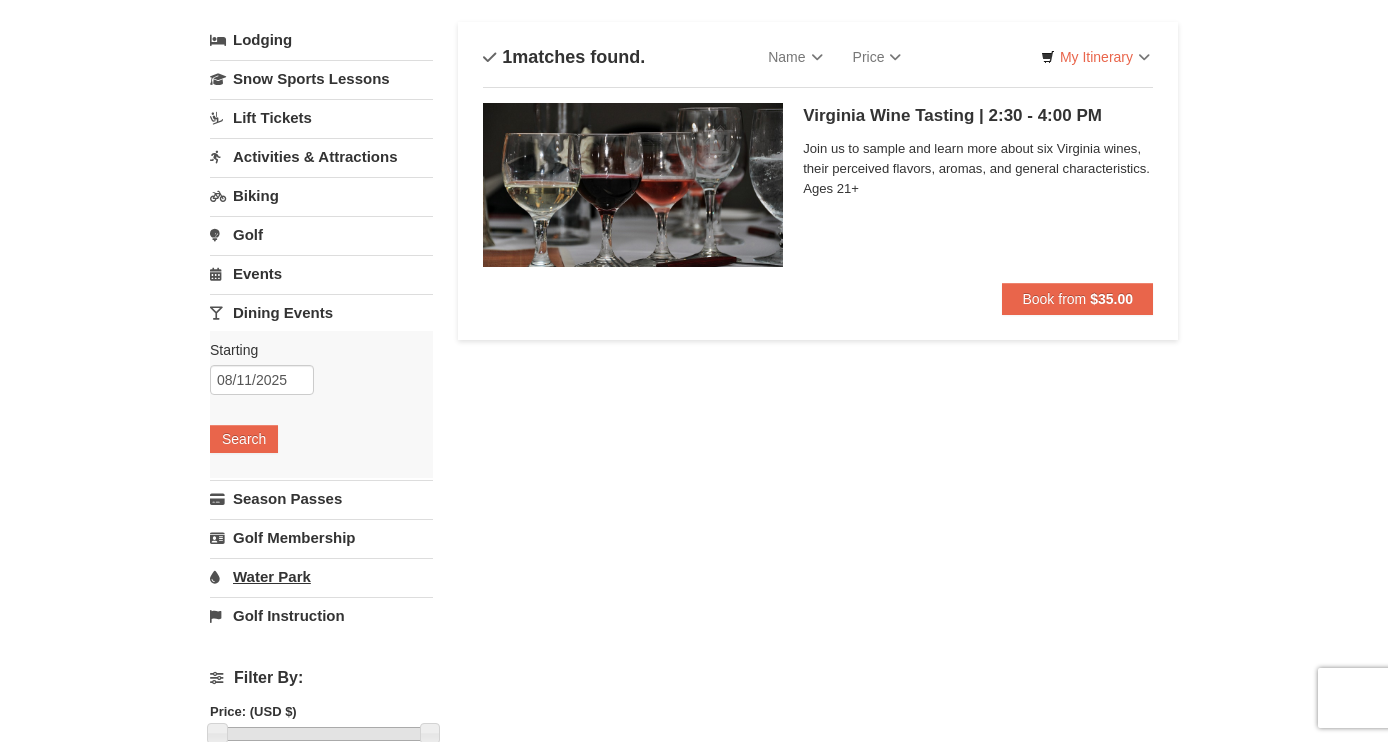 click on "Water Park" at bounding box center (321, 576) 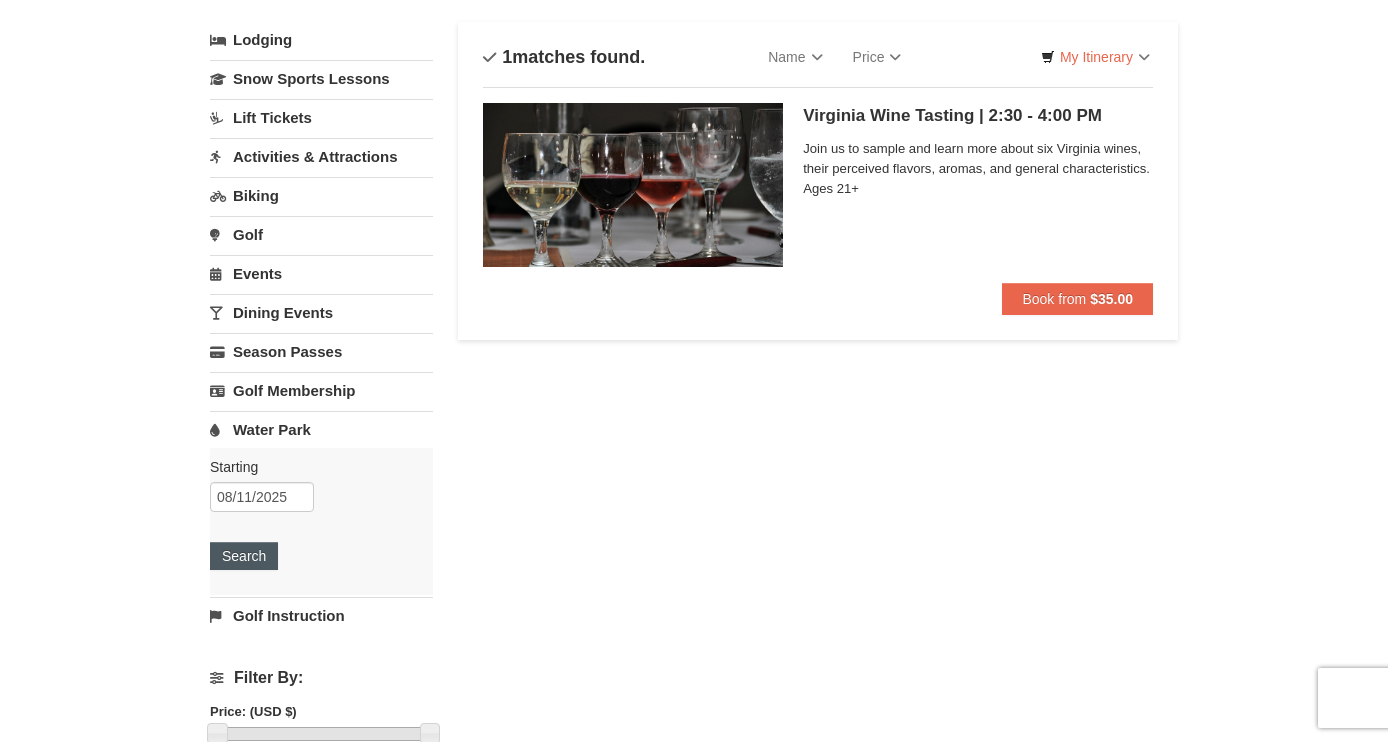 click on "Search" at bounding box center [244, 556] 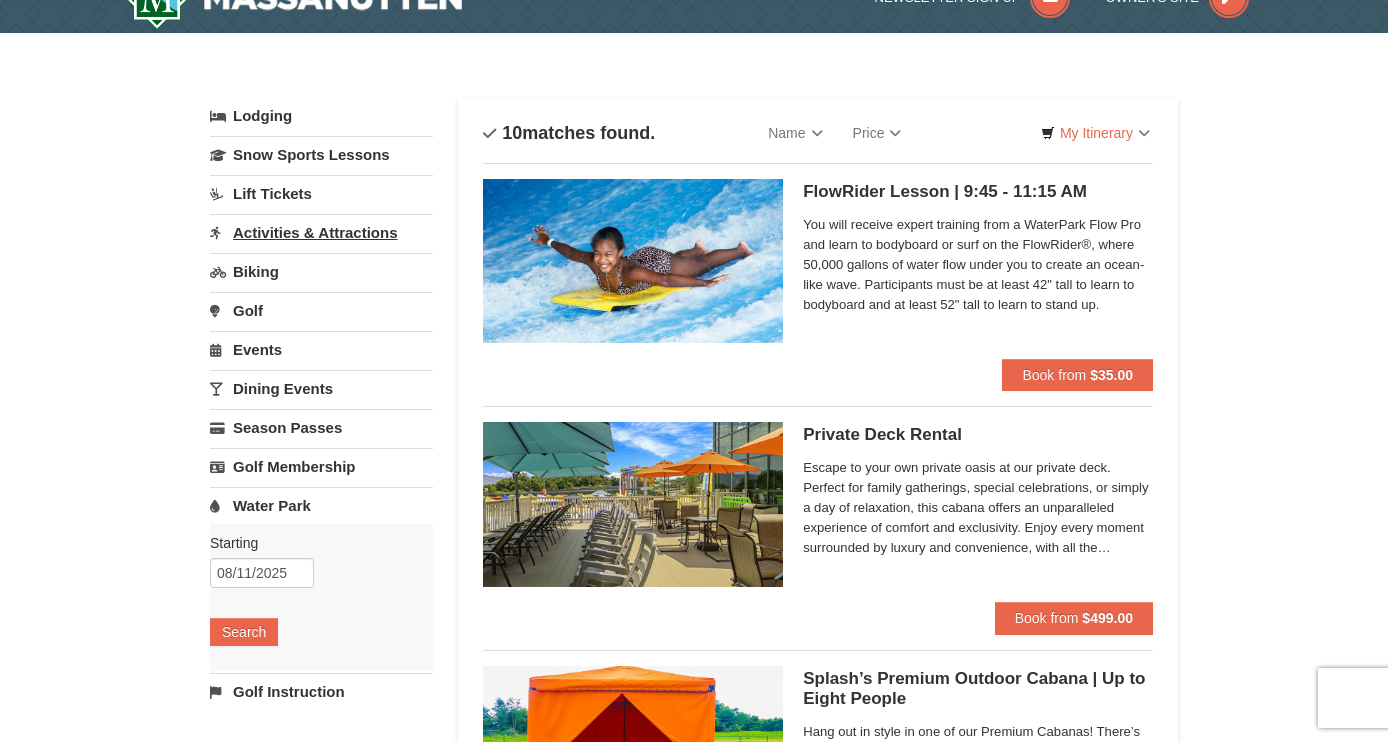 scroll, scrollTop: 37, scrollLeft: 0, axis: vertical 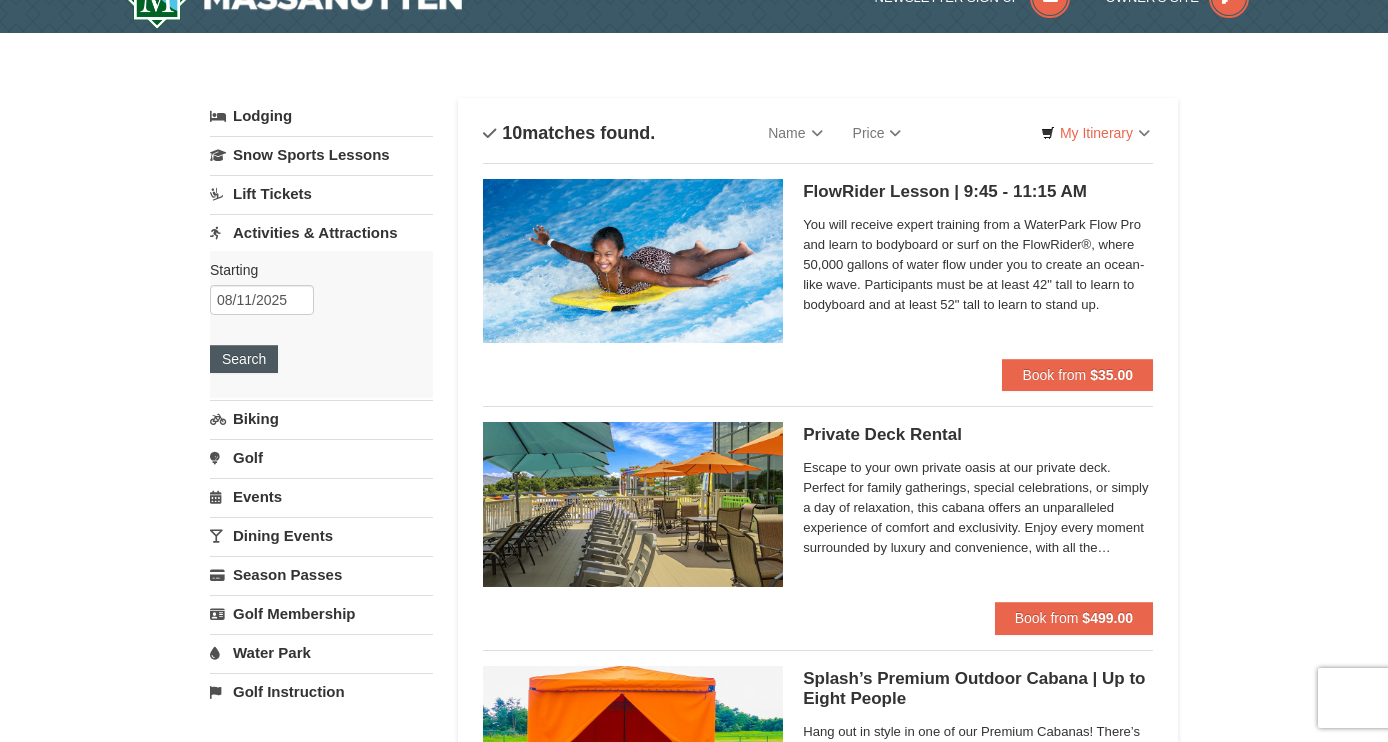 click on "Search" at bounding box center (244, 359) 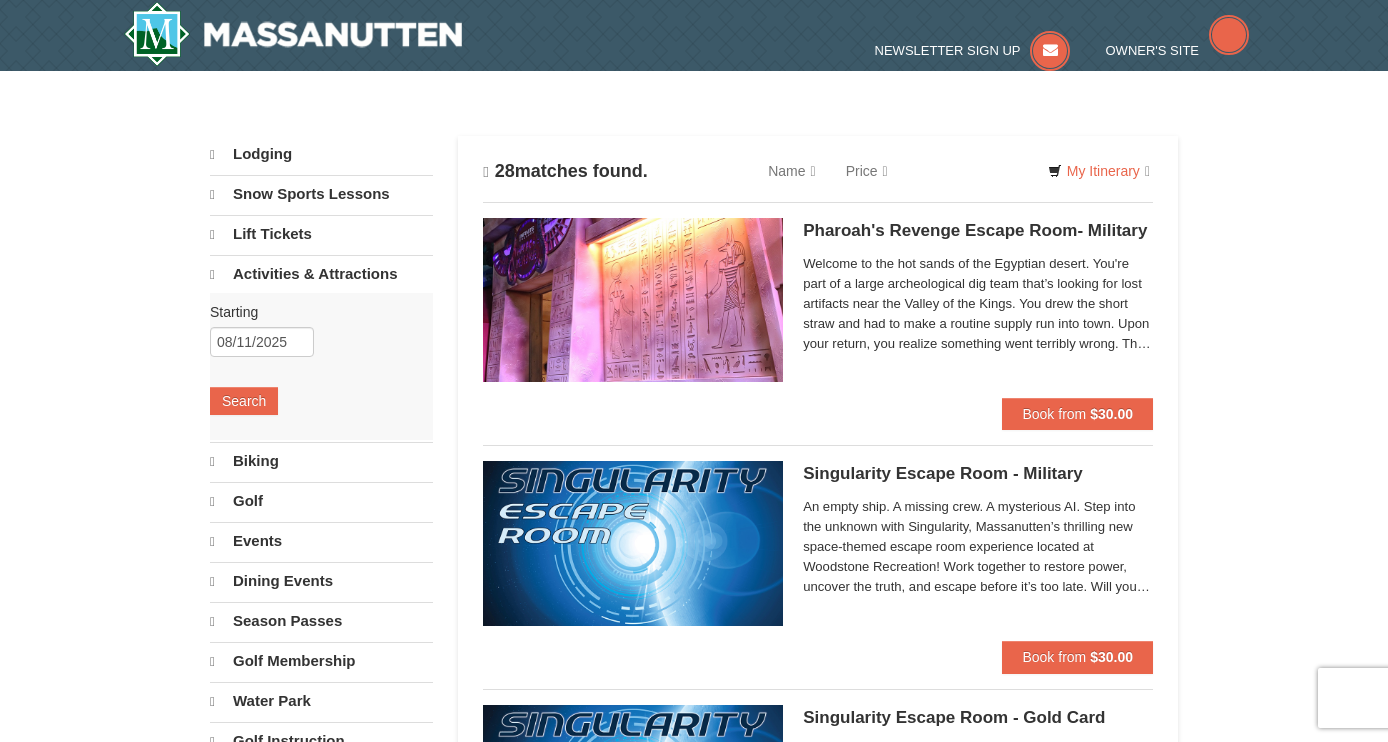 scroll, scrollTop: 0, scrollLeft: 0, axis: both 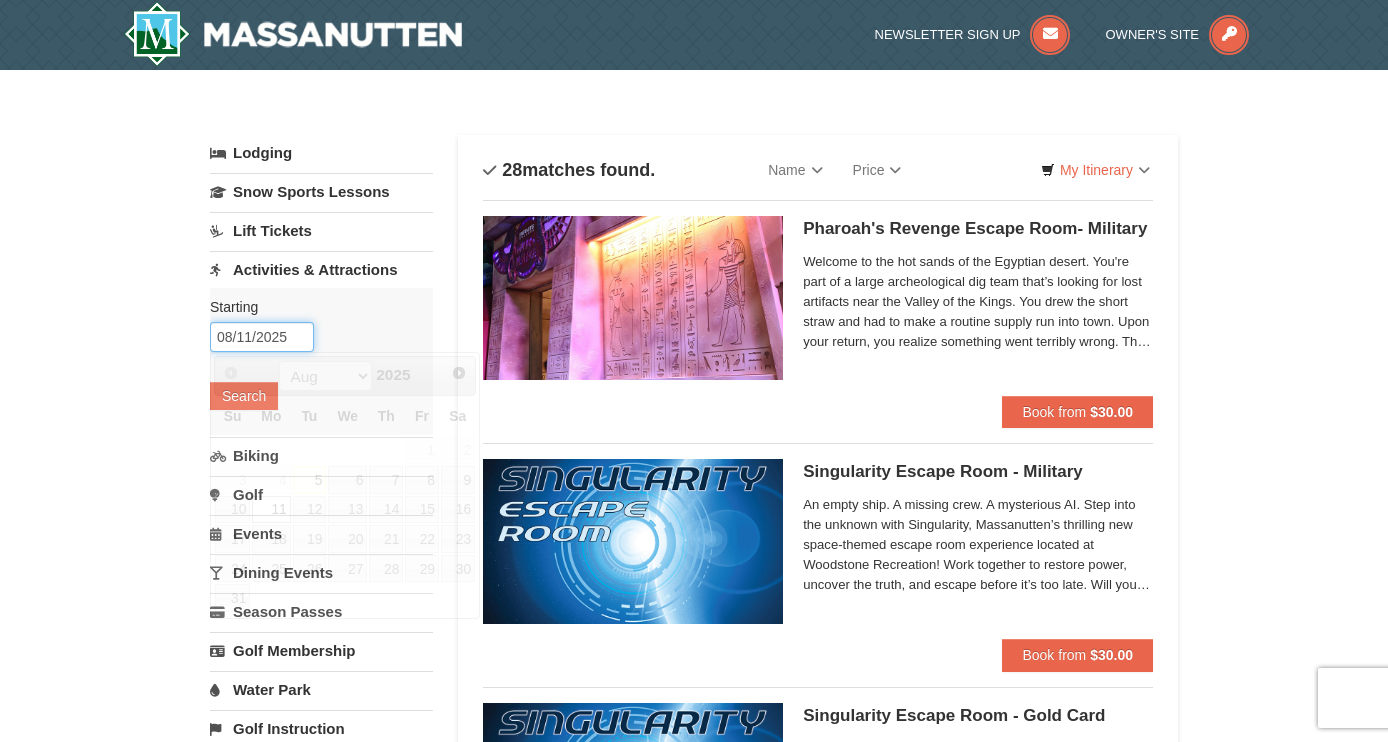 click on "08/11/2025" at bounding box center (262, 337) 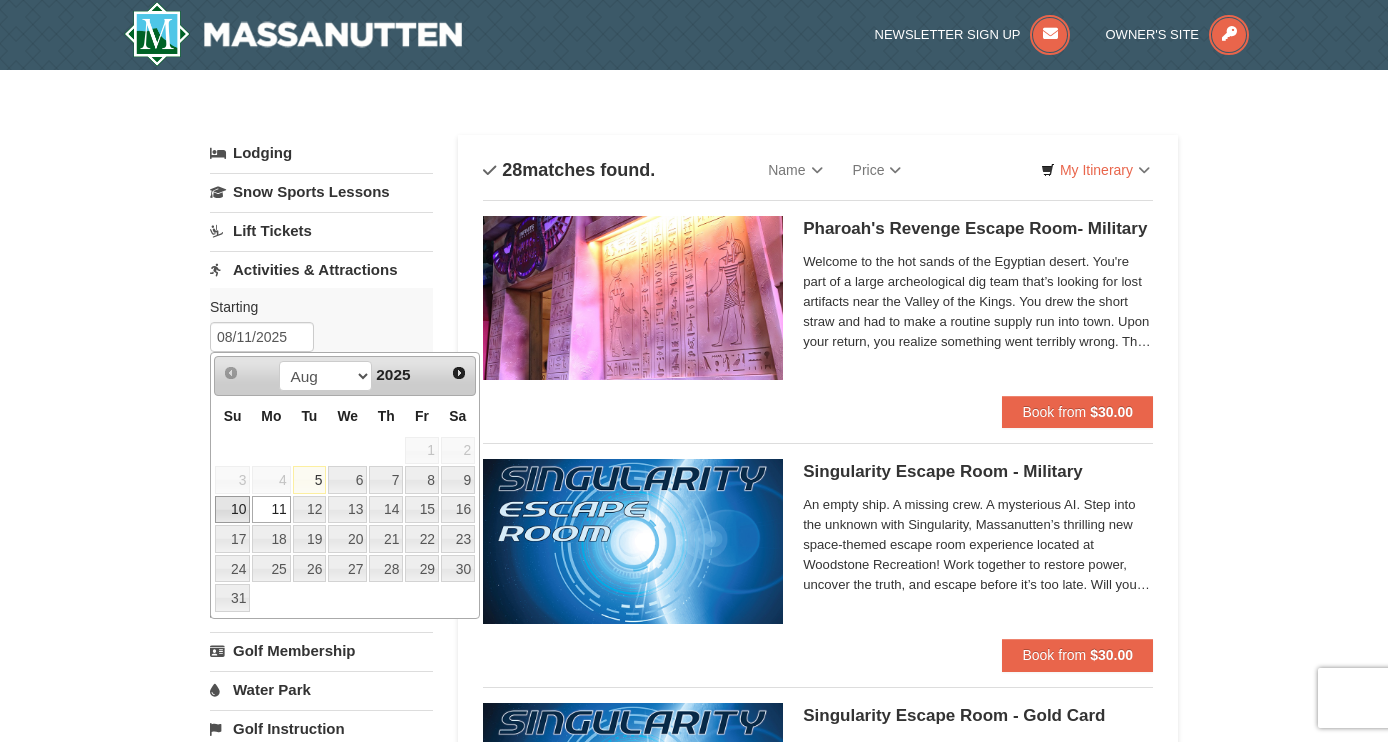 click on "10" at bounding box center [232, 510] 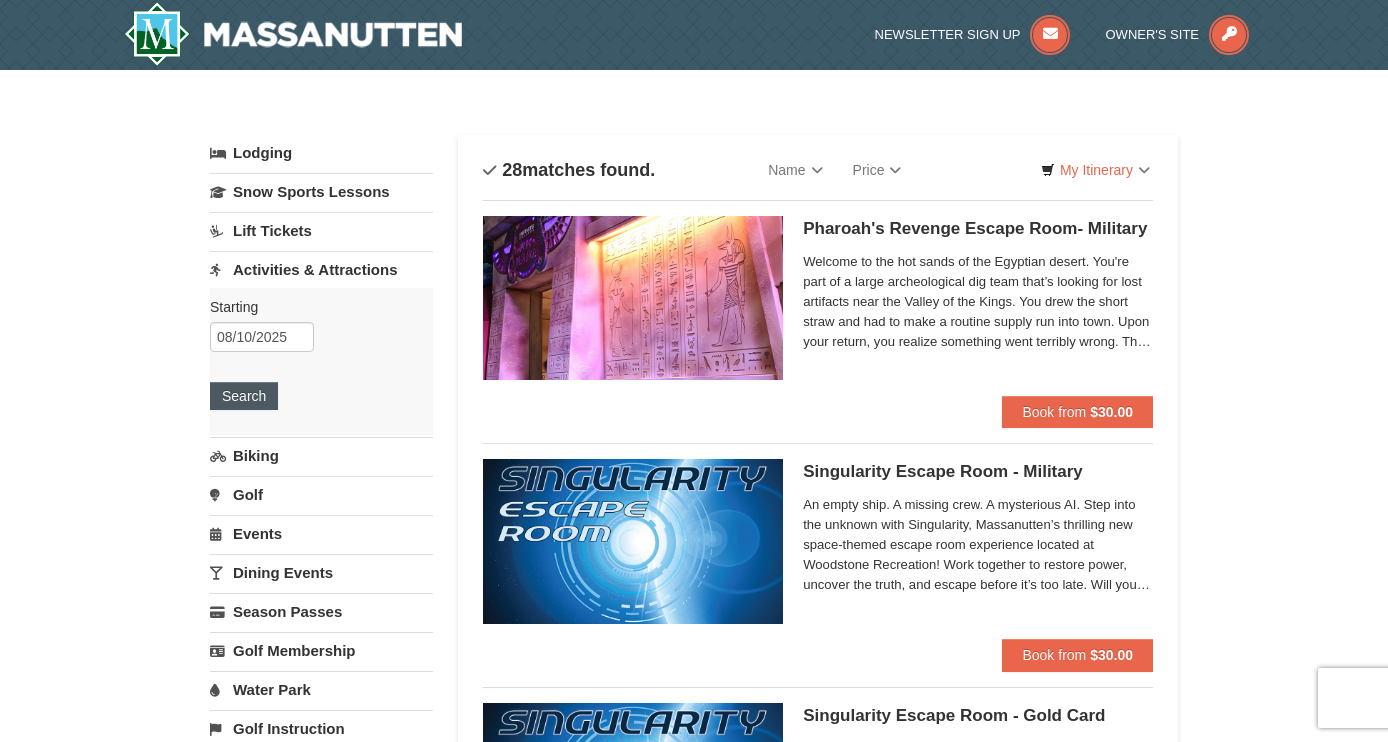 click on "Search" at bounding box center [244, 396] 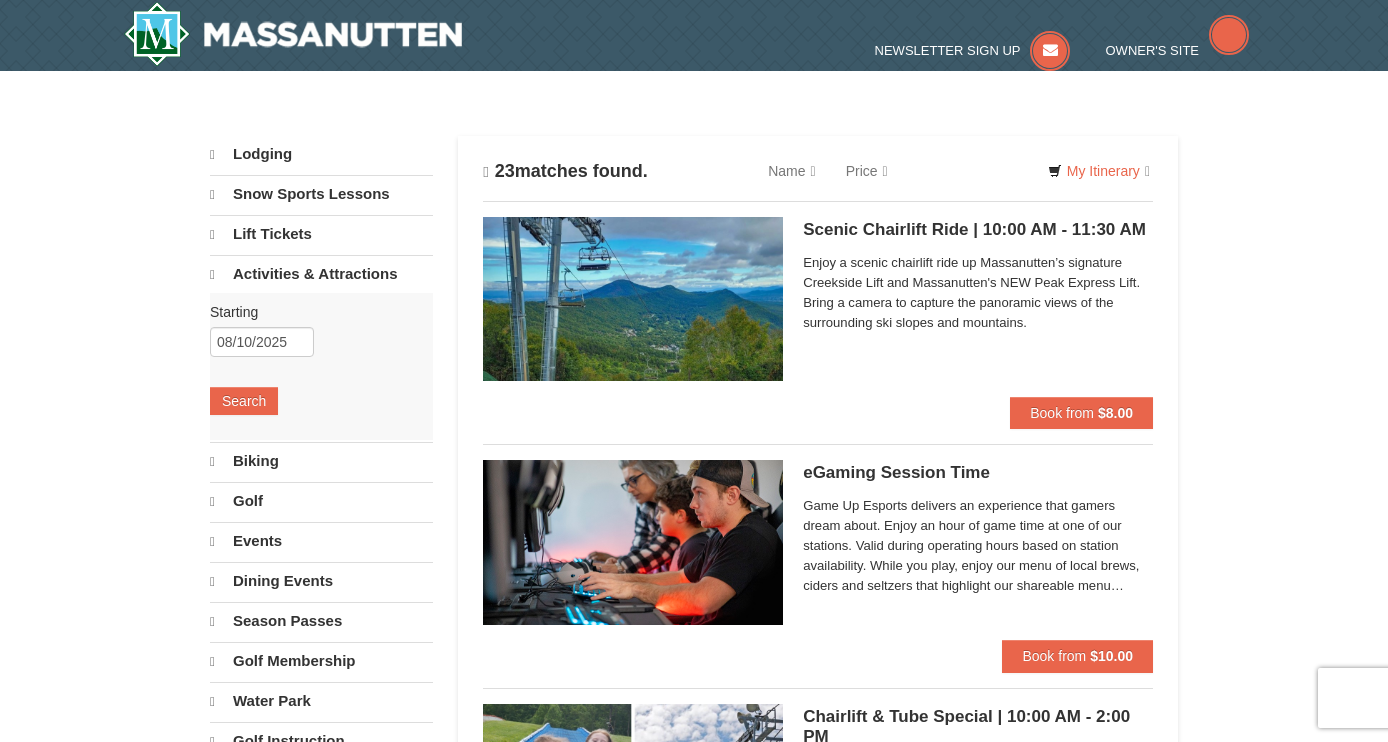 scroll, scrollTop: 0, scrollLeft: 0, axis: both 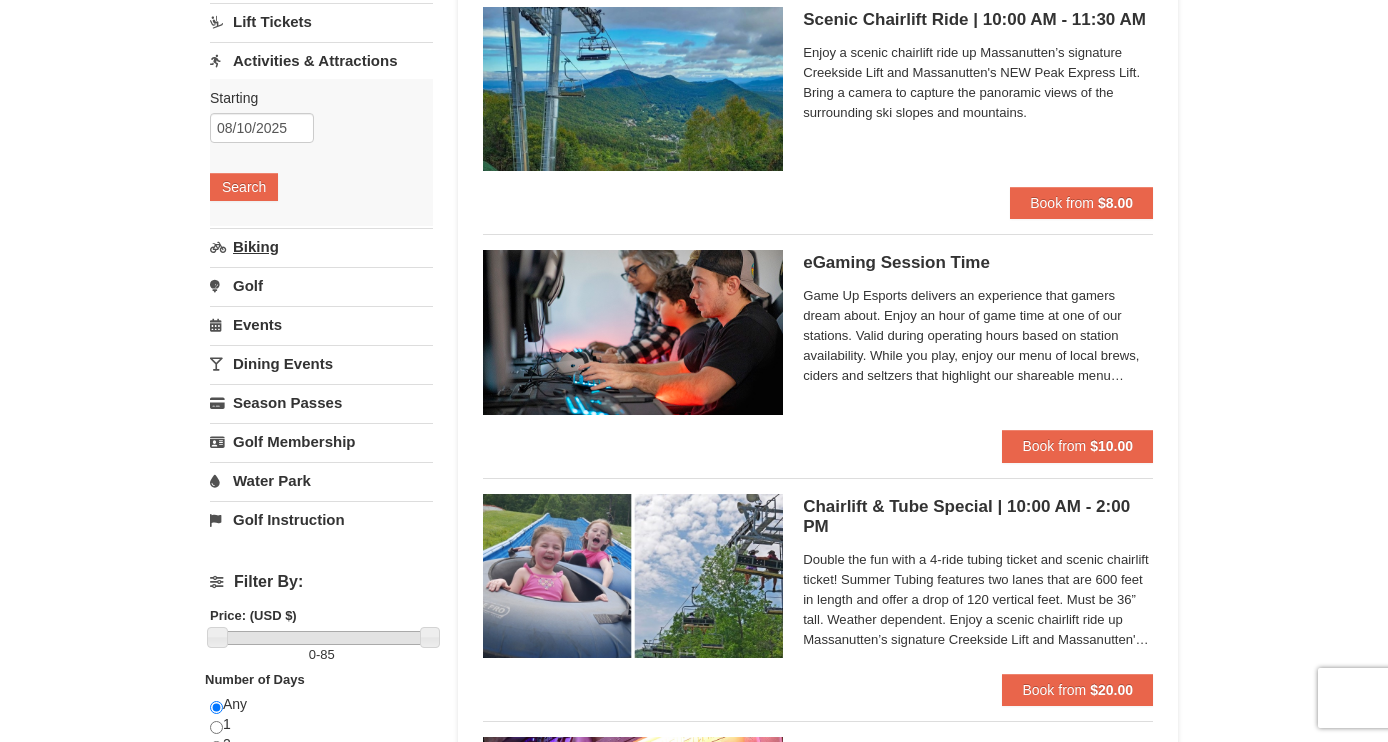 click on "Biking" at bounding box center (321, 246) 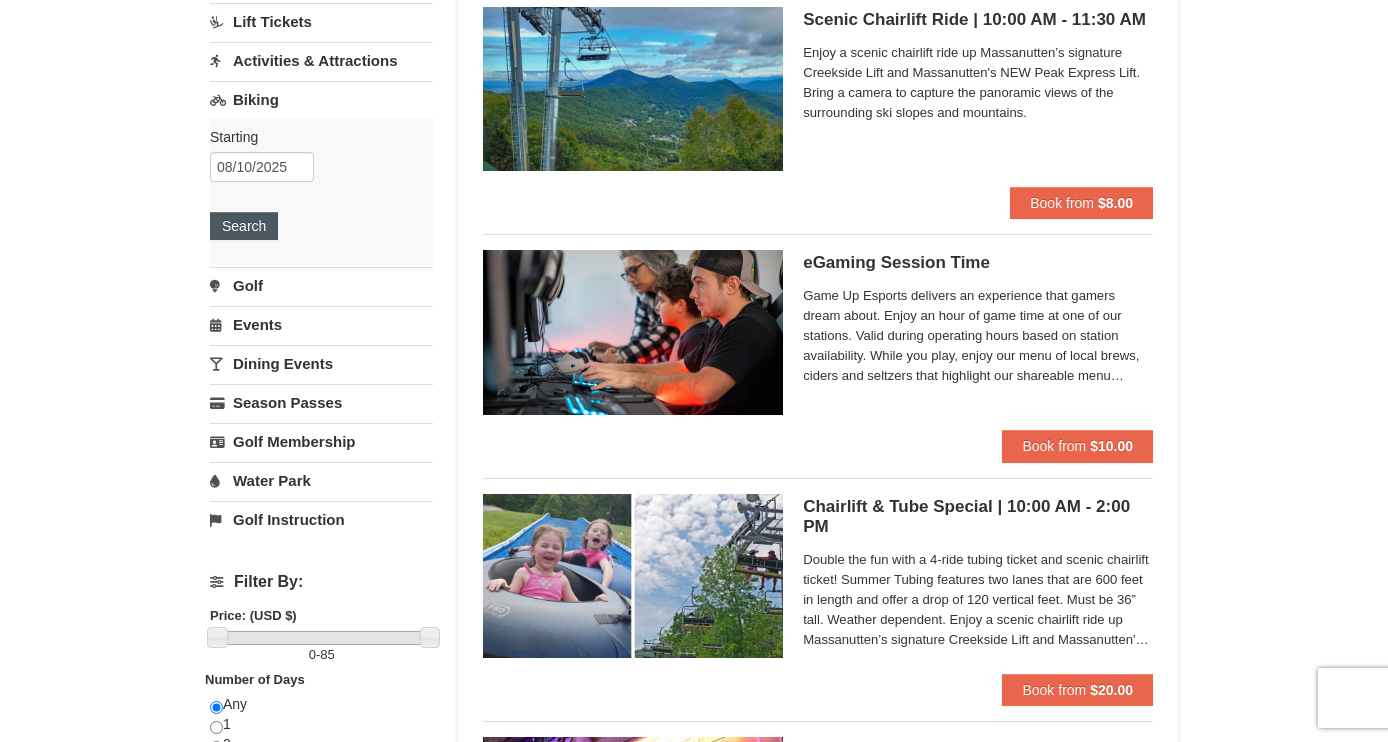 click on "Search" at bounding box center (244, 226) 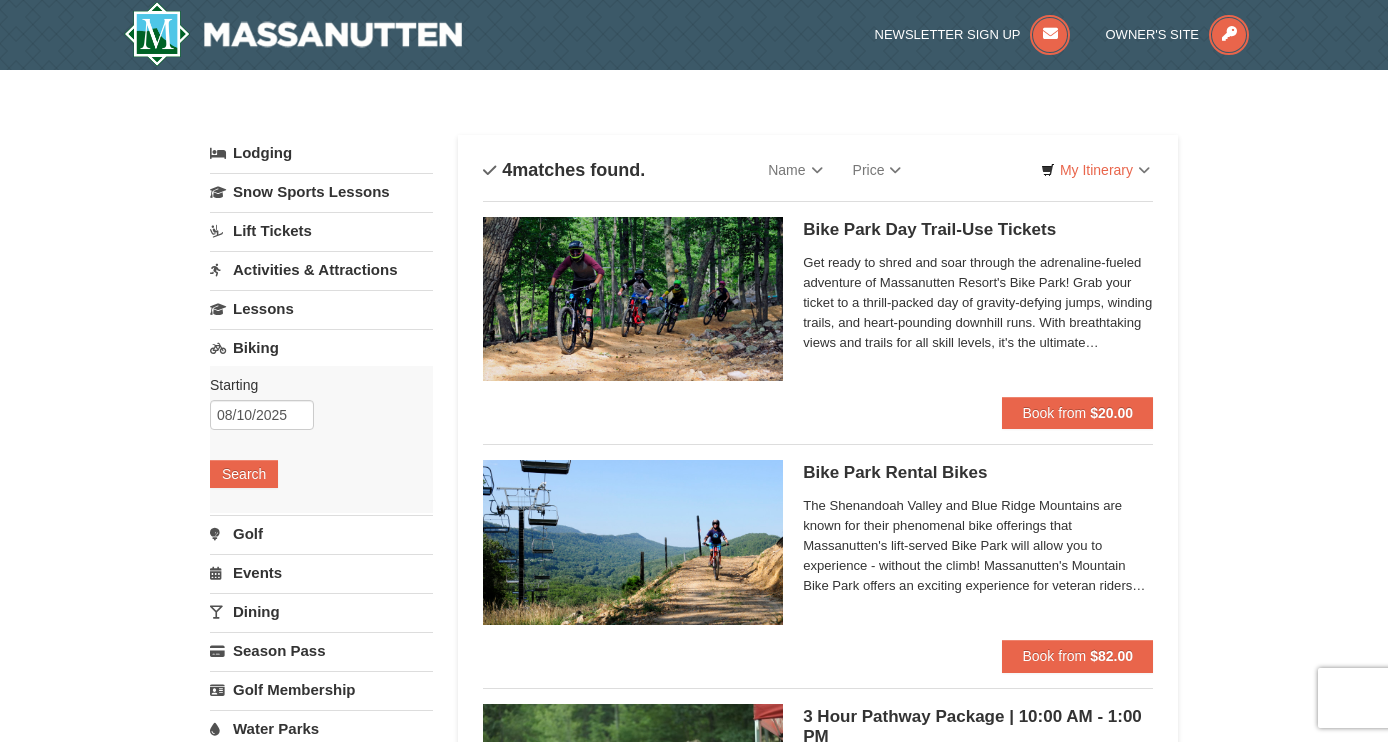 scroll, scrollTop: 0, scrollLeft: 0, axis: both 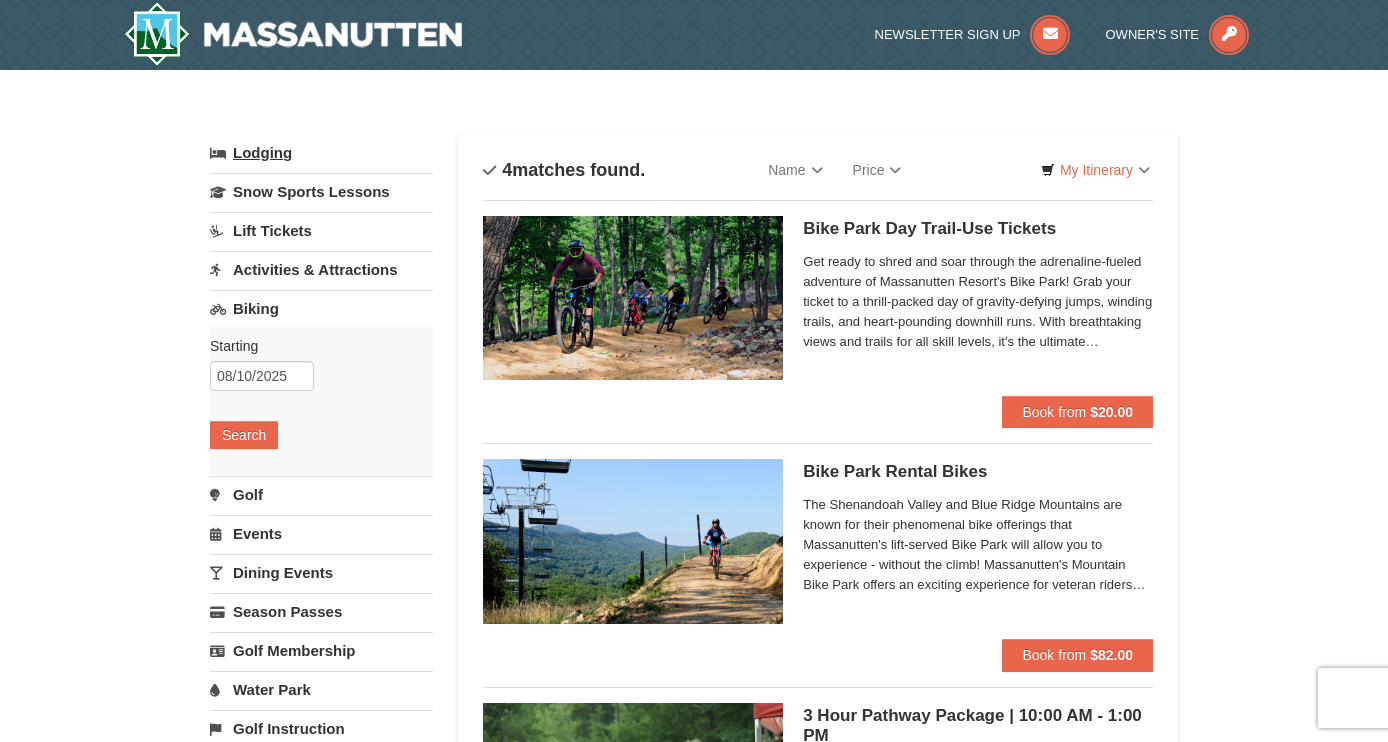 click on "Lodging" at bounding box center (321, 153) 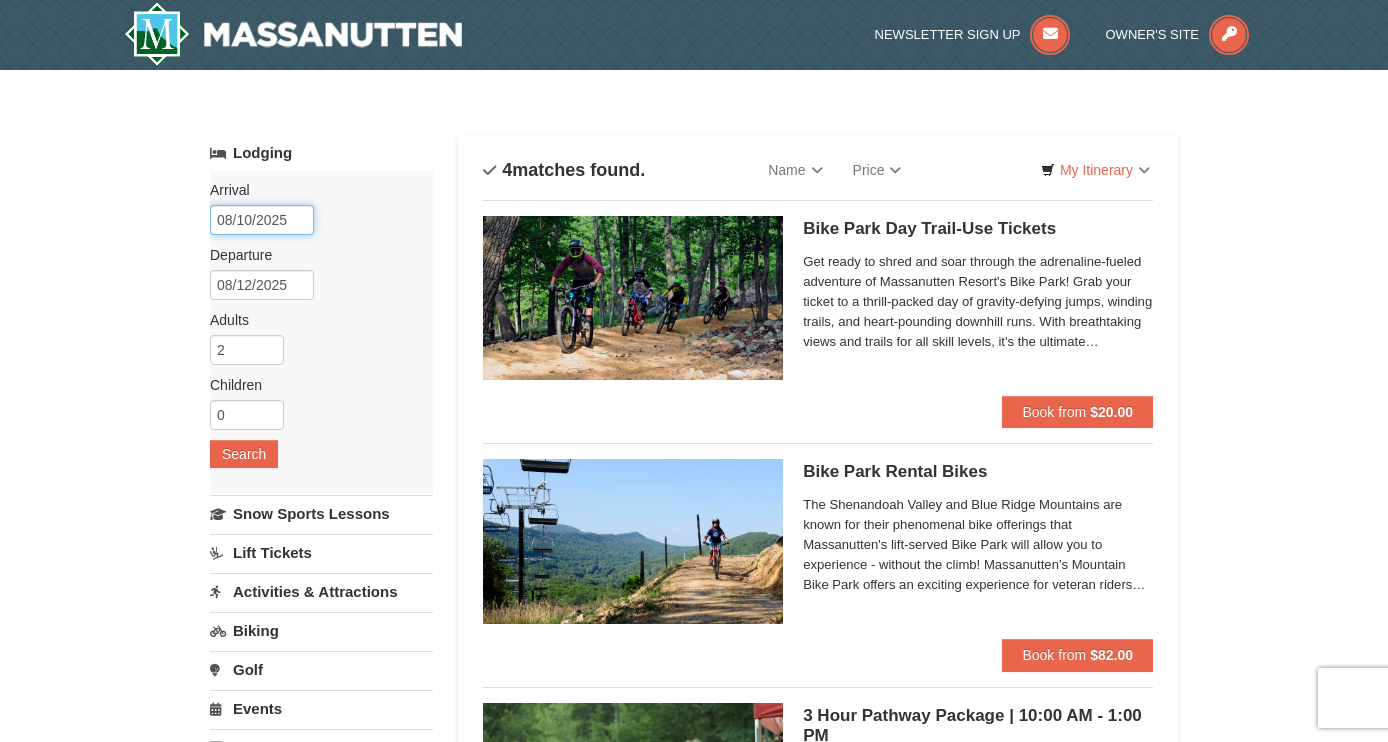 click on "08/10/2025" at bounding box center (262, 220) 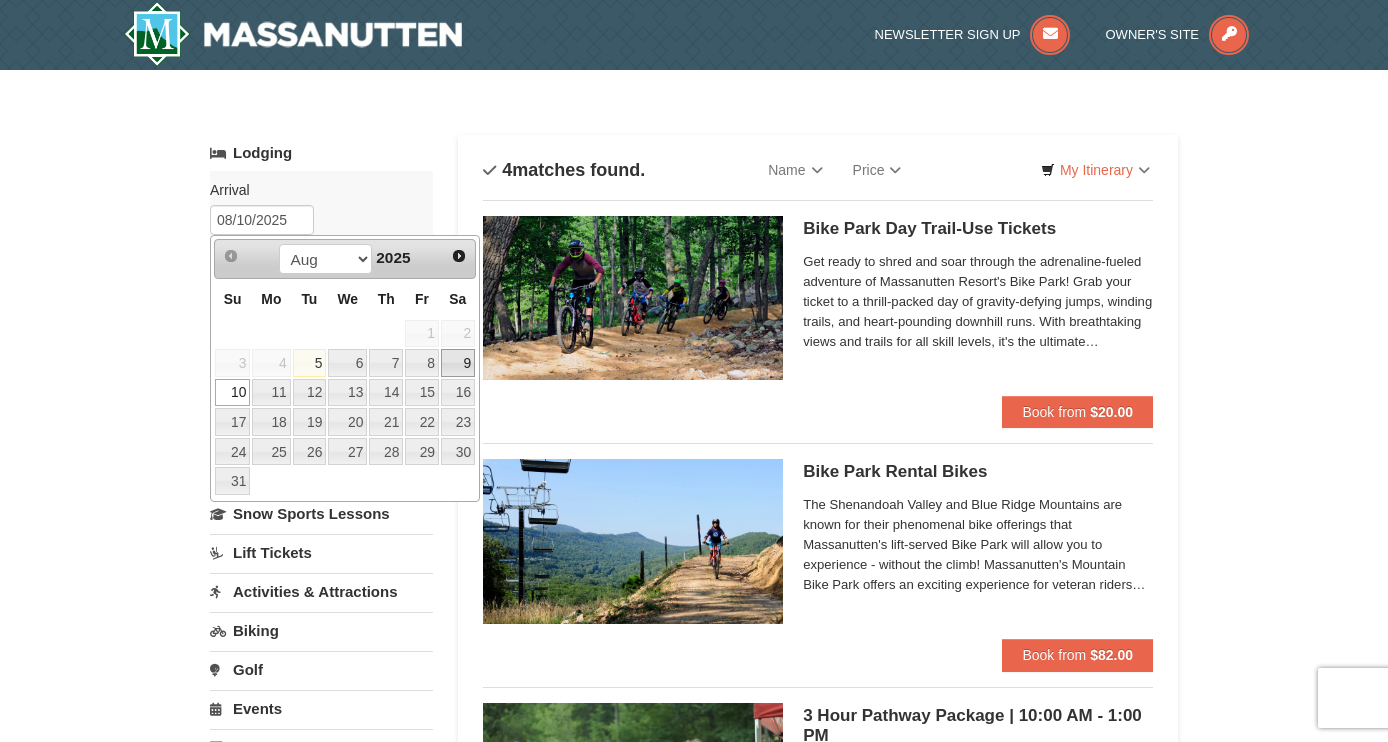click on "9" at bounding box center (458, 363) 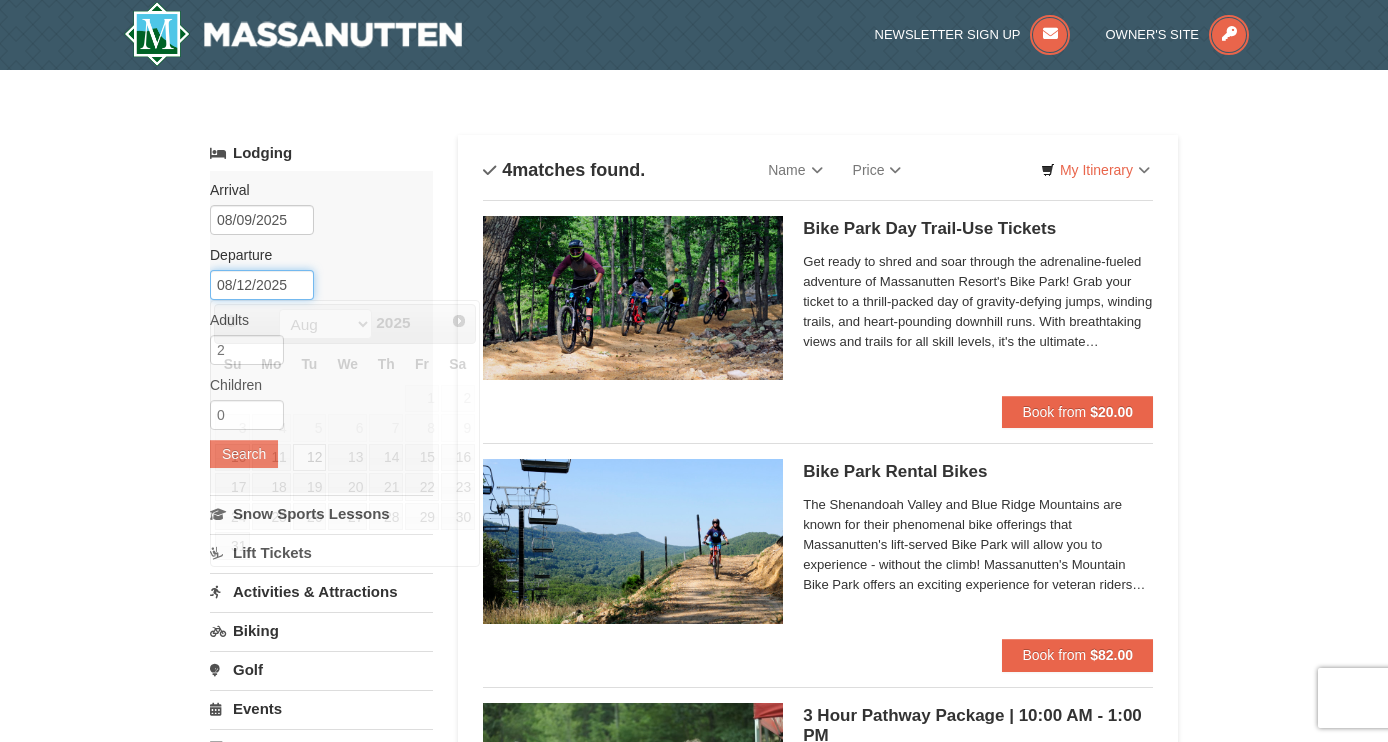 click on "08/12/2025" at bounding box center [262, 285] 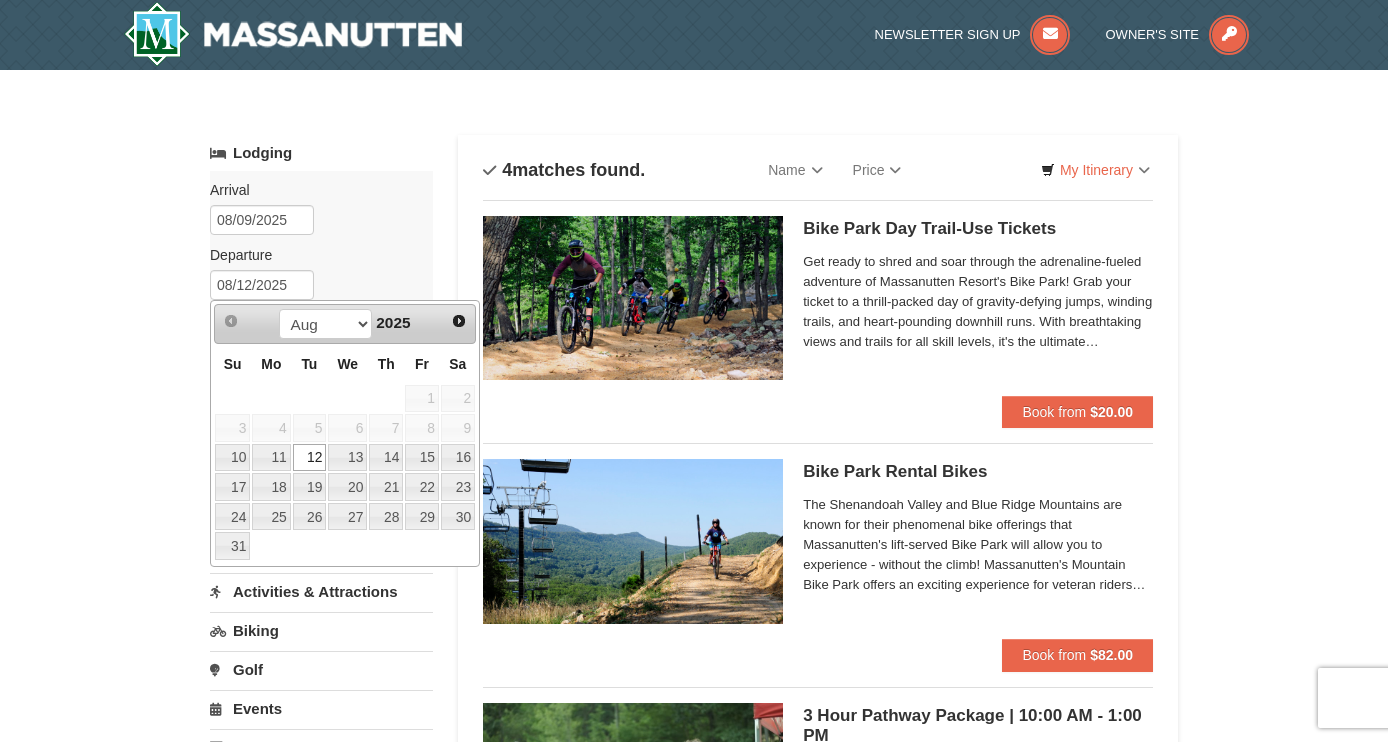 click on "12" at bounding box center [310, 458] 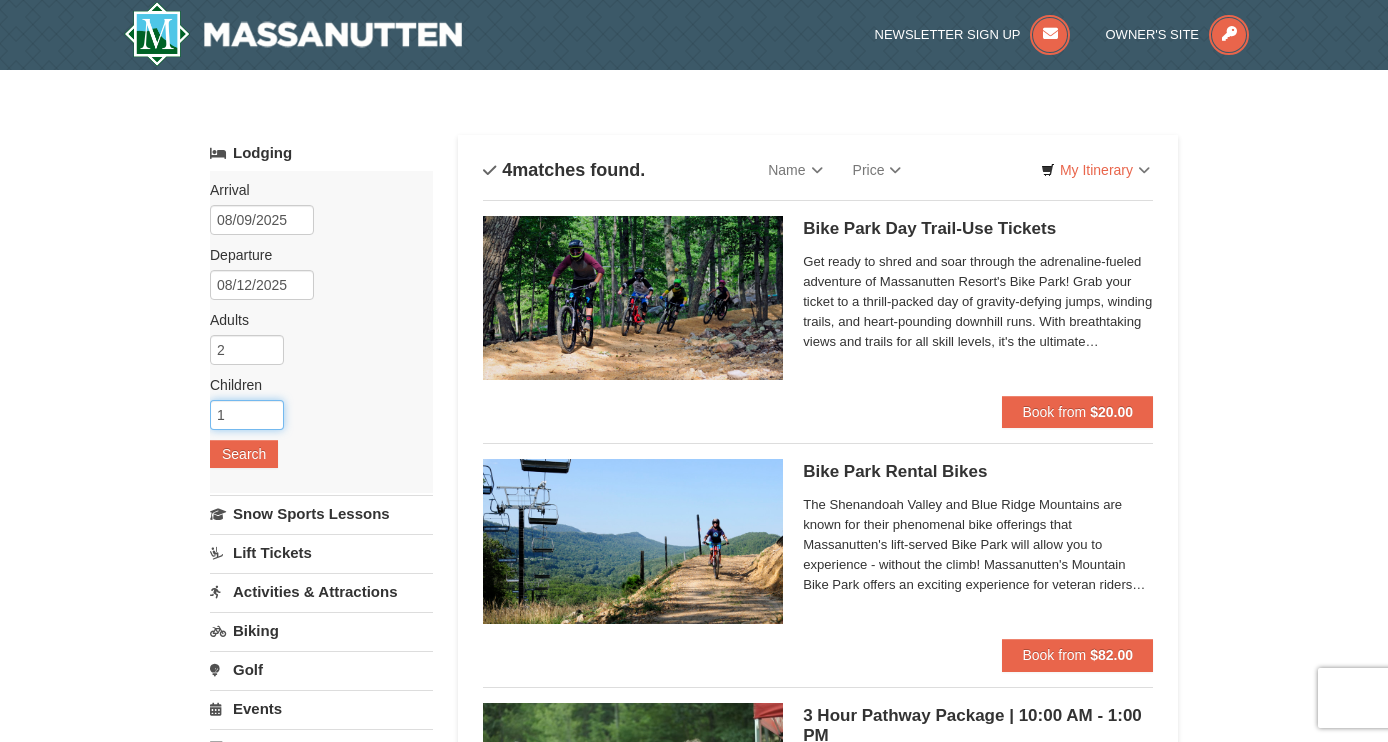 click on "1" at bounding box center (247, 415) 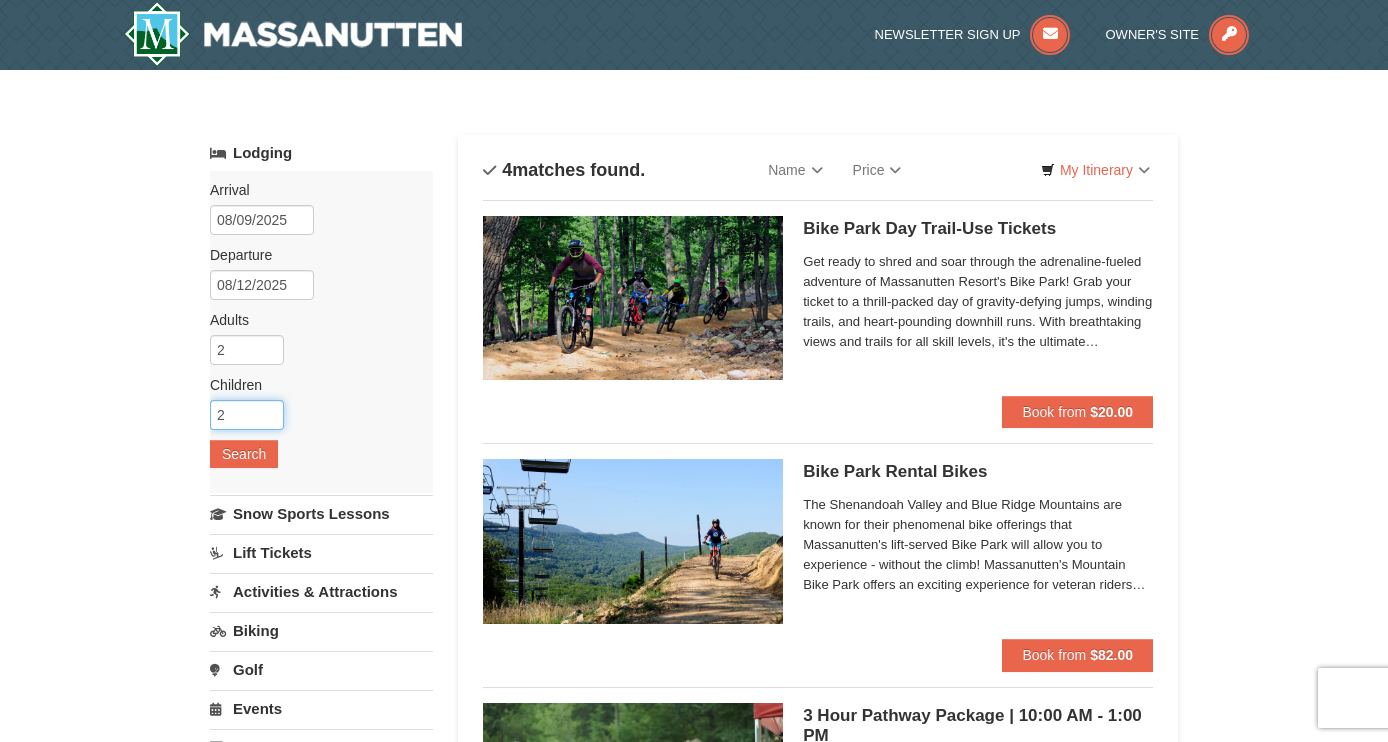 click on "2" at bounding box center [247, 415] 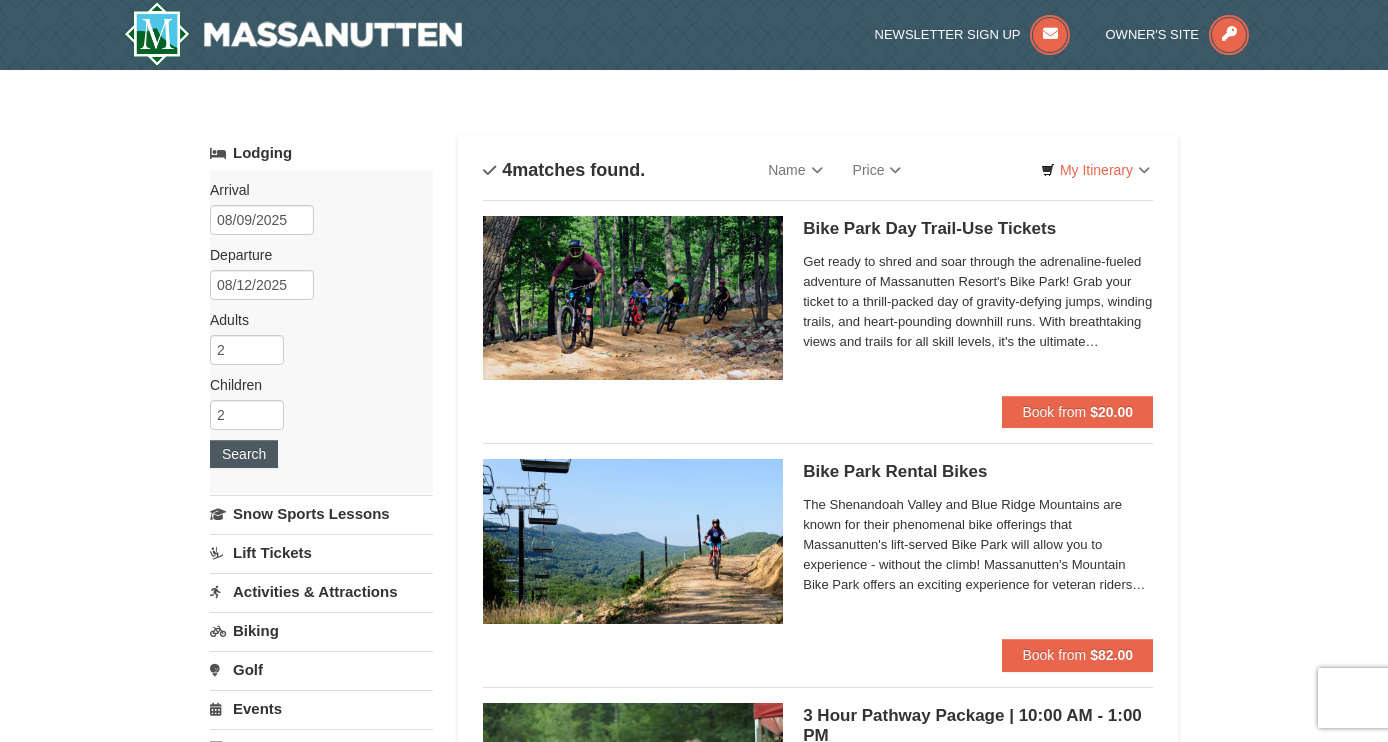 click on "Search" at bounding box center [244, 454] 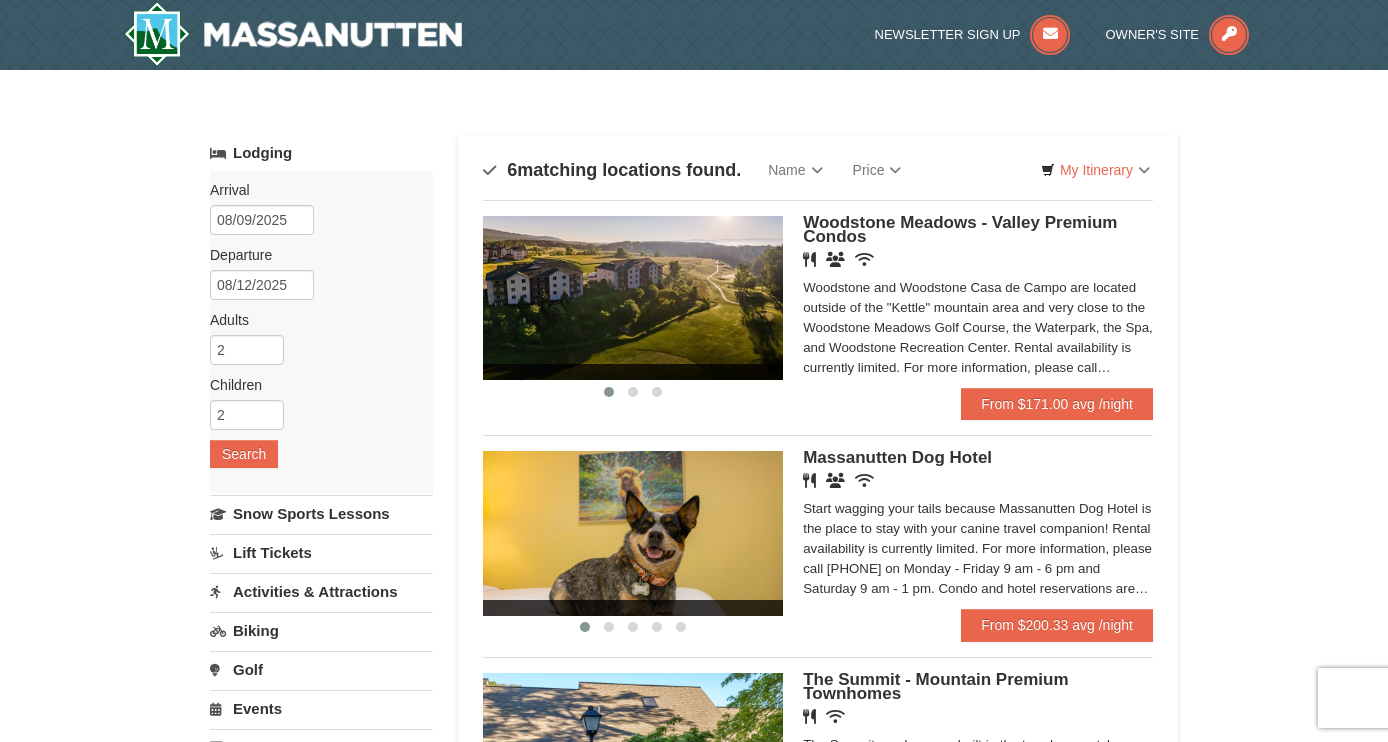 scroll, scrollTop: 0, scrollLeft: 0, axis: both 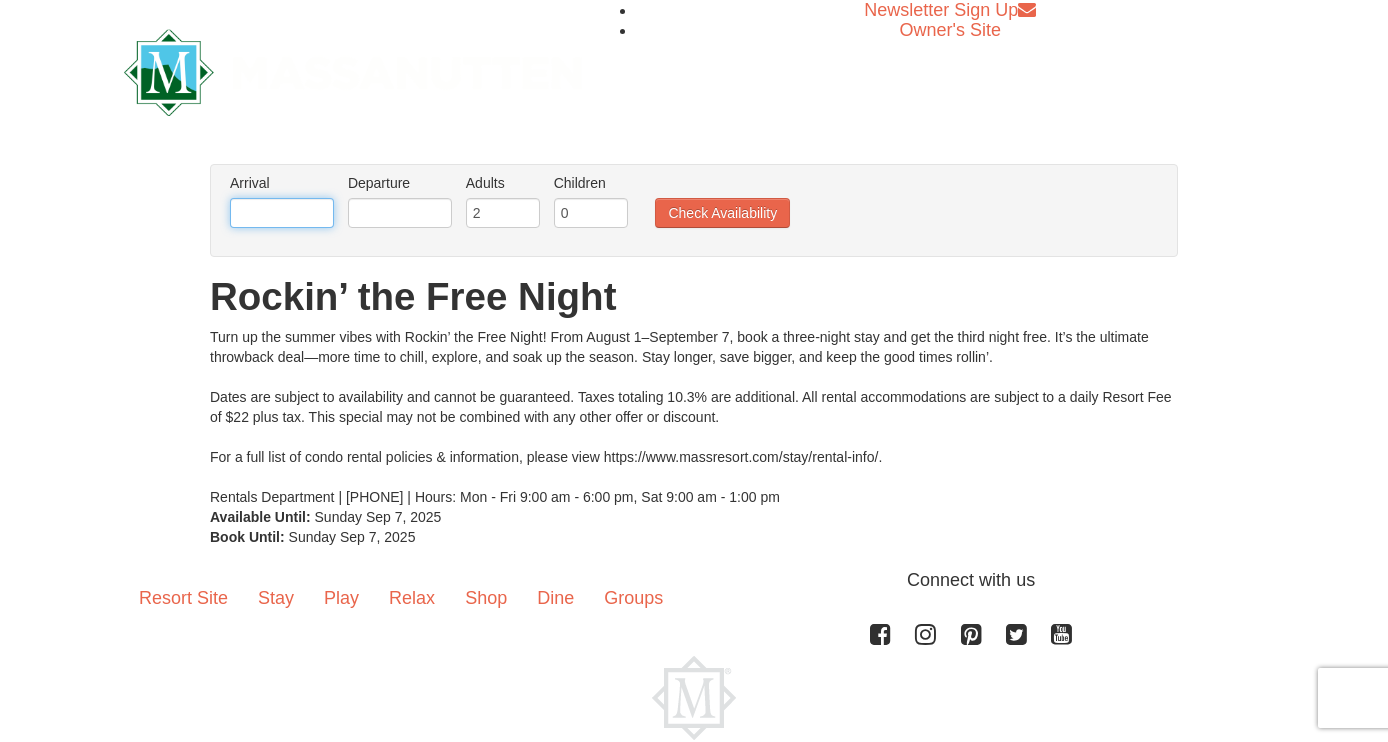 click at bounding box center [282, 213] 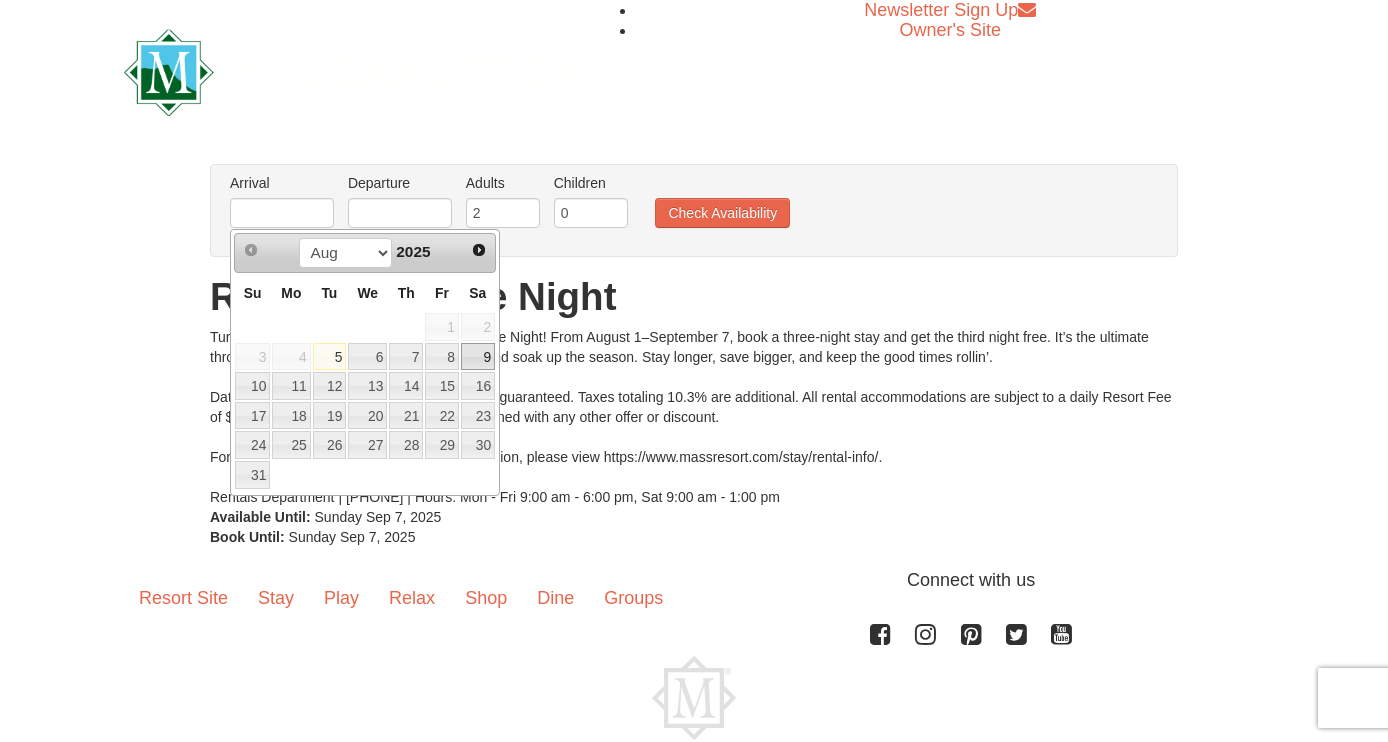 click on "9" at bounding box center [478, 357] 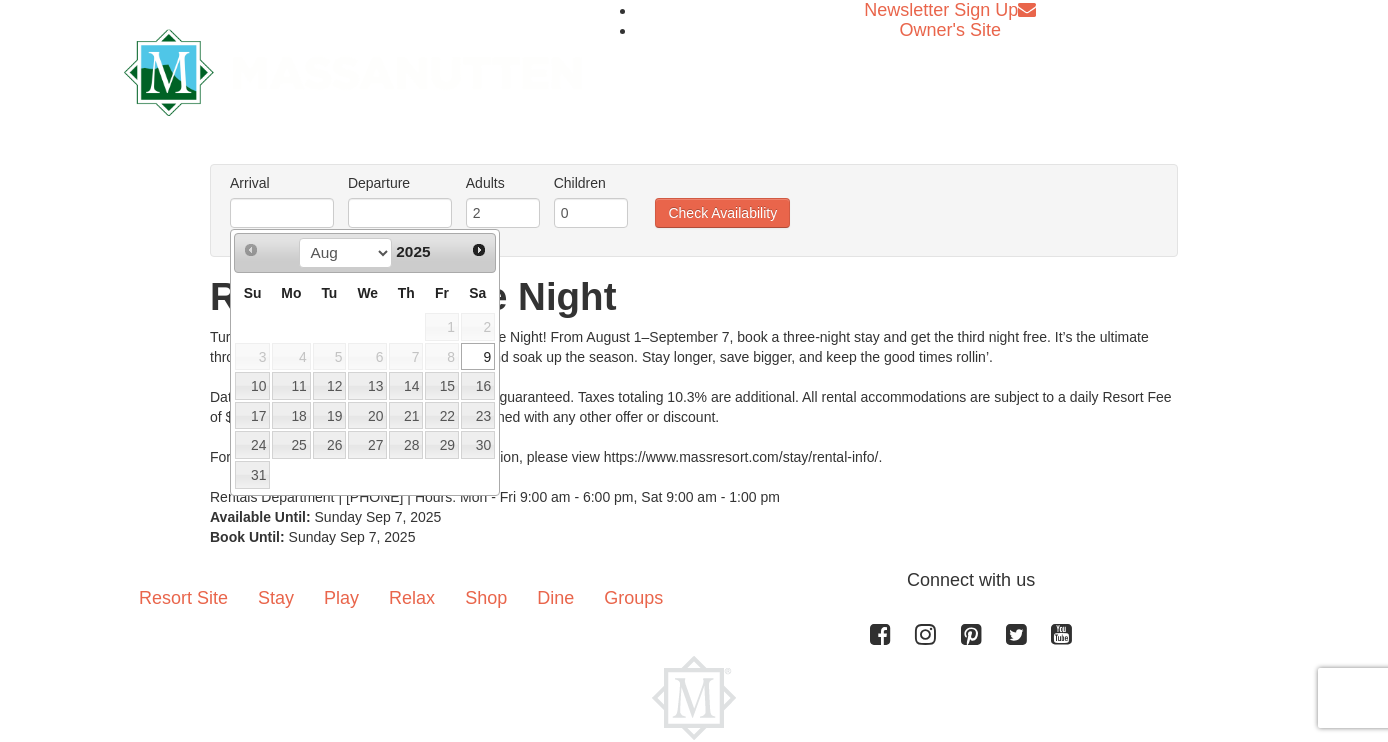 type on "08/09/2025" 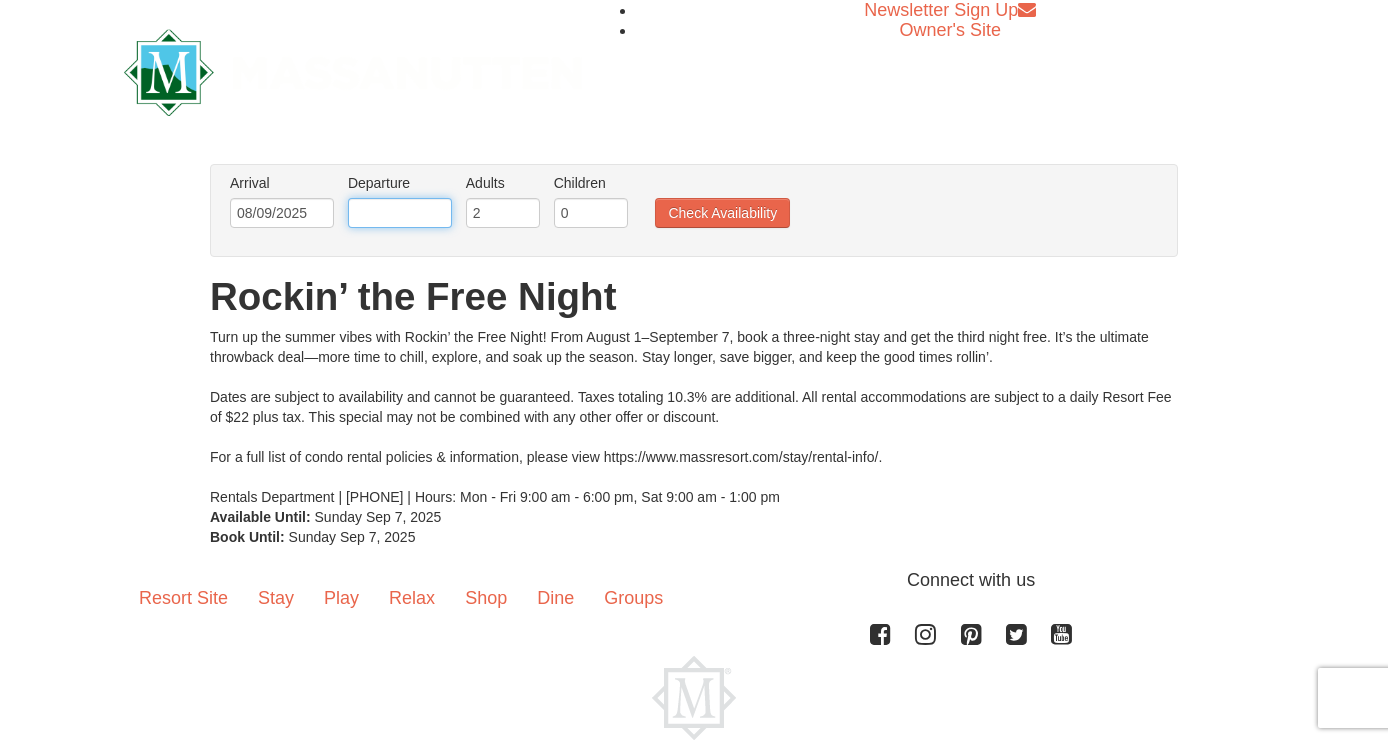 click at bounding box center [400, 213] 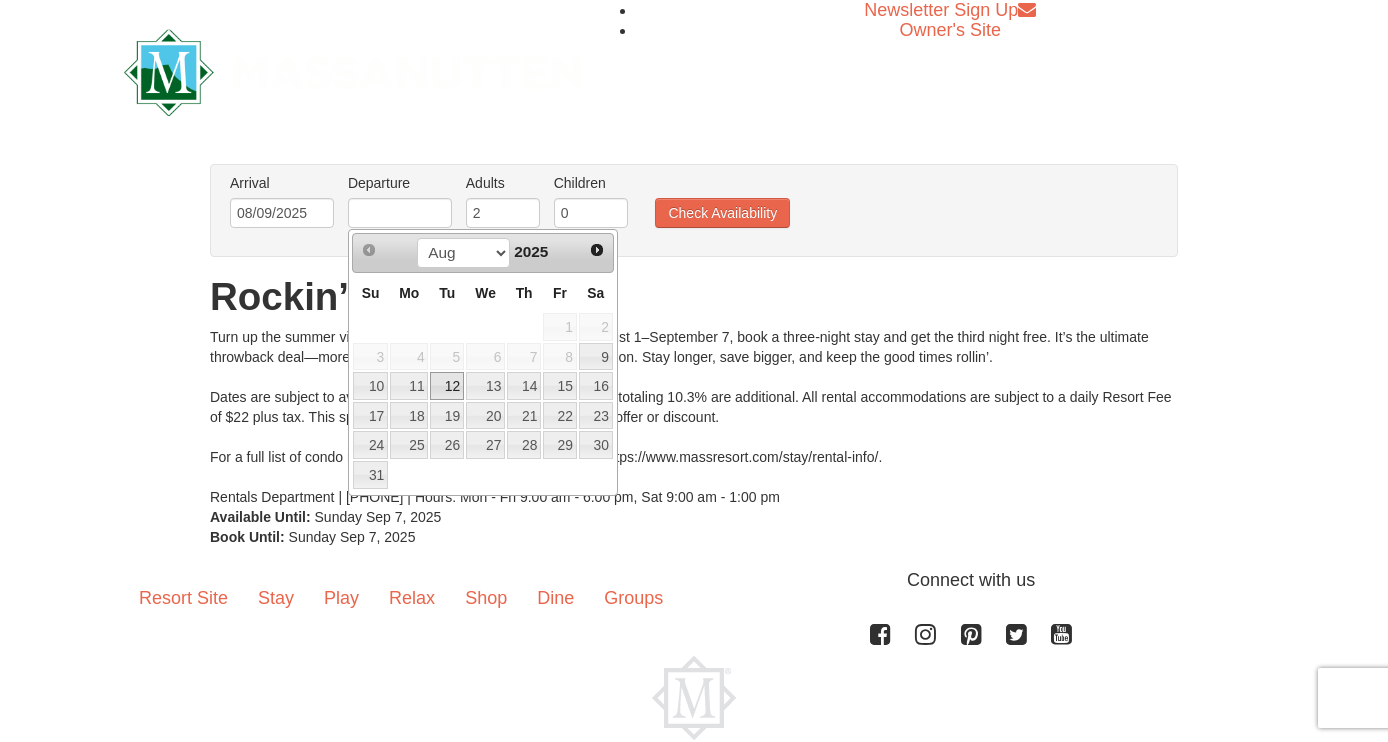 click on "12" at bounding box center [447, 386] 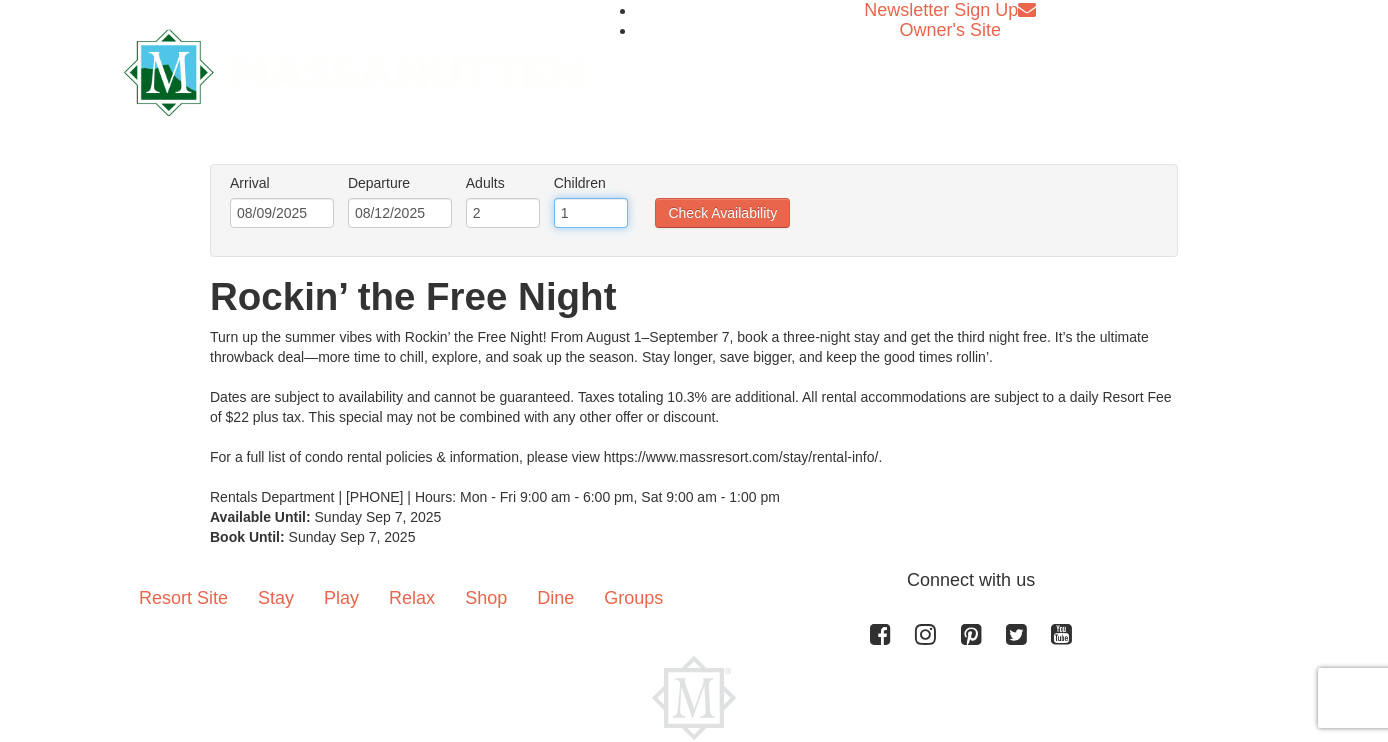 click on "1" at bounding box center (591, 213) 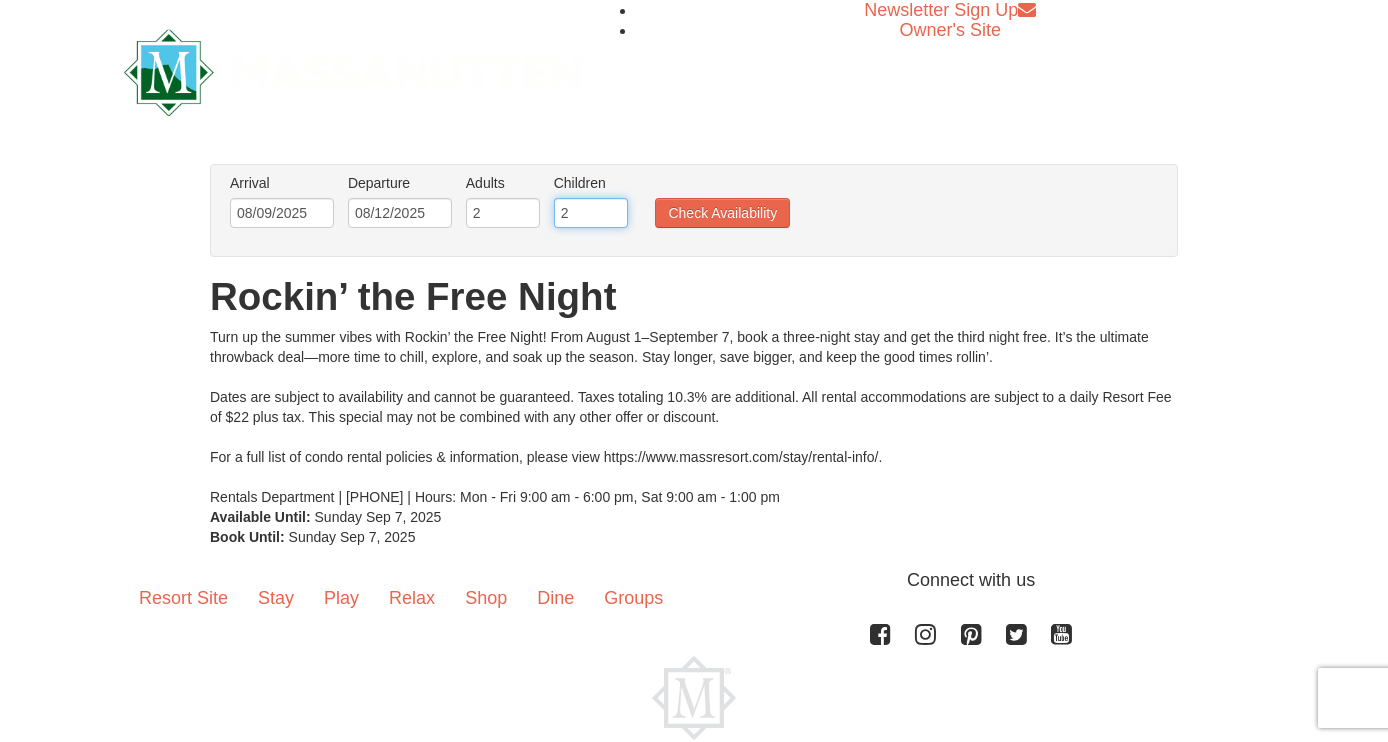 click on "2" at bounding box center (591, 213) 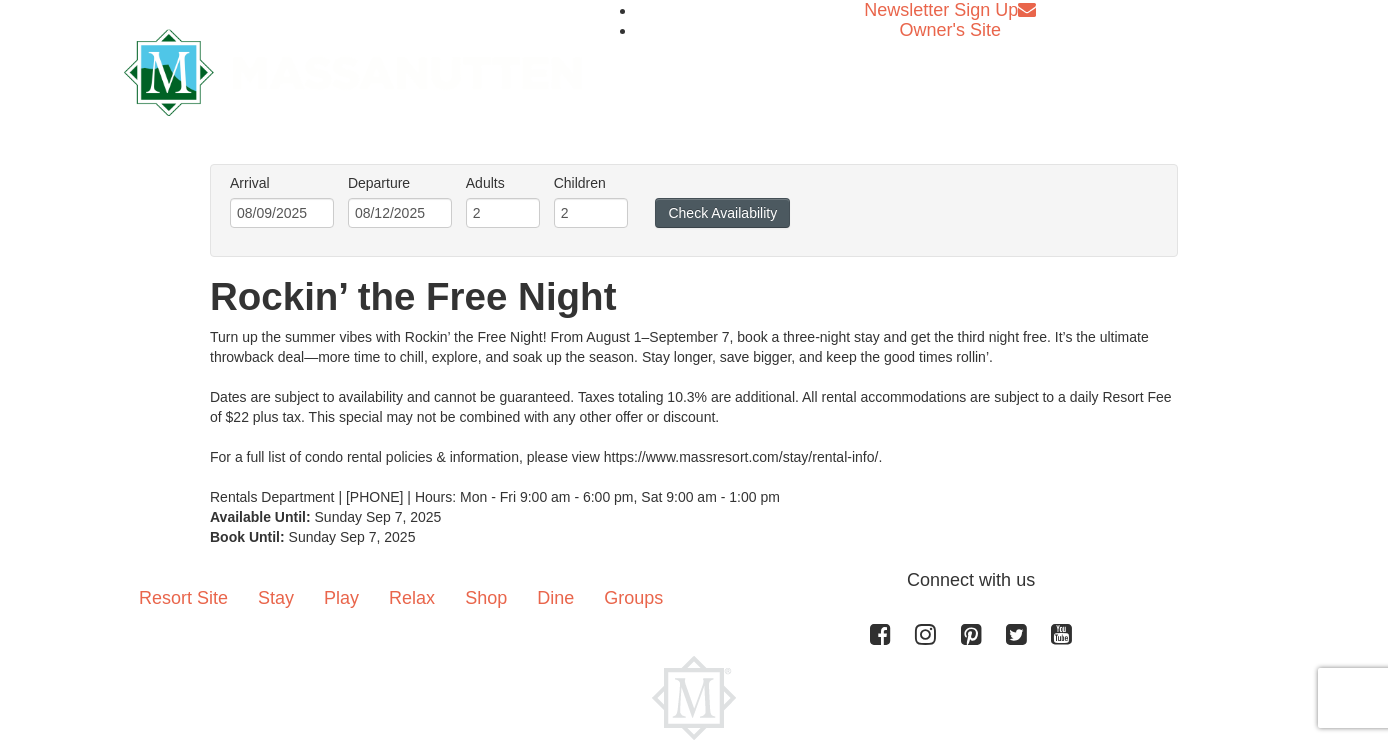 click on "Check Availability" at bounding box center [722, 213] 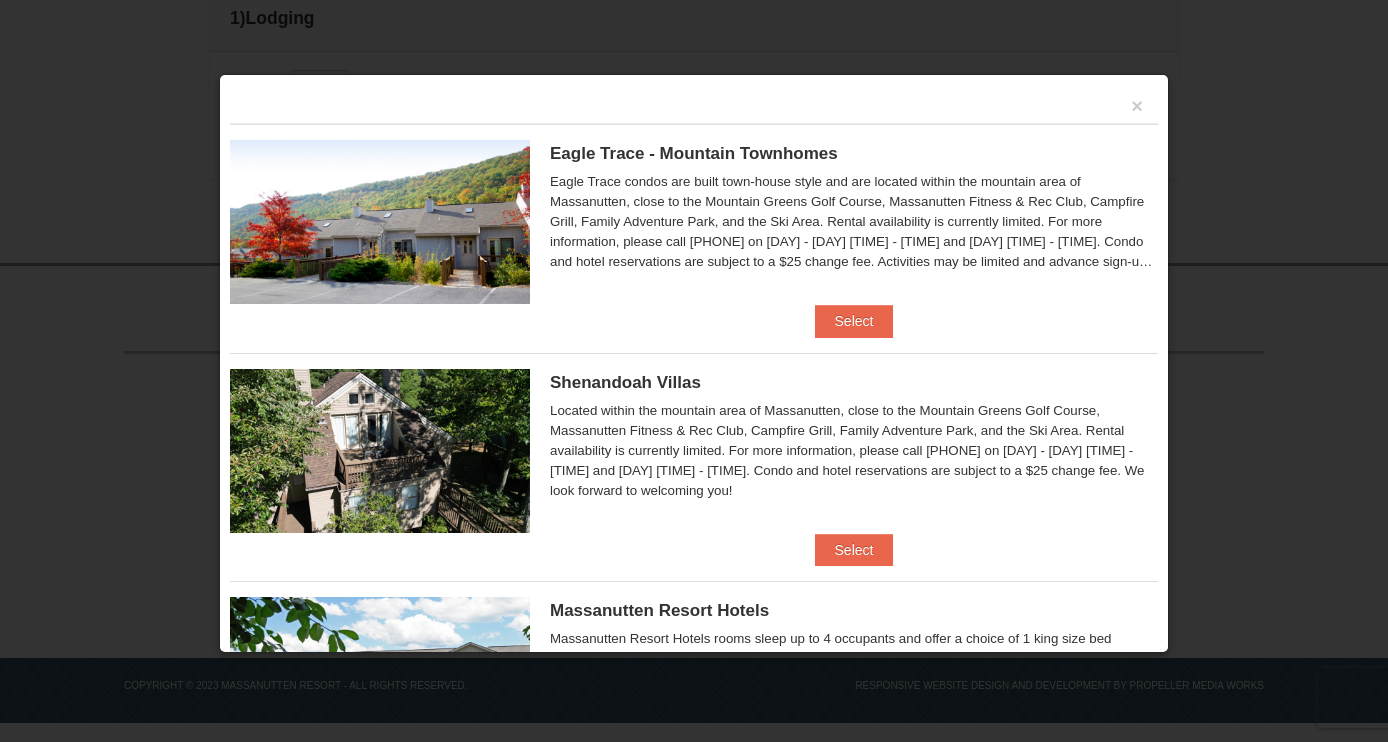 scroll, scrollTop: 546, scrollLeft: 0, axis: vertical 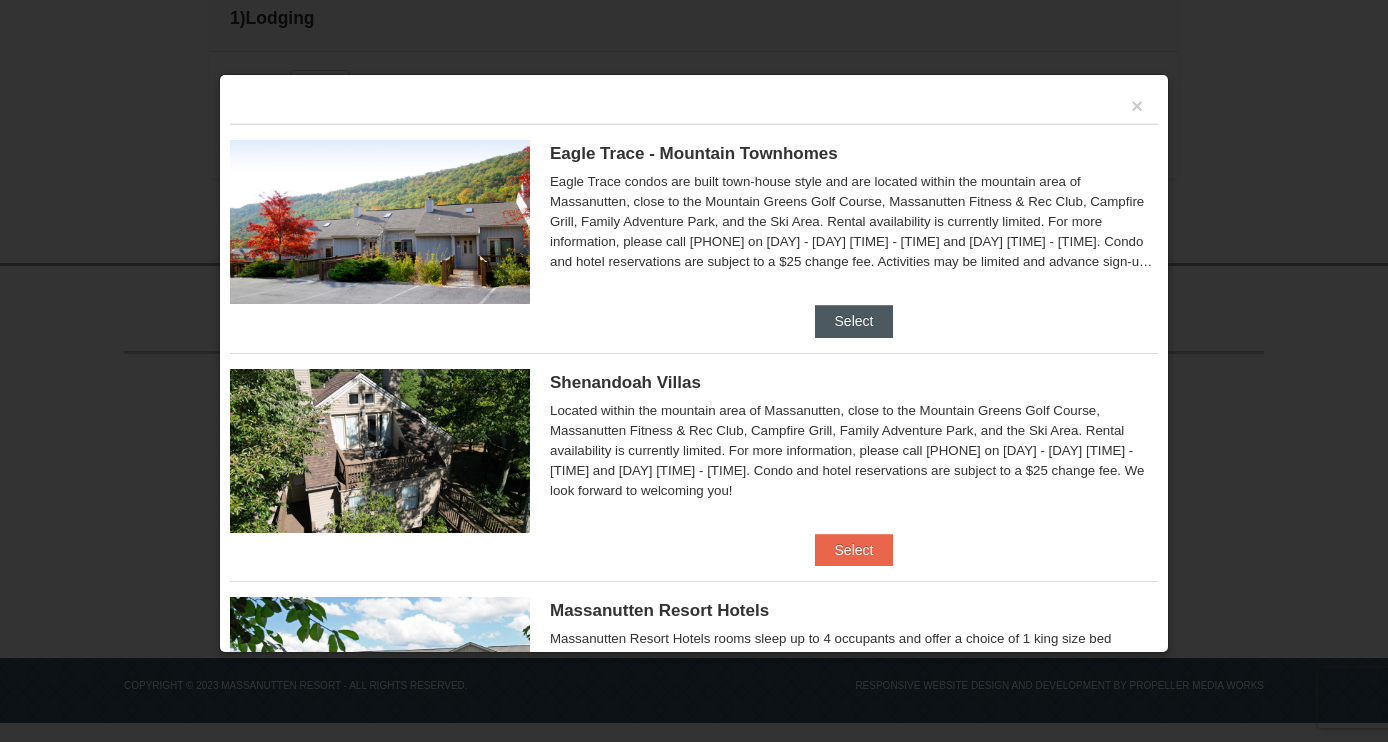 click on "Select" at bounding box center [854, 321] 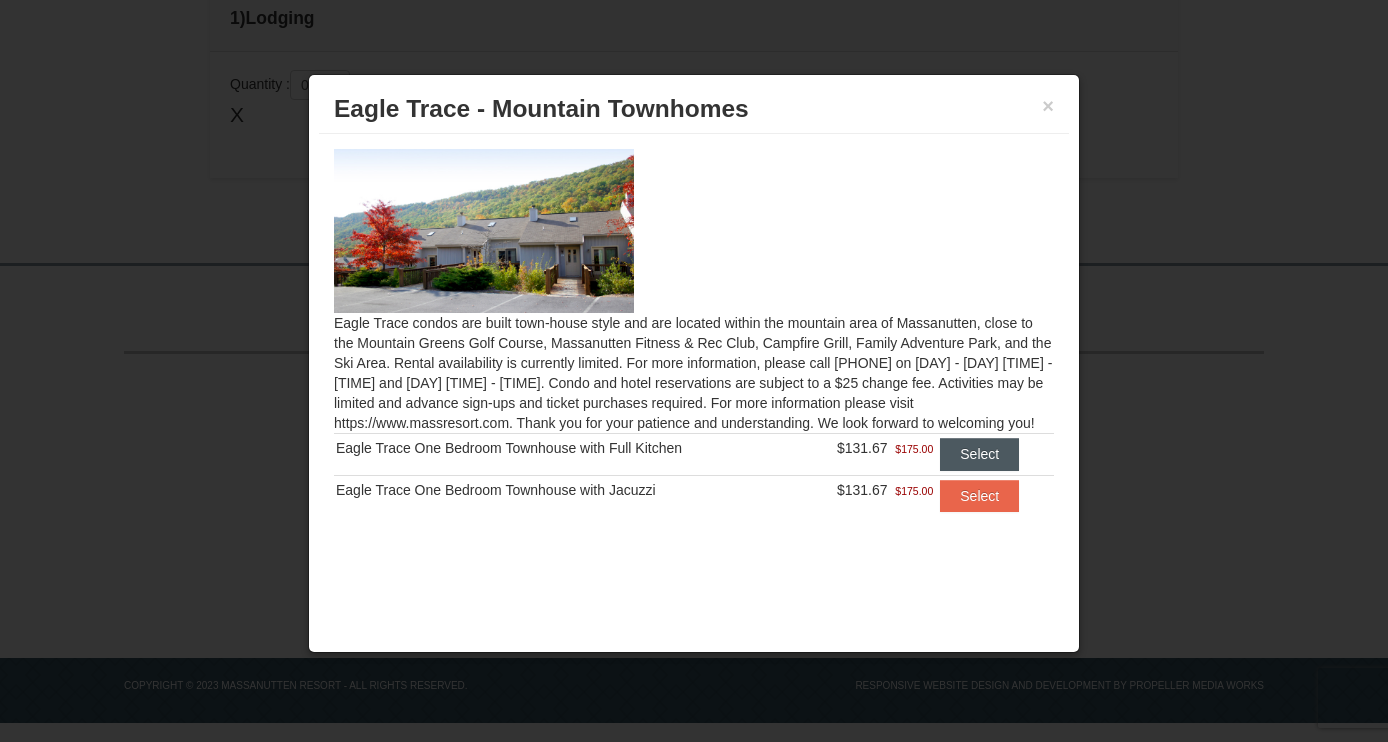 click on "Select" at bounding box center (979, 454) 